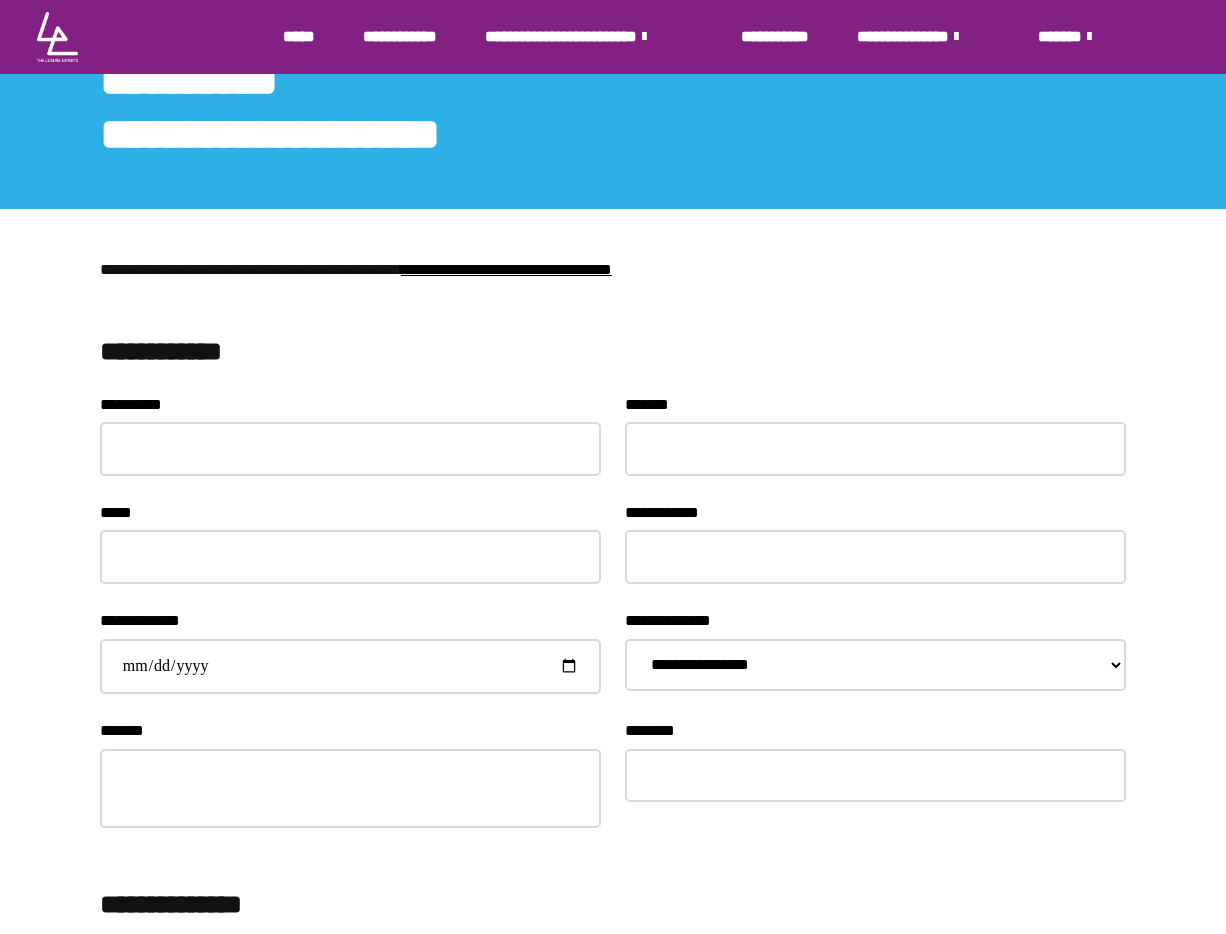 scroll, scrollTop: 110, scrollLeft: 0, axis: vertical 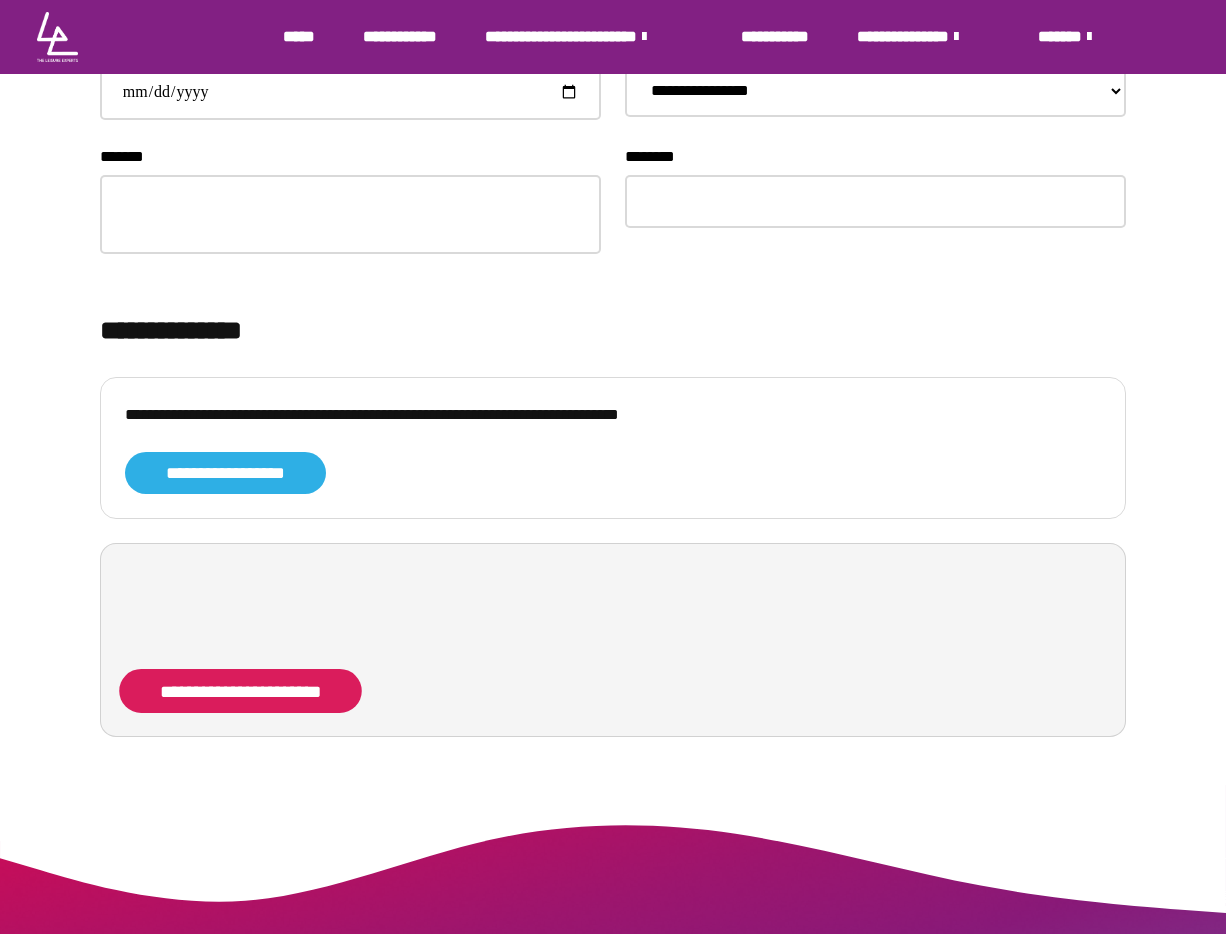 click on "**********" at bounding box center (240, 691) 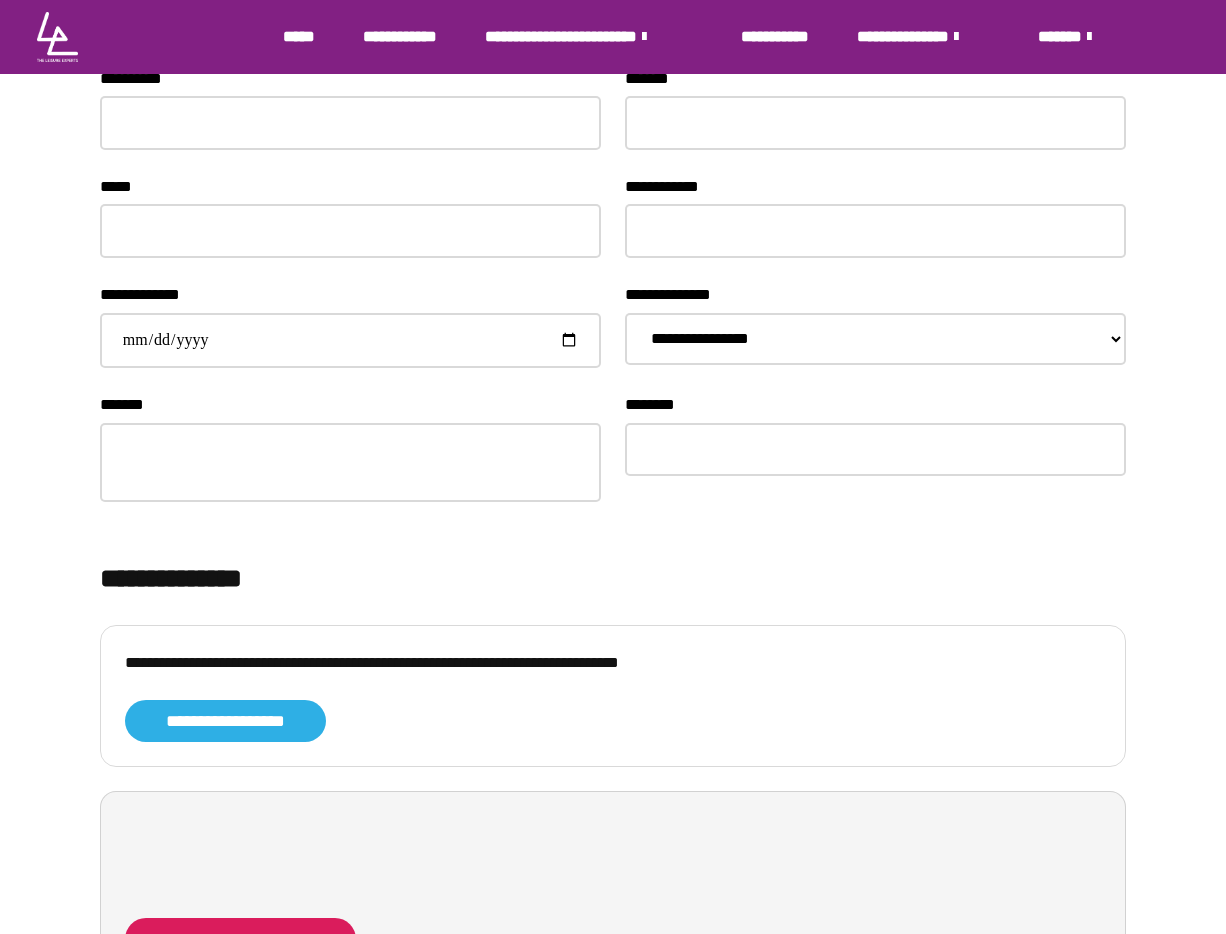 scroll, scrollTop: 418, scrollLeft: 0, axis: vertical 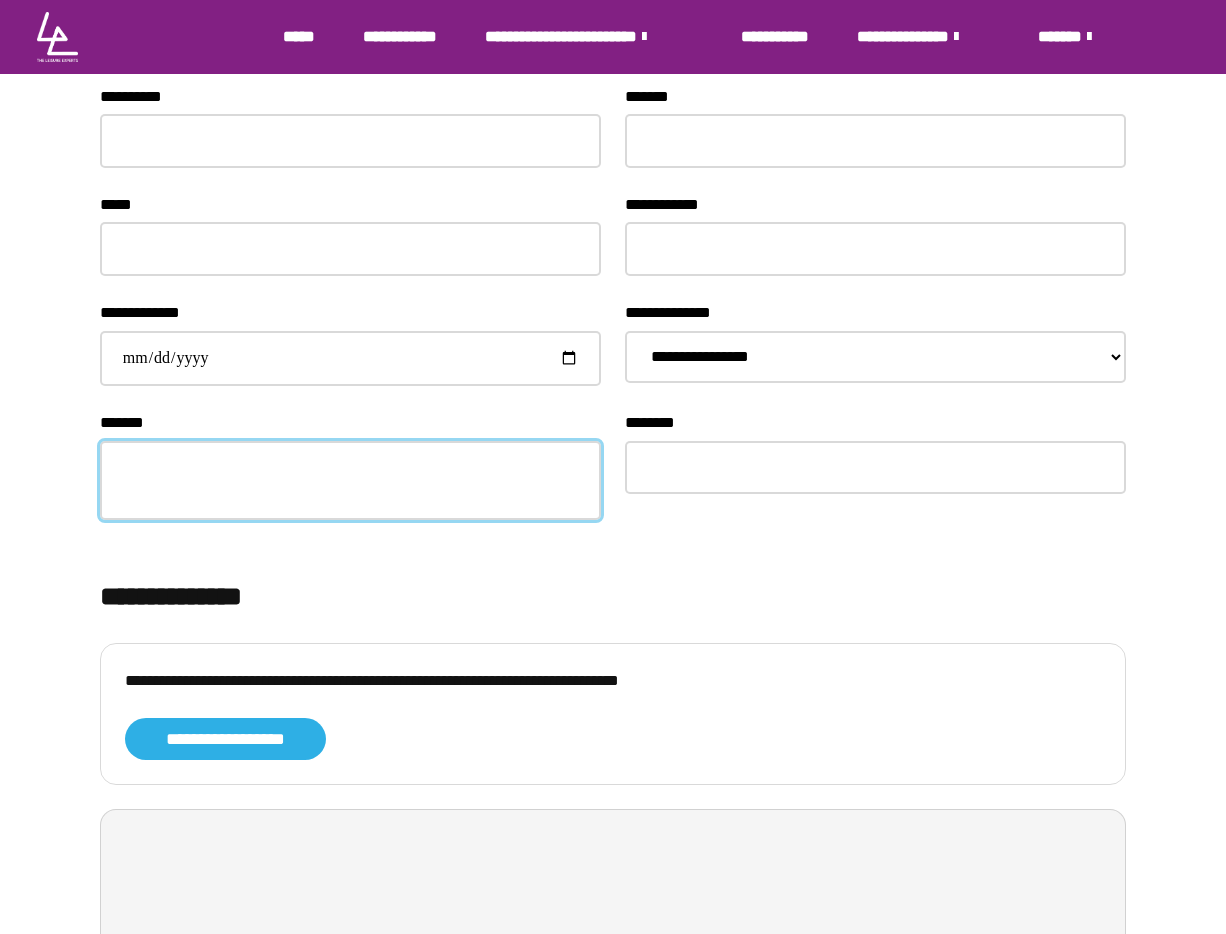 click on "*******" at bounding box center [350, 480] 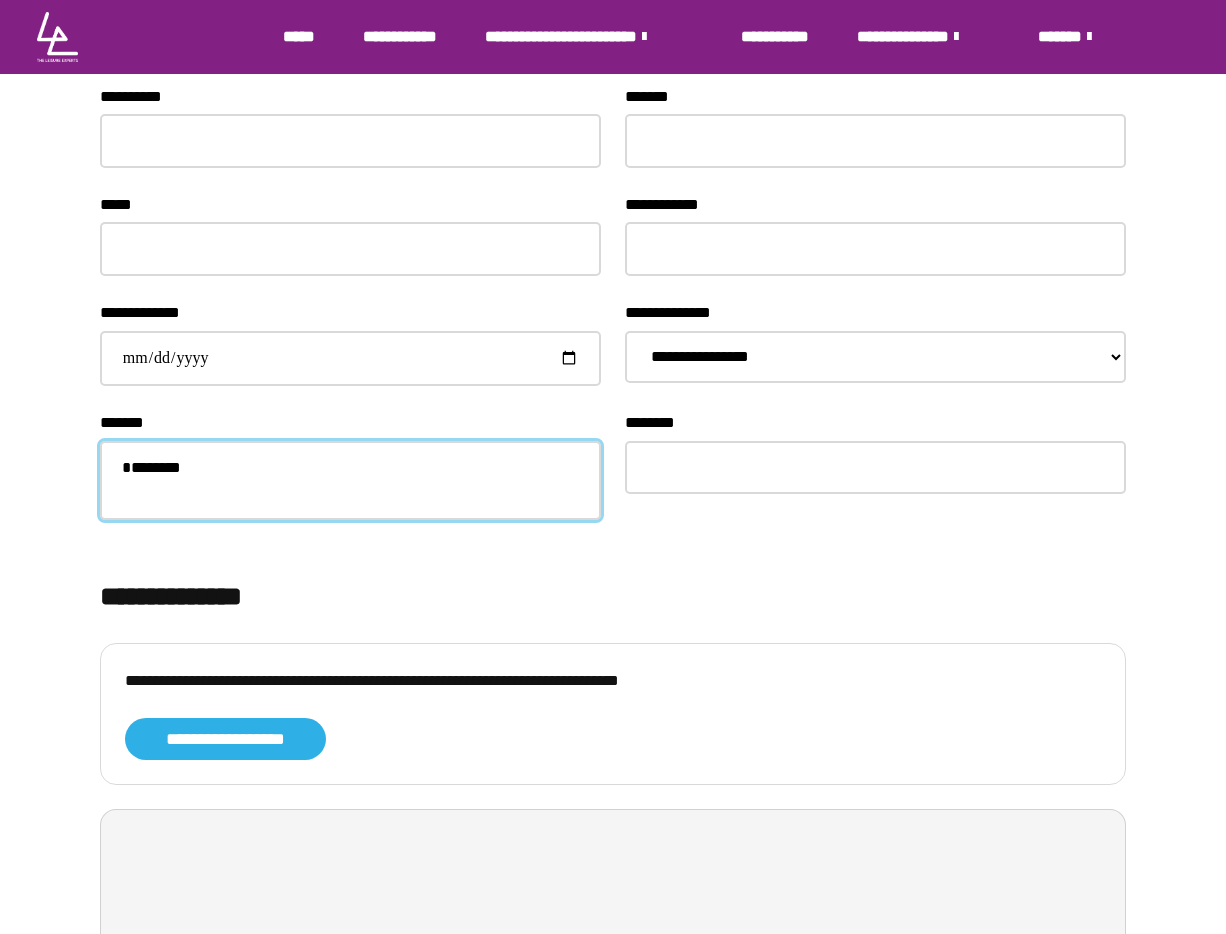 type on "*******" 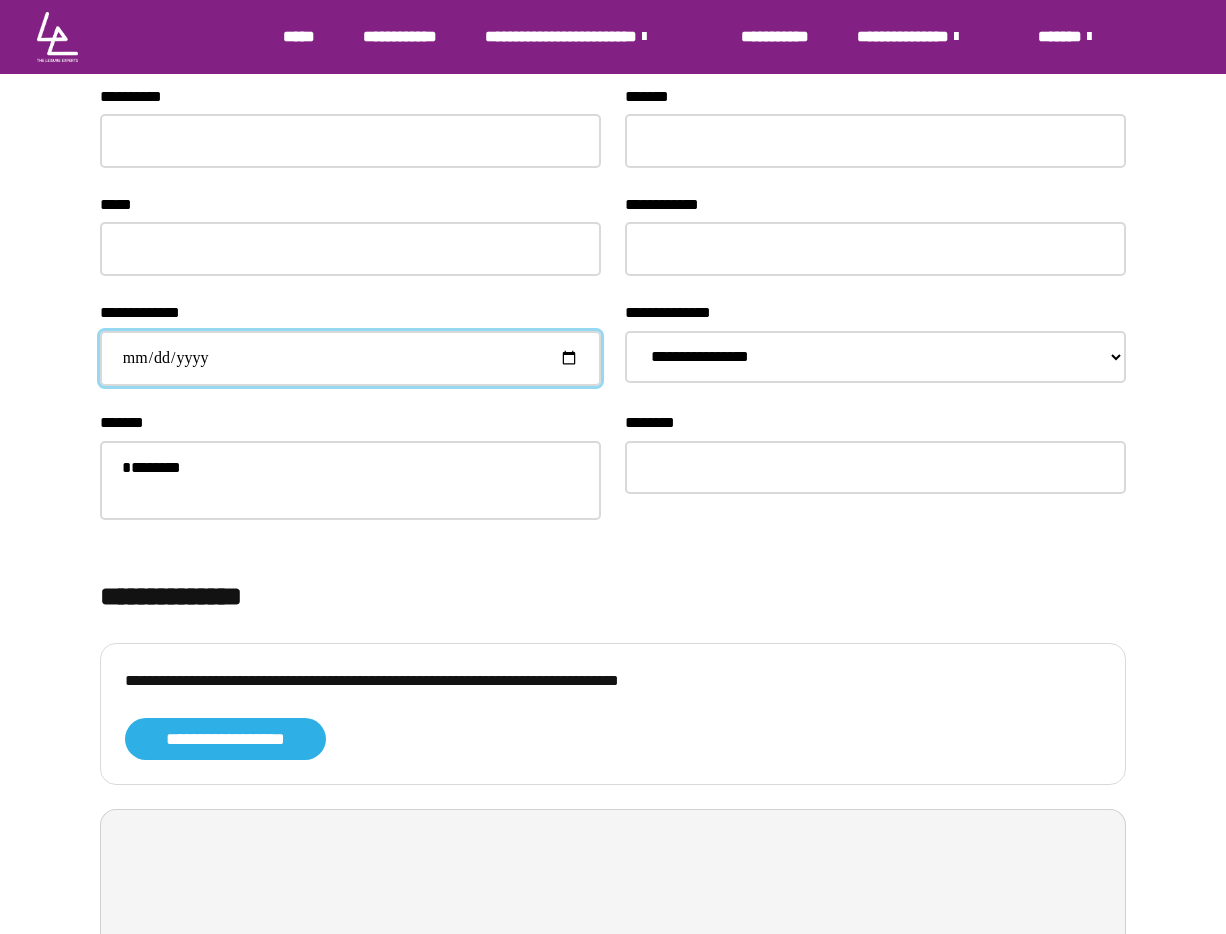 click on "**********" at bounding box center (350, 359) 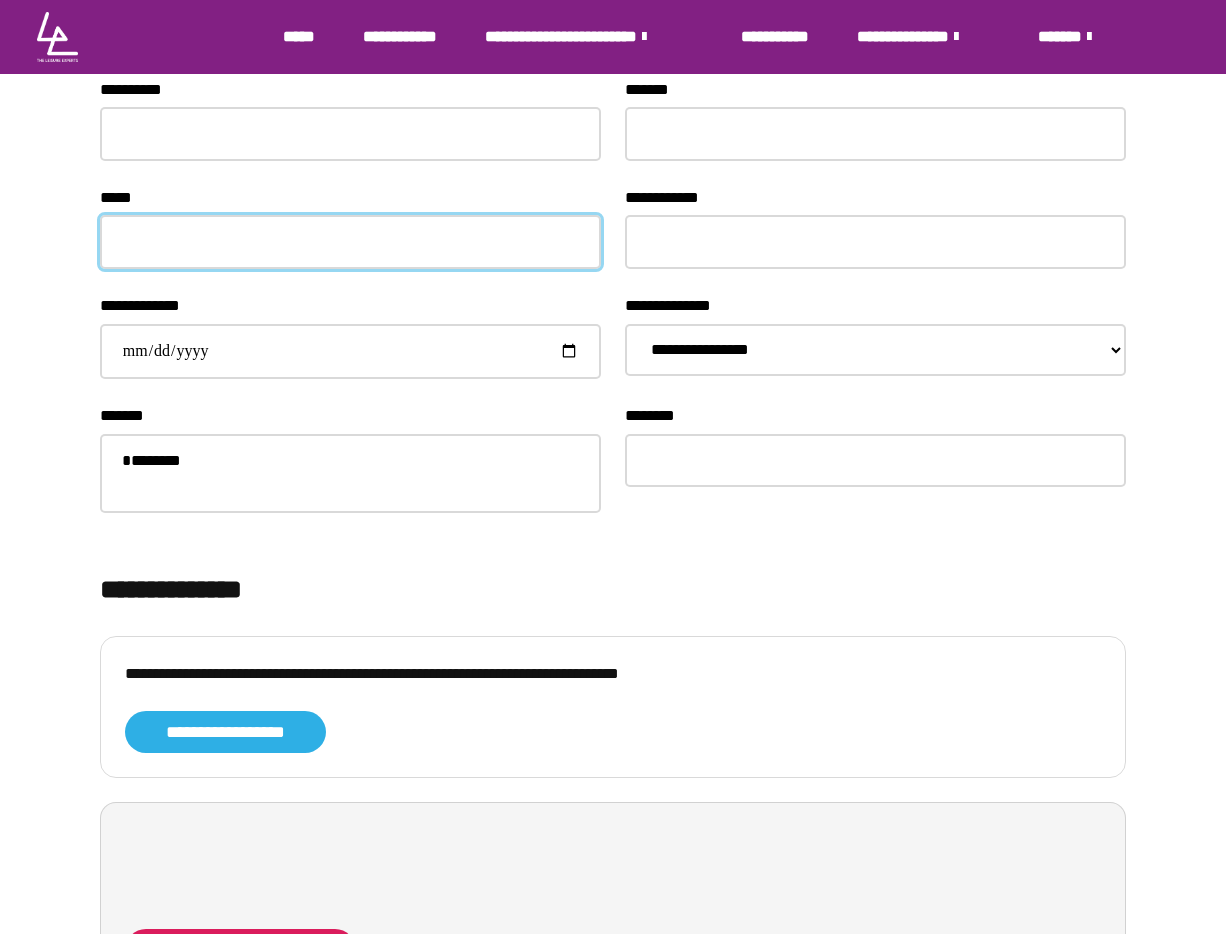 click on "*****" at bounding box center [350, 242] 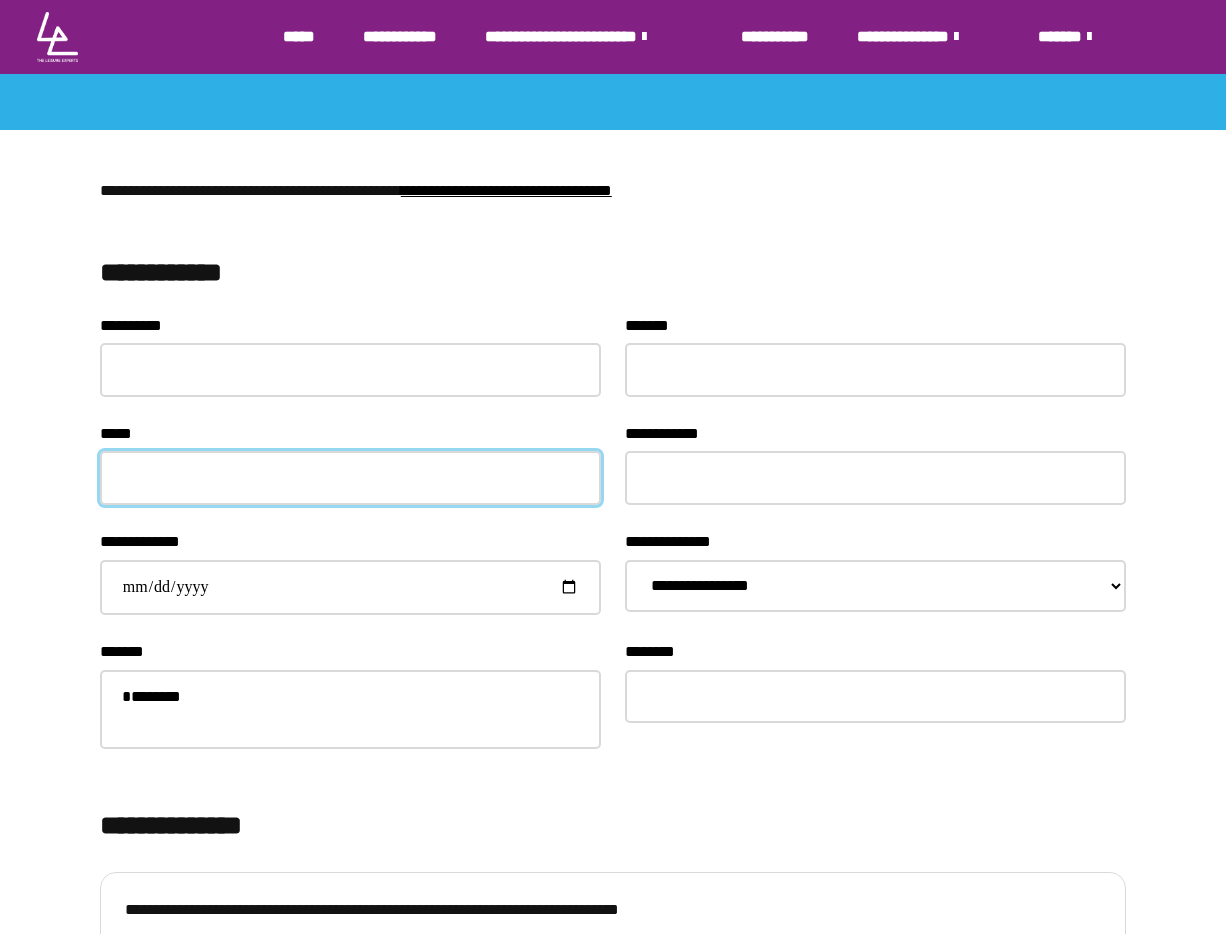 scroll, scrollTop: 183, scrollLeft: 0, axis: vertical 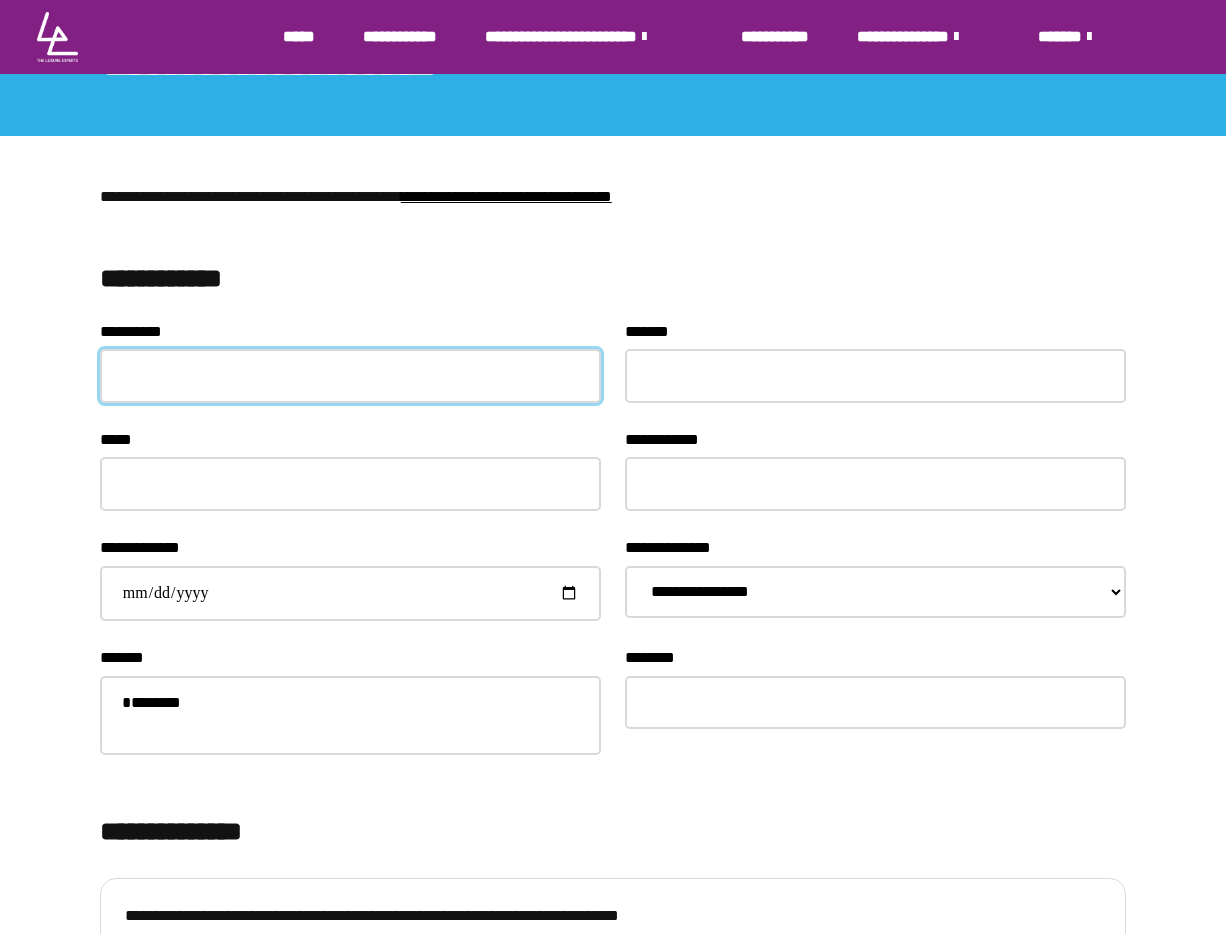 drag, startPoint x: 341, startPoint y: 366, endPoint x: 402, endPoint y: 302, distance: 88.4138 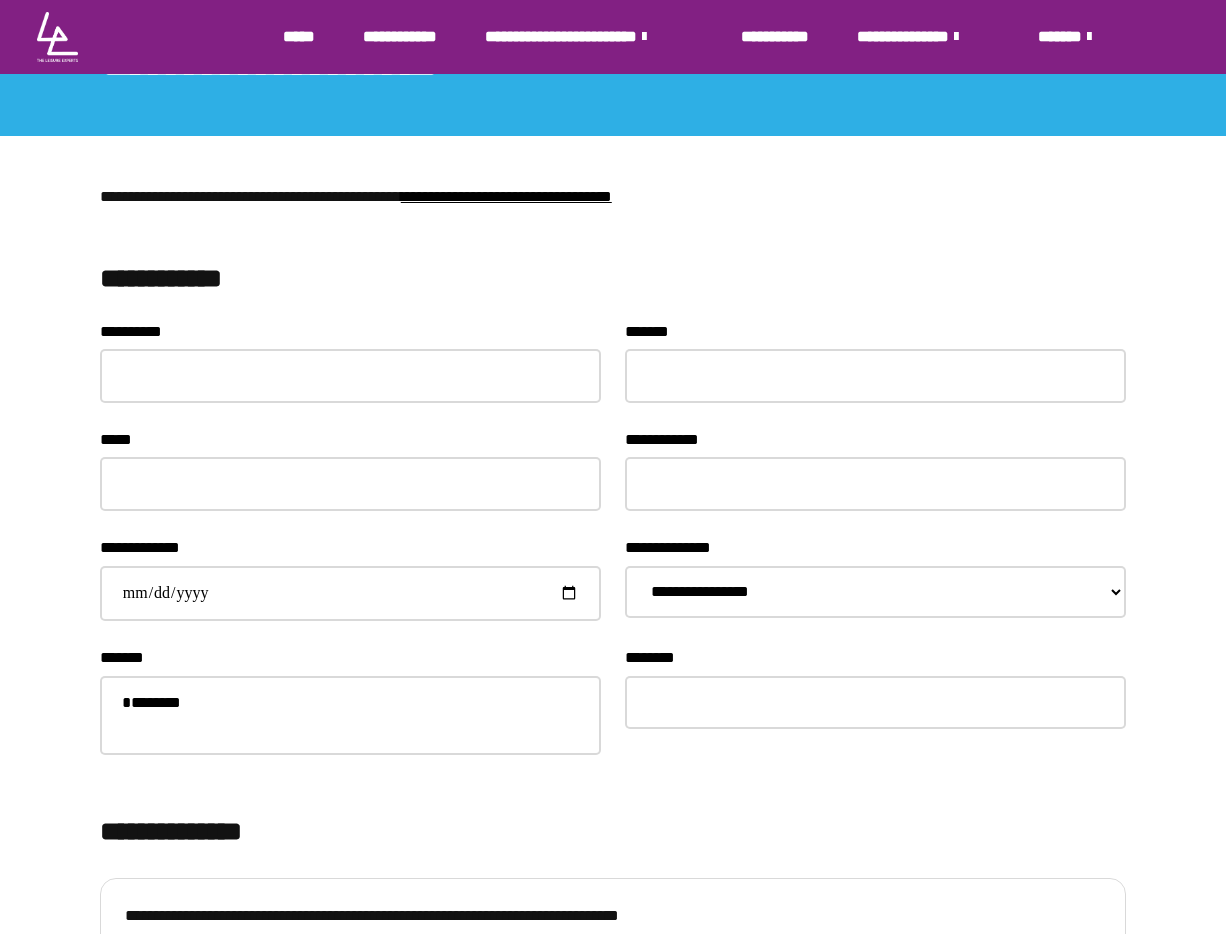 click on "**********" at bounding box center (613, 510) 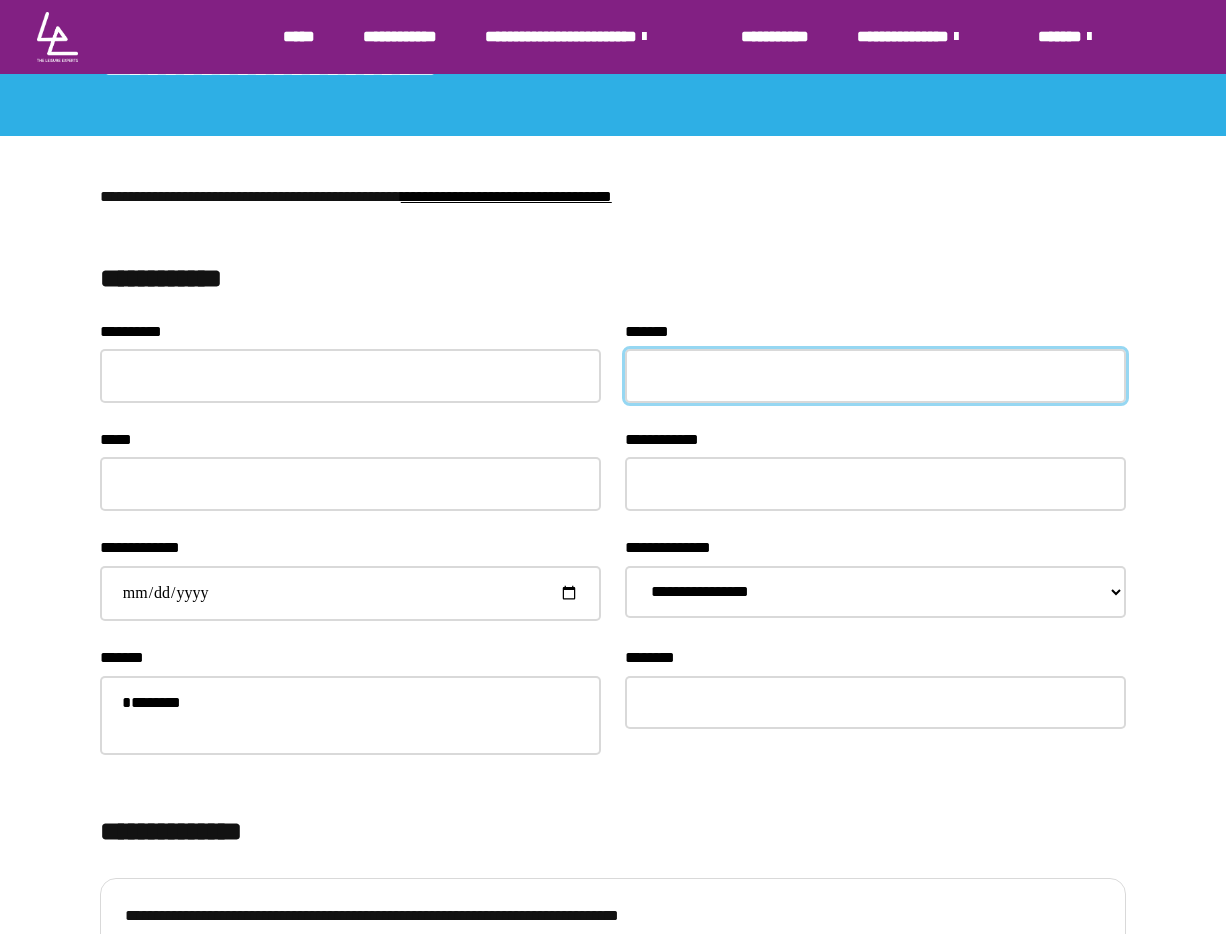 drag, startPoint x: 770, startPoint y: 364, endPoint x: 762, endPoint y: 348, distance: 17.888544 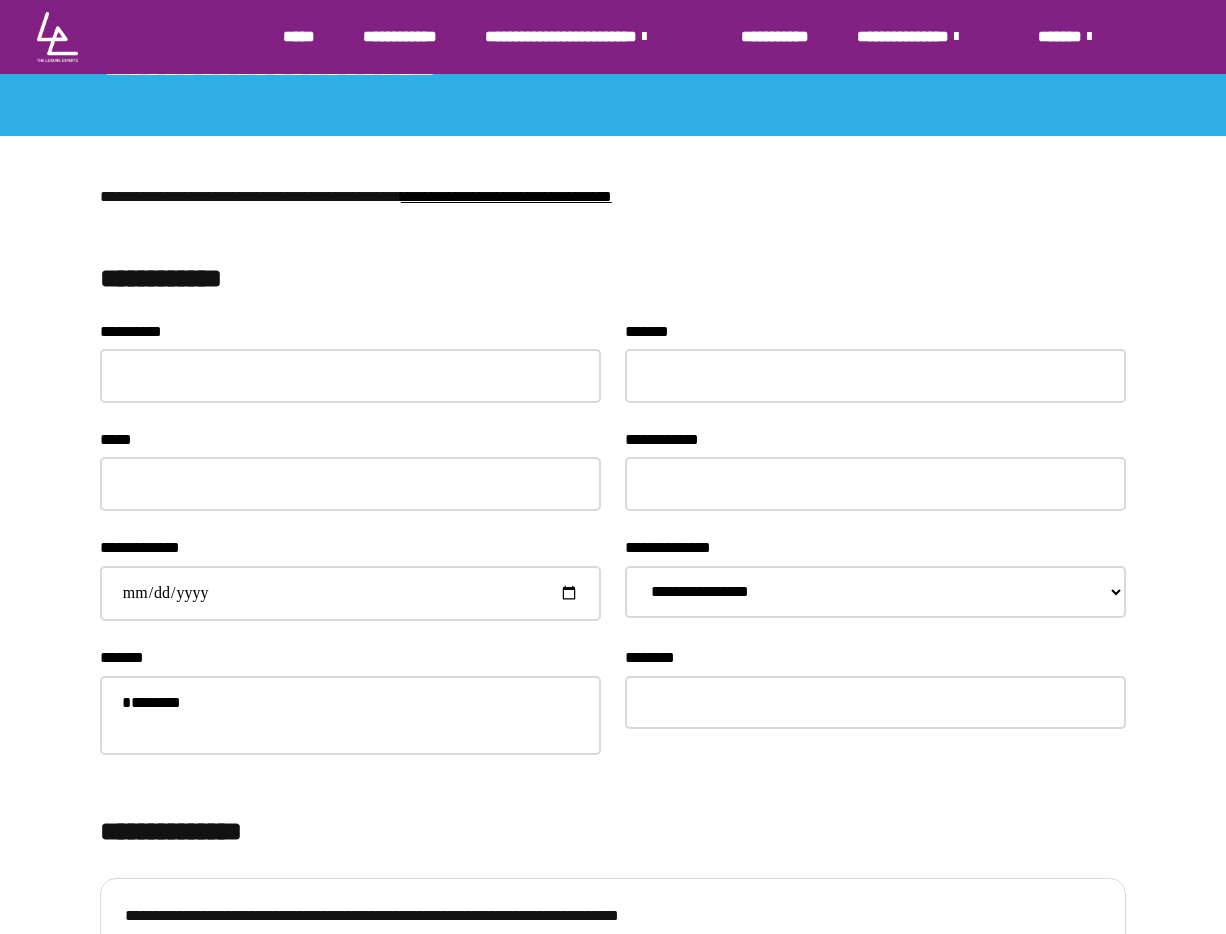click on "**********" at bounding box center [613, 510] 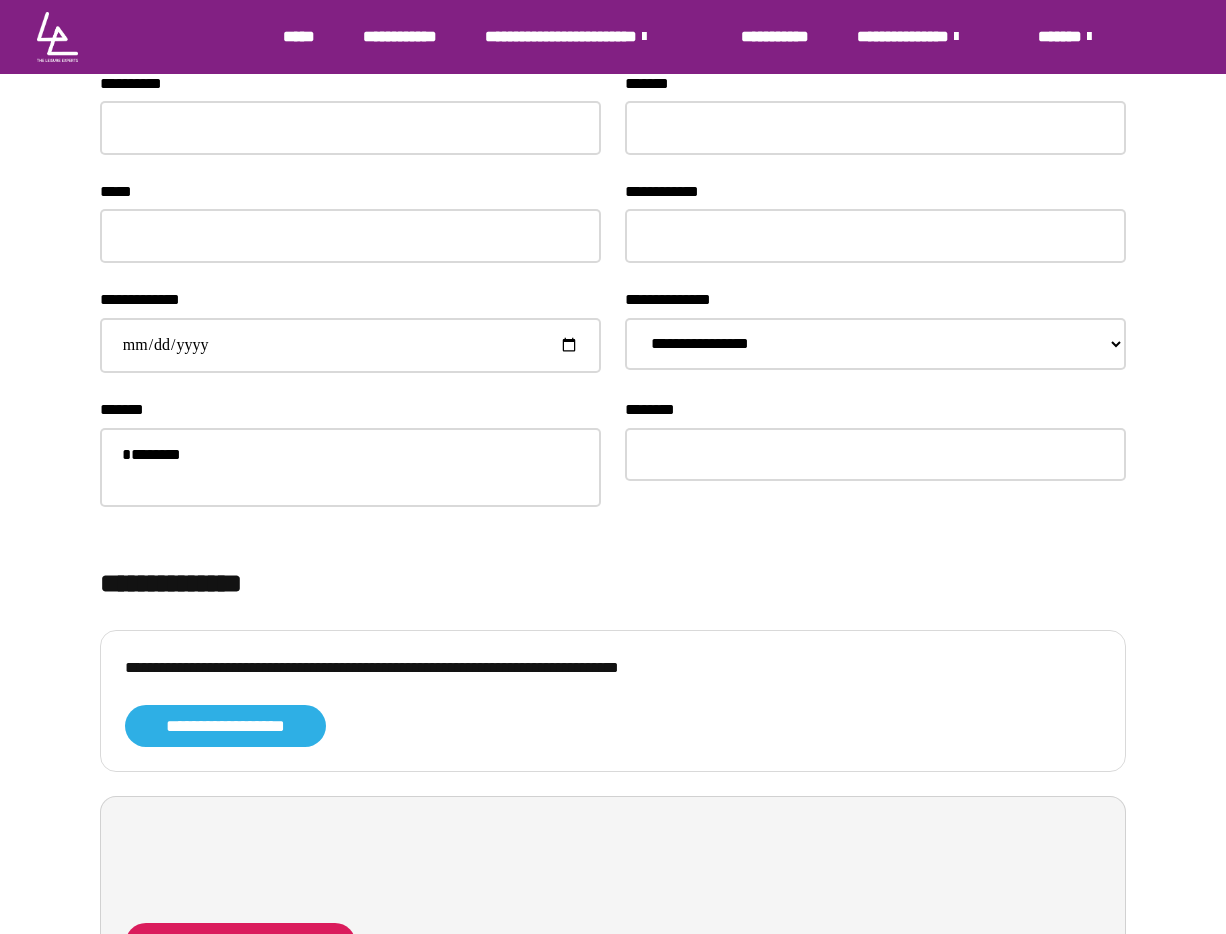 scroll, scrollTop: 433, scrollLeft: 0, axis: vertical 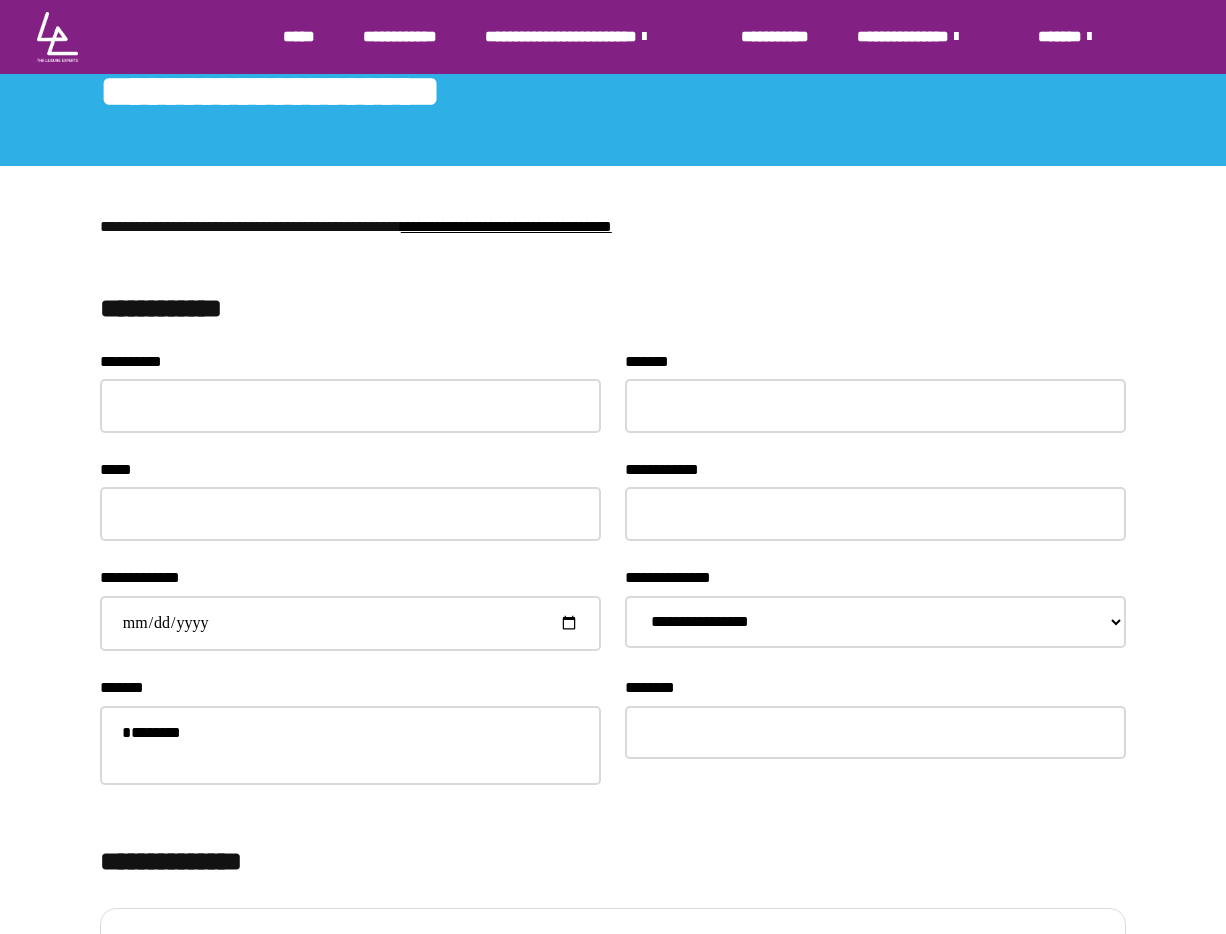 click on "**********" at bounding box center (506, 226) 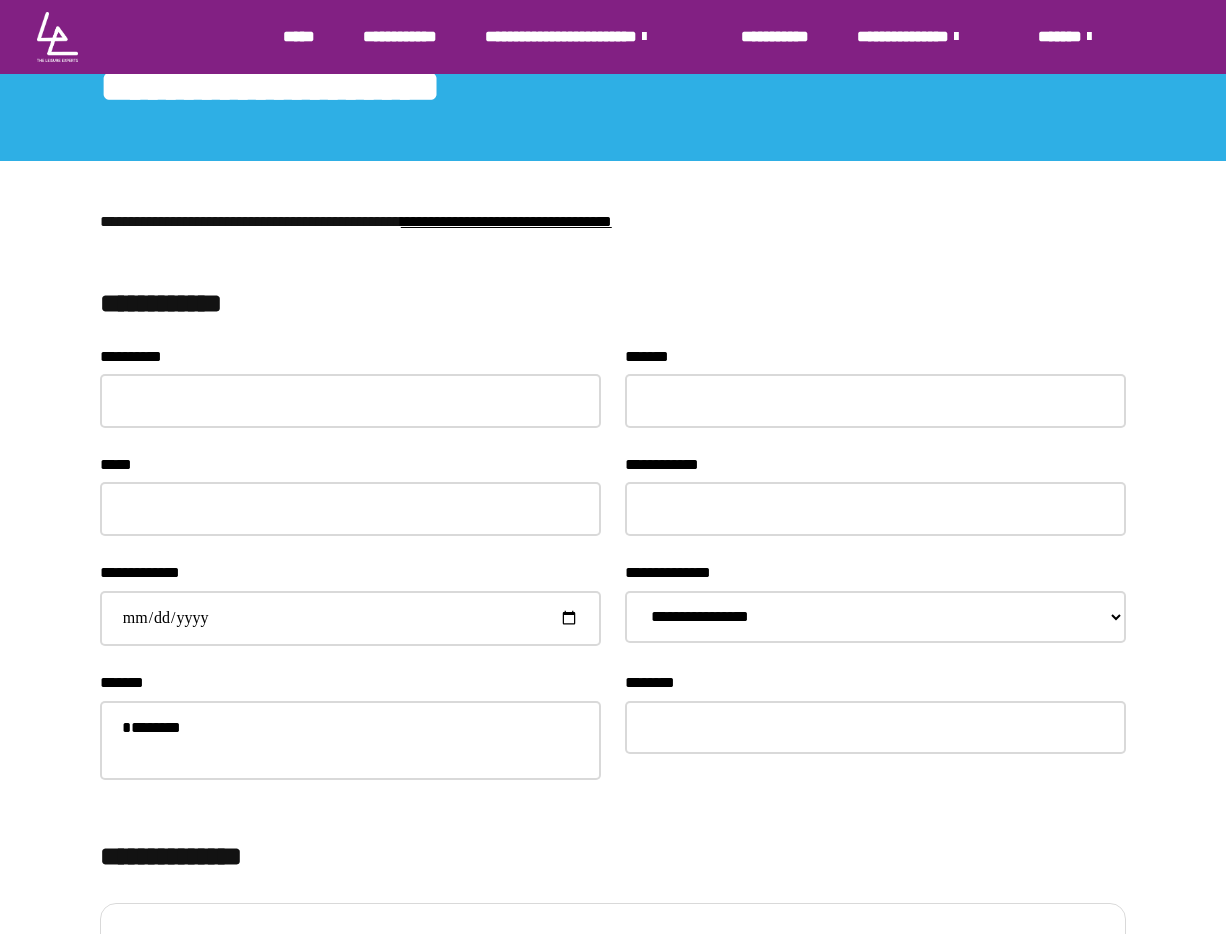click on "**********" at bounding box center [613, 736] 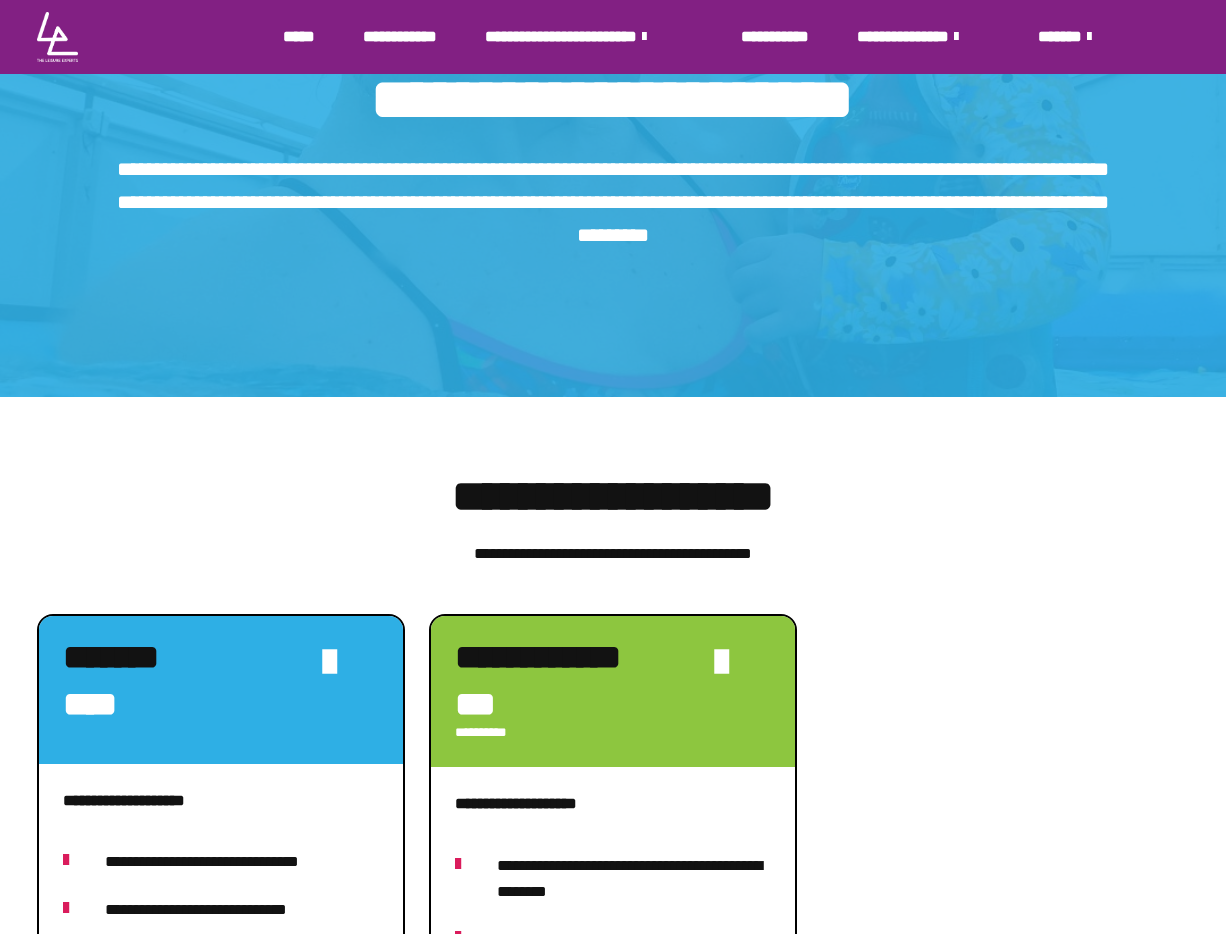 scroll, scrollTop: 642, scrollLeft: 0, axis: vertical 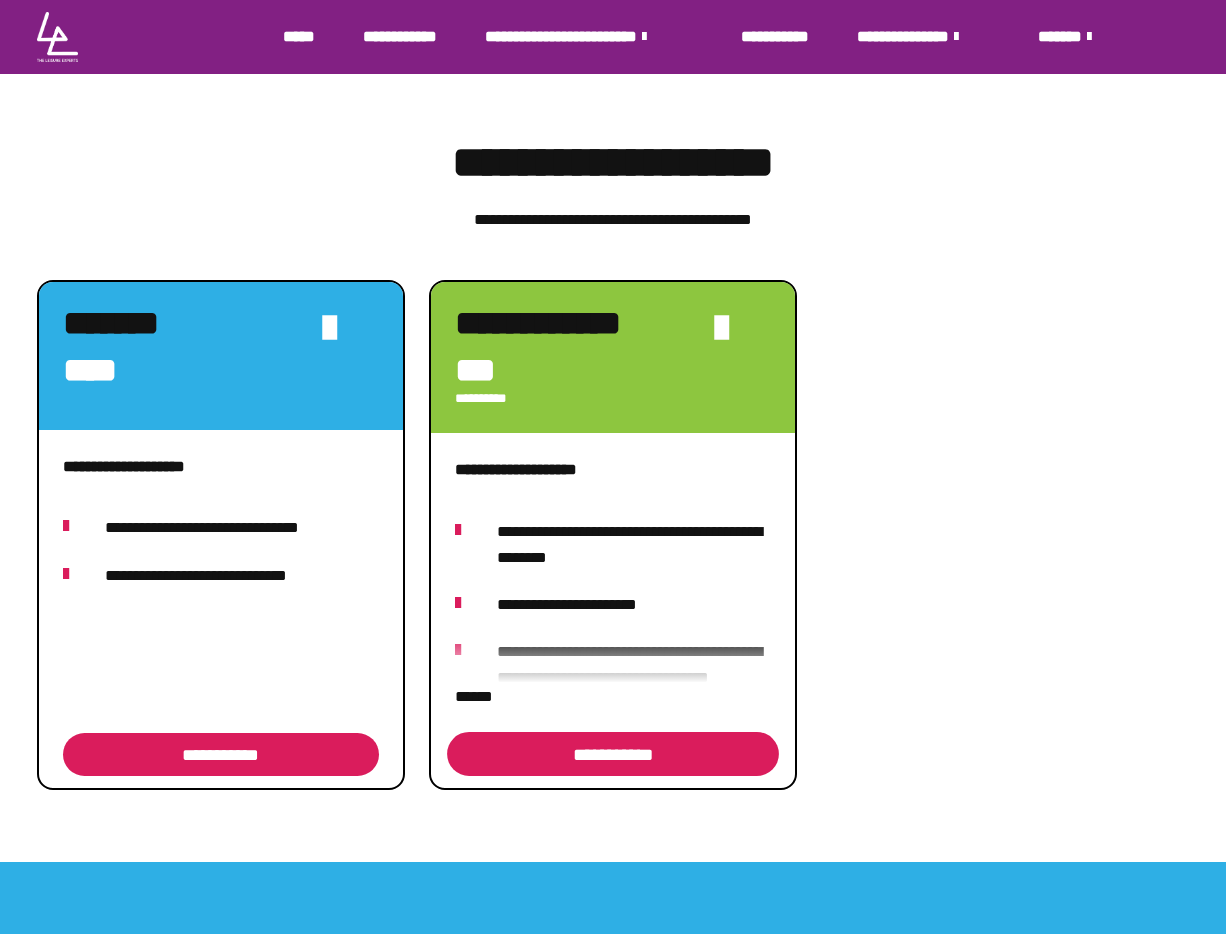 click on "**********" at bounding box center (613, 754) 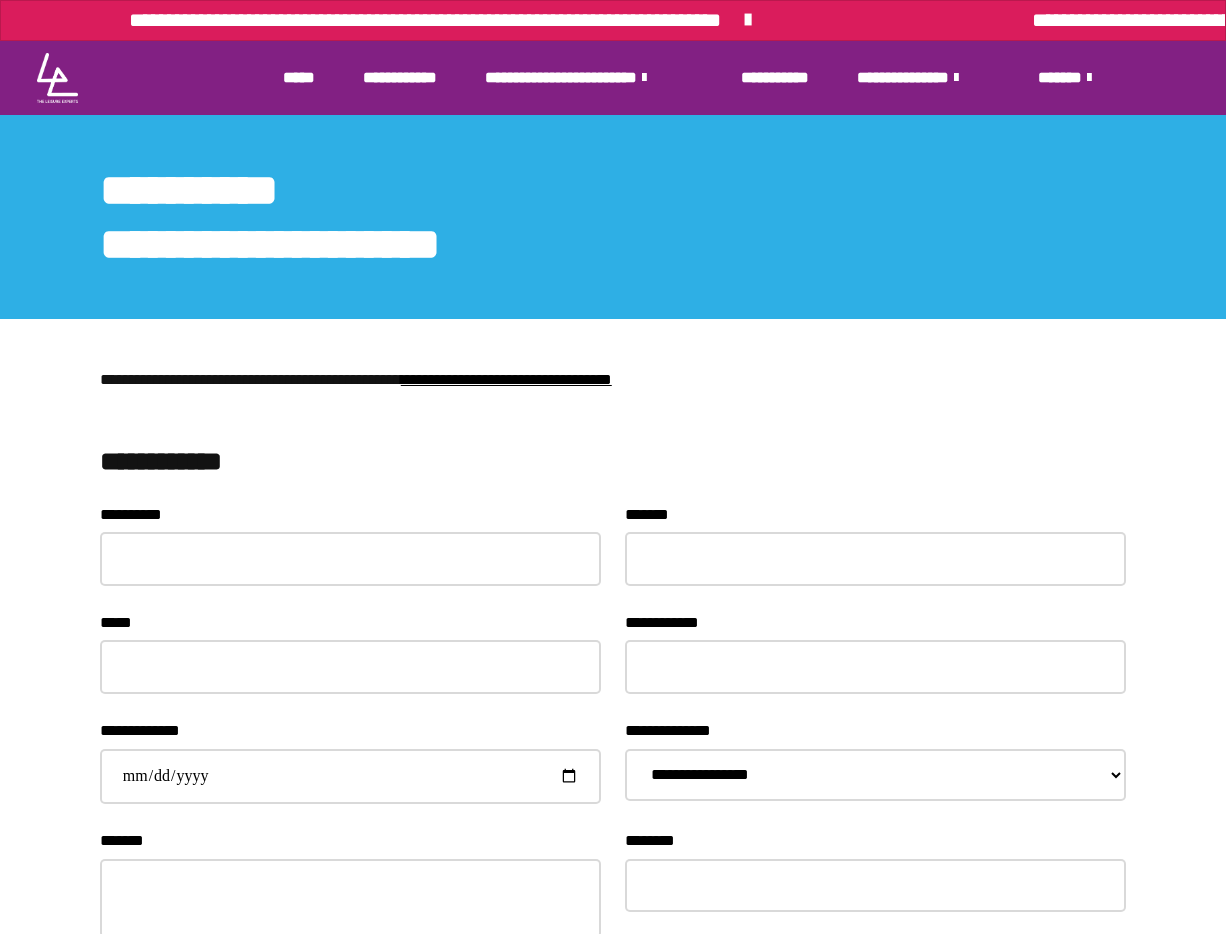 scroll, scrollTop: 0, scrollLeft: 0, axis: both 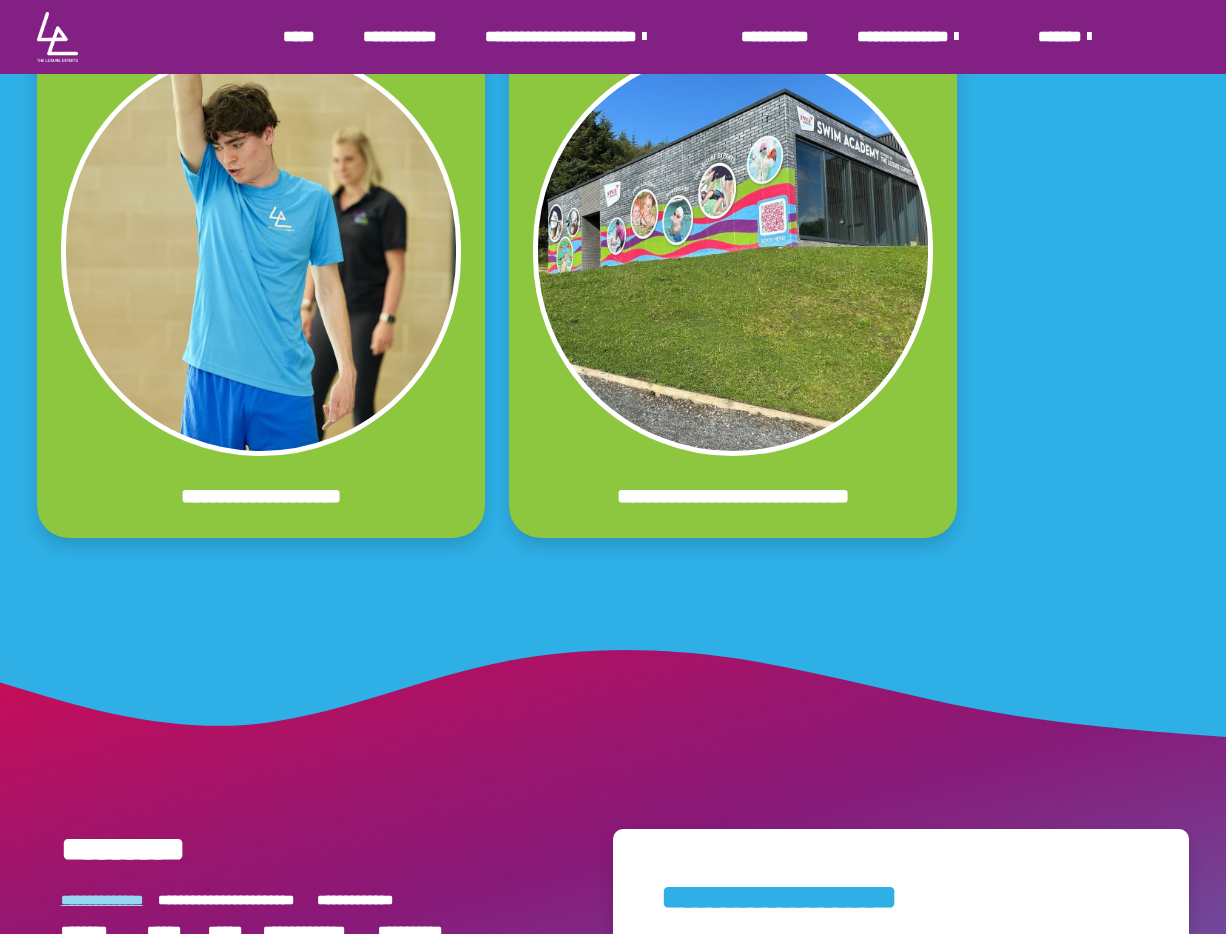 click on "**********" at bounding box center (261, 279) 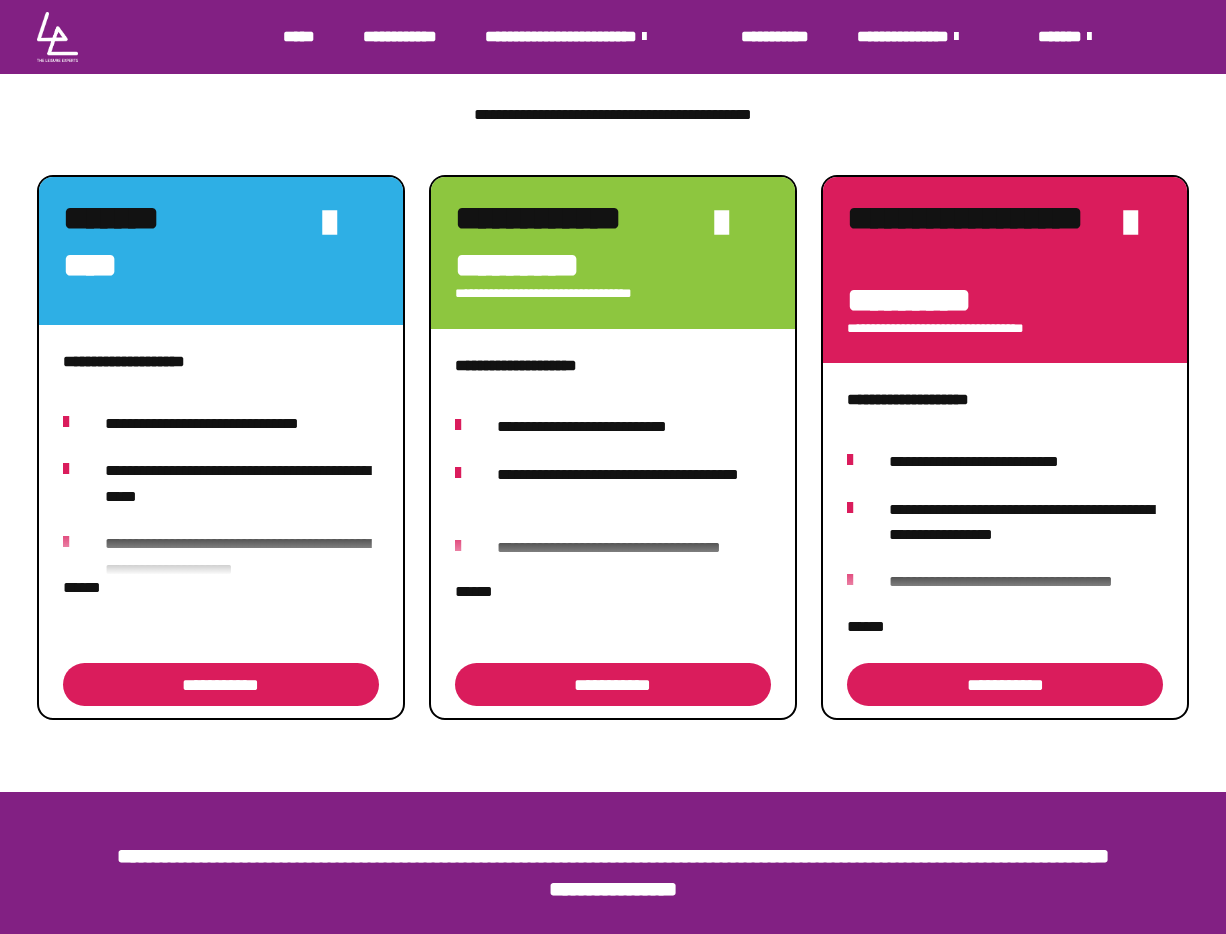 scroll, scrollTop: 823, scrollLeft: 0, axis: vertical 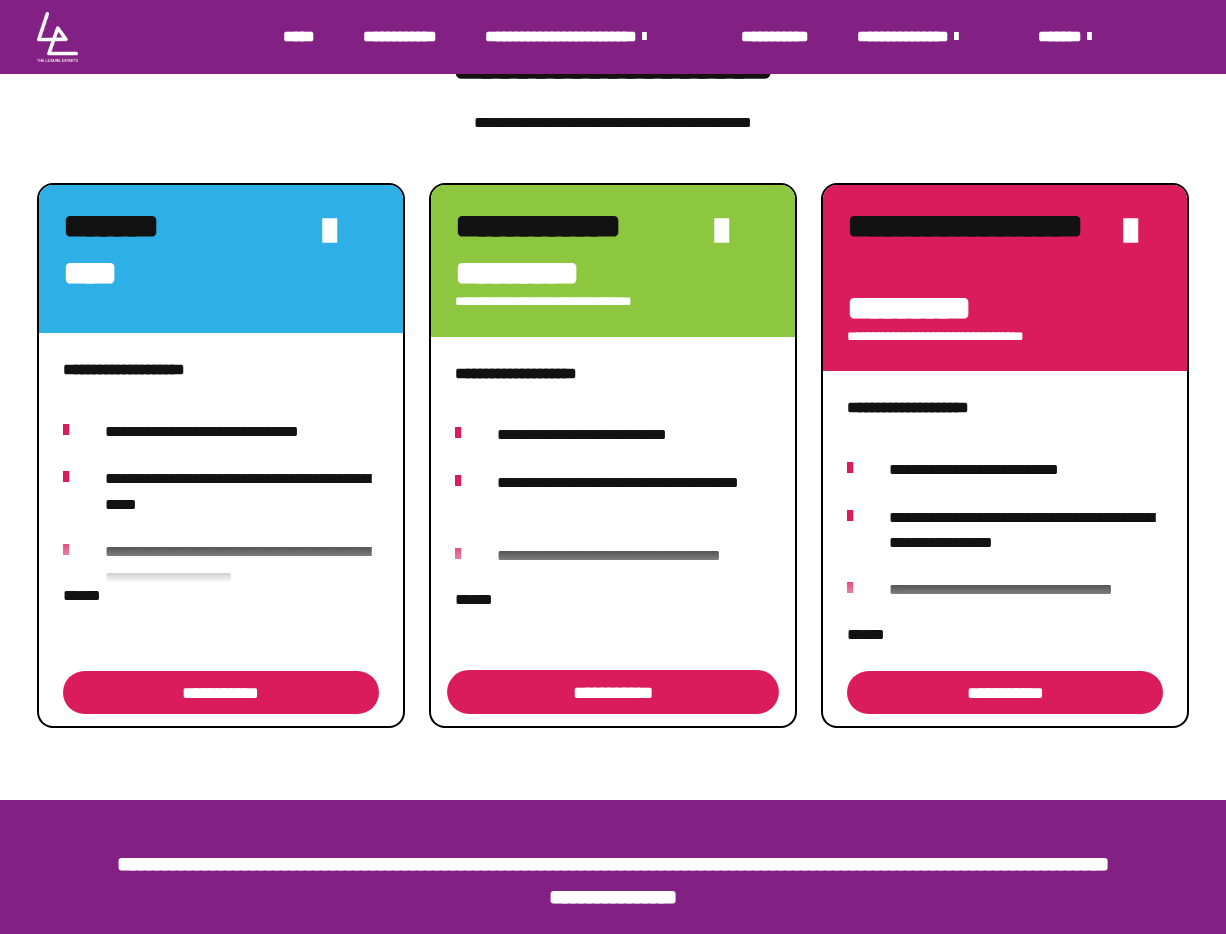 click on "**********" at bounding box center [613, 692] 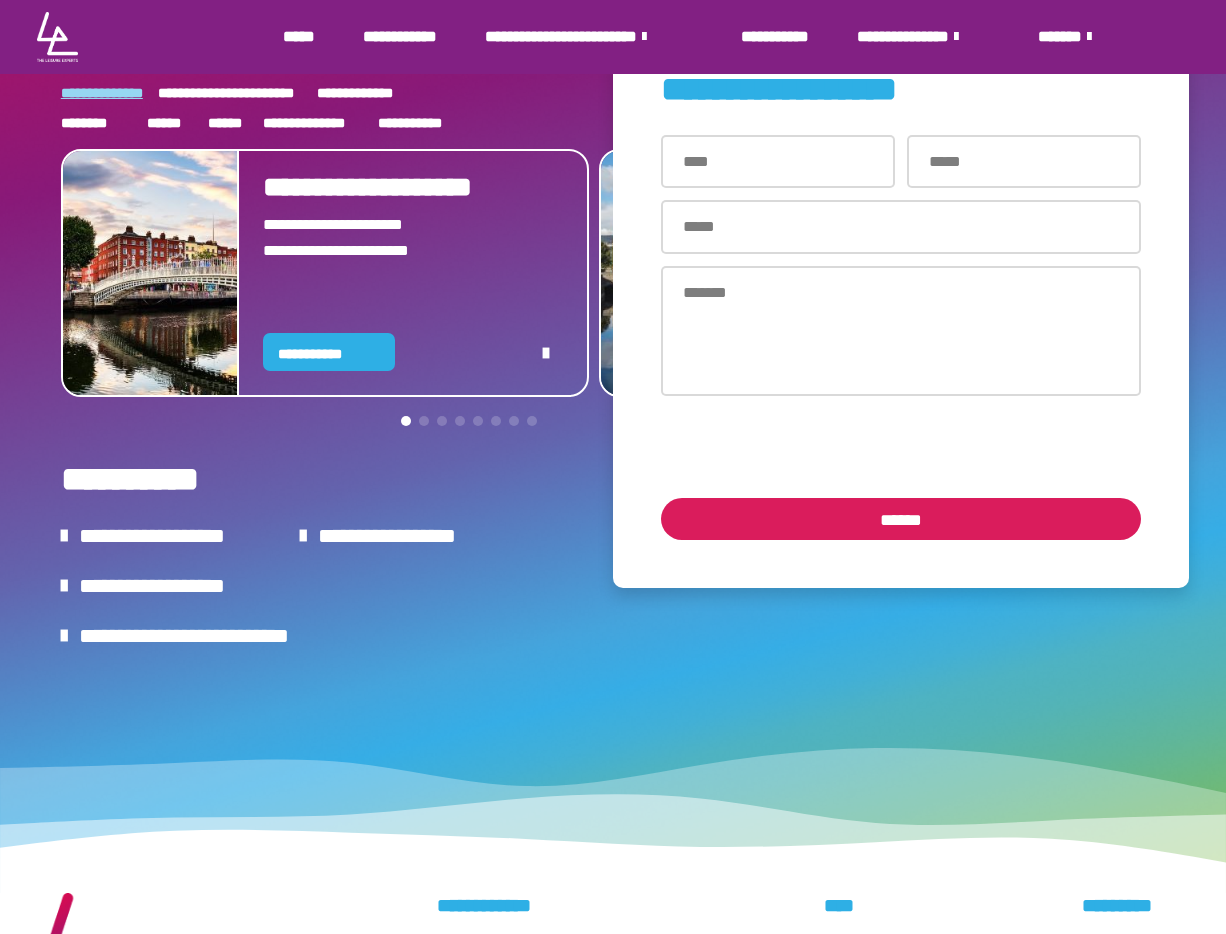 scroll, scrollTop: 1540, scrollLeft: 0, axis: vertical 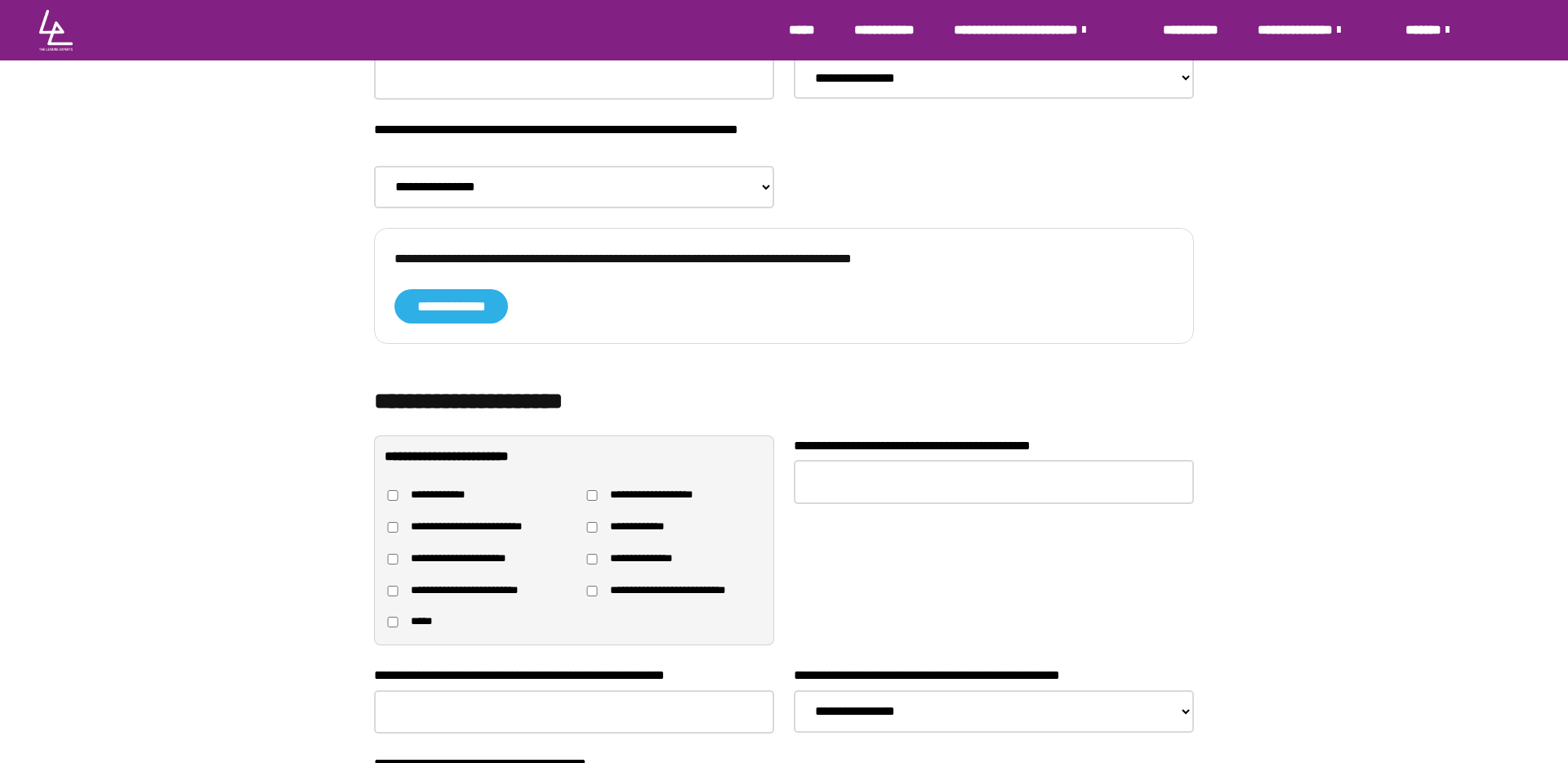 click on "**********" at bounding box center (784, 286) 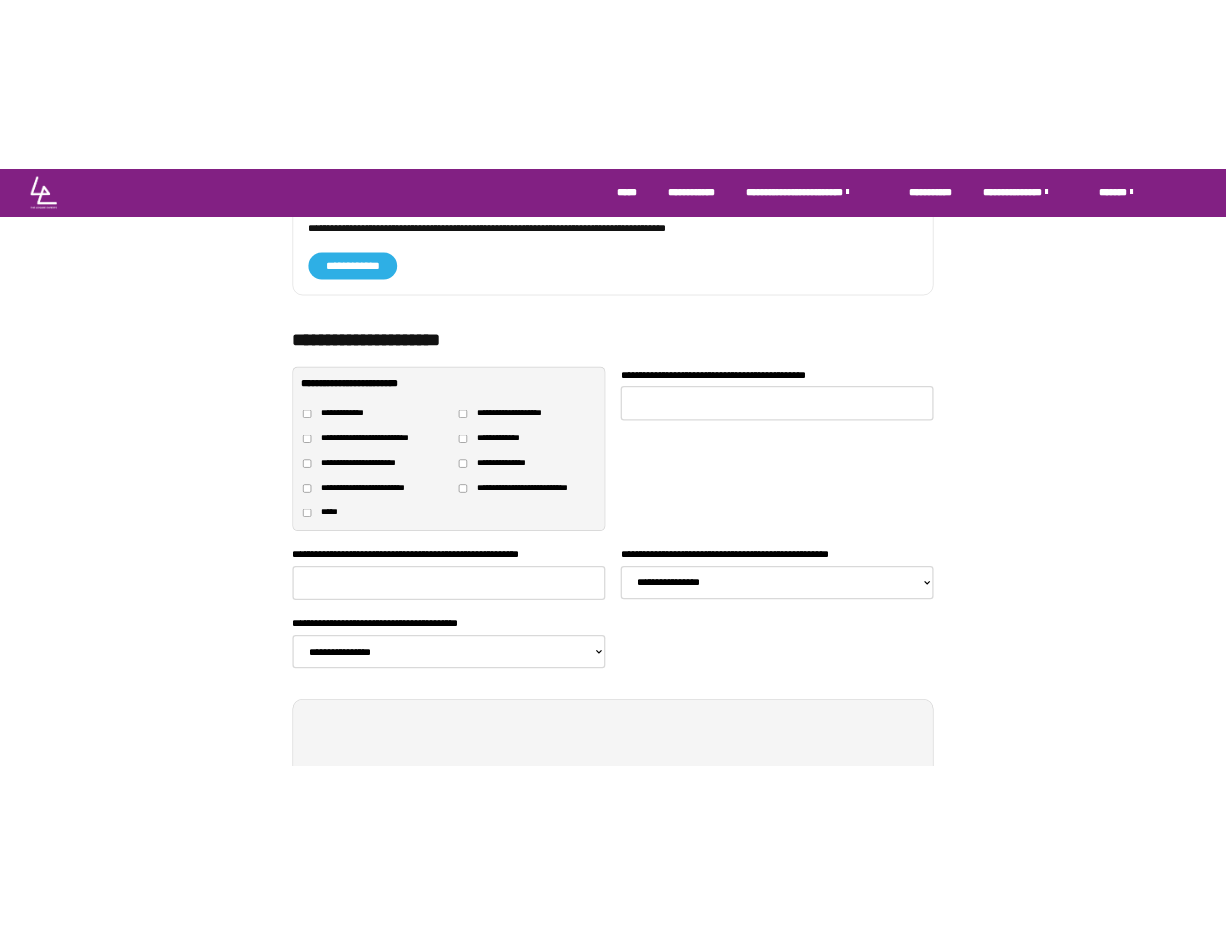scroll, scrollTop: 1906, scrollLeft: 0, axis: vertical 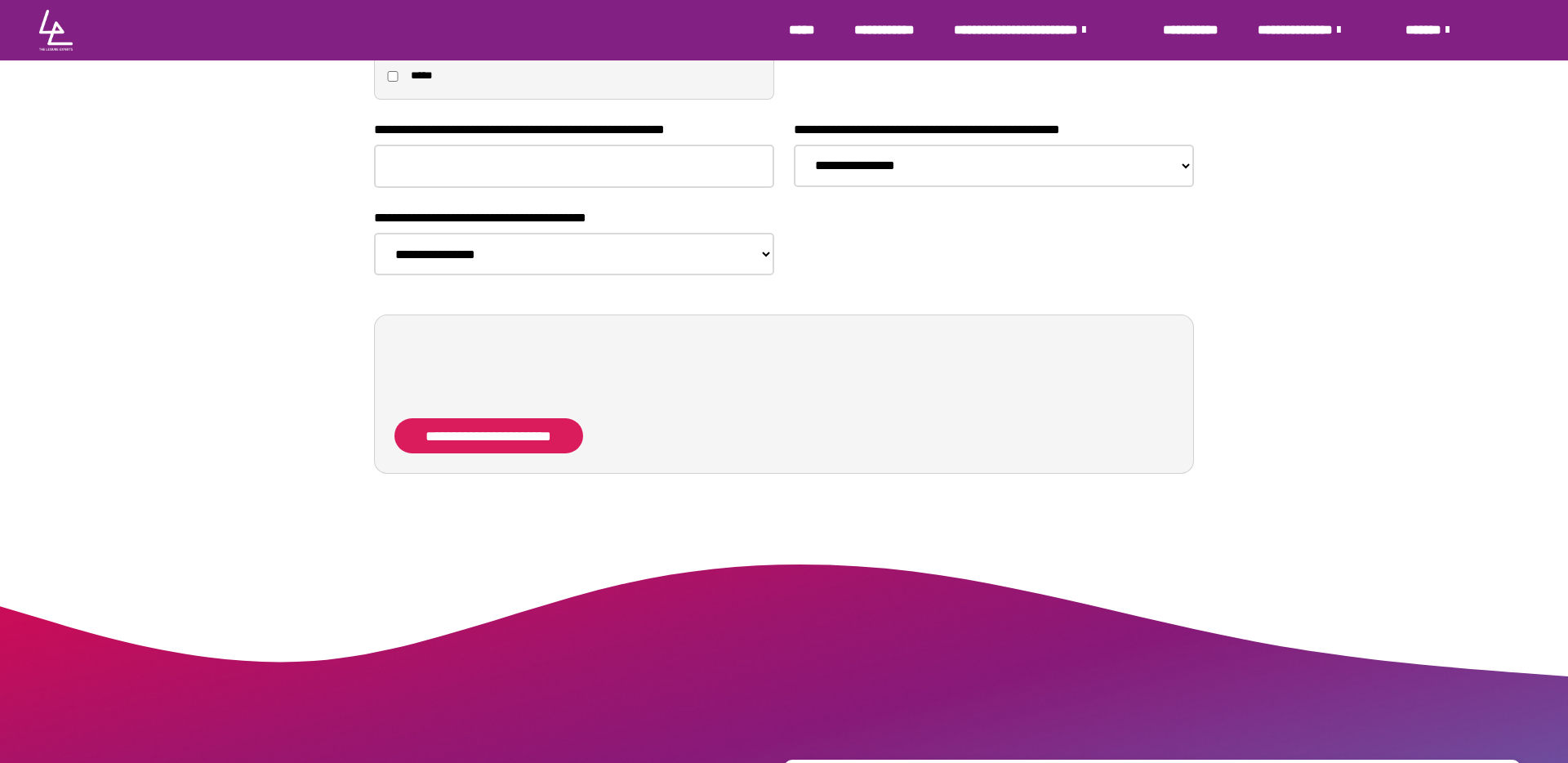click on "**********" at bounding box center [784, -386] 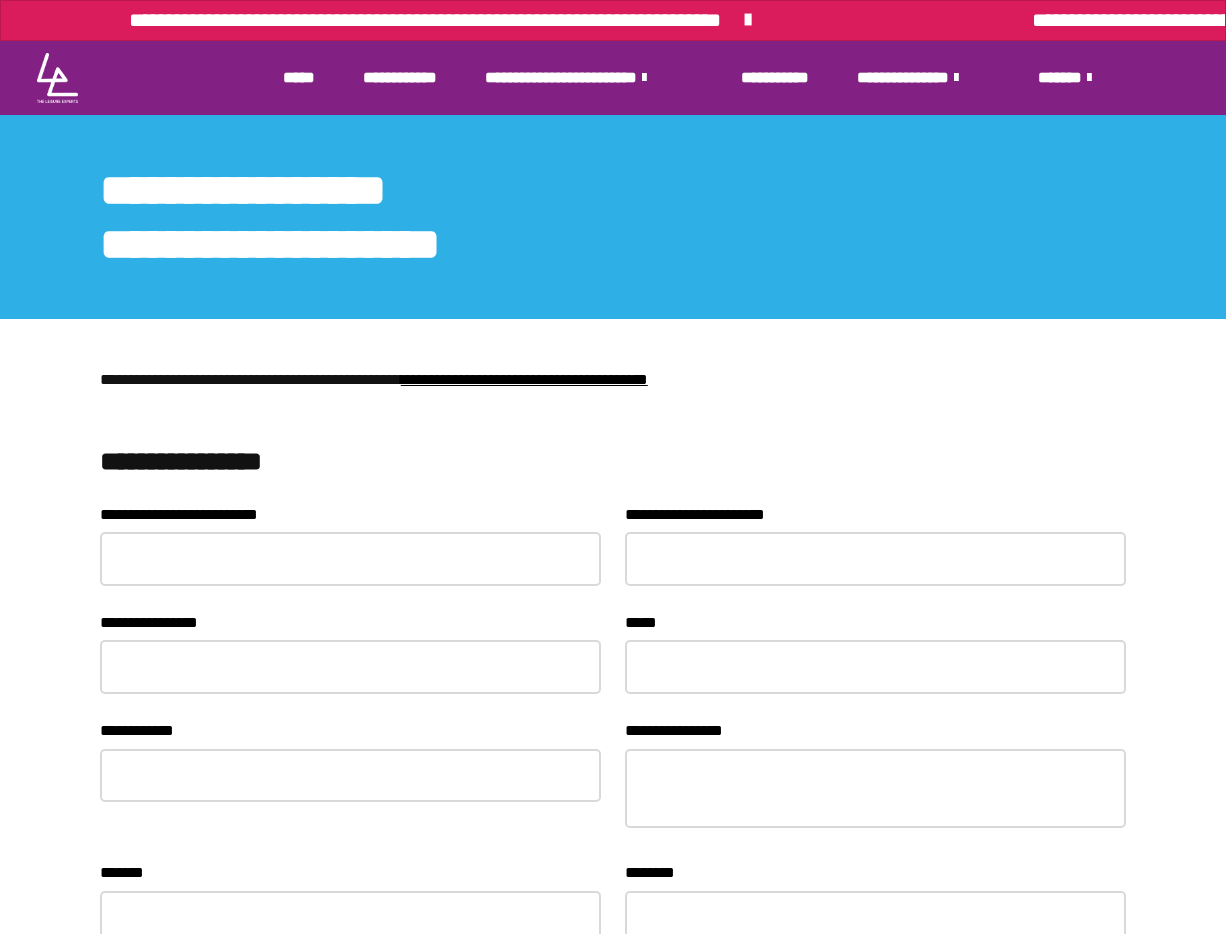 scroll, scrollTop: 0, scrollLeft: 0, axis: both 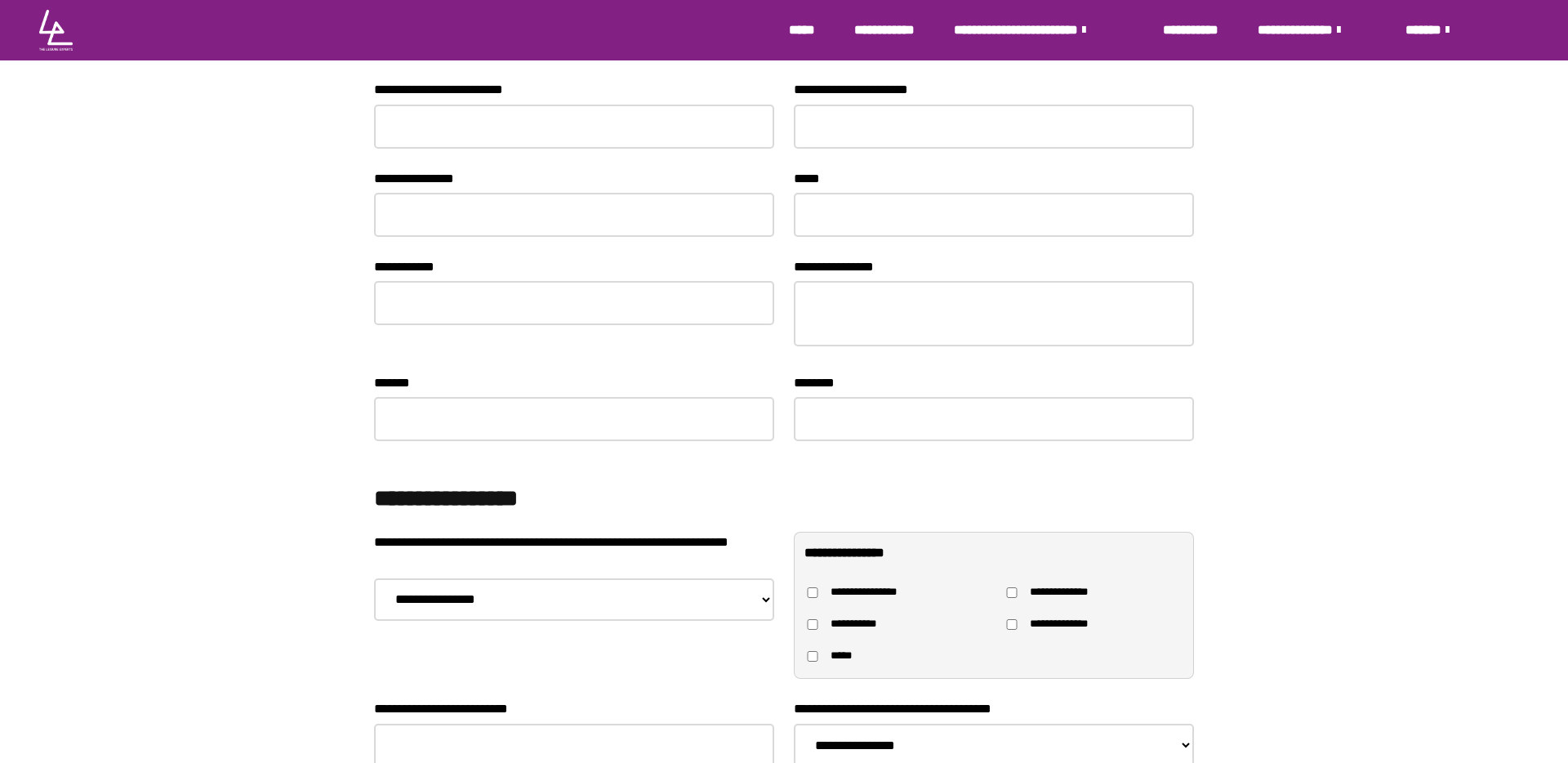 click on "**********" at bounding box center (784, 827) 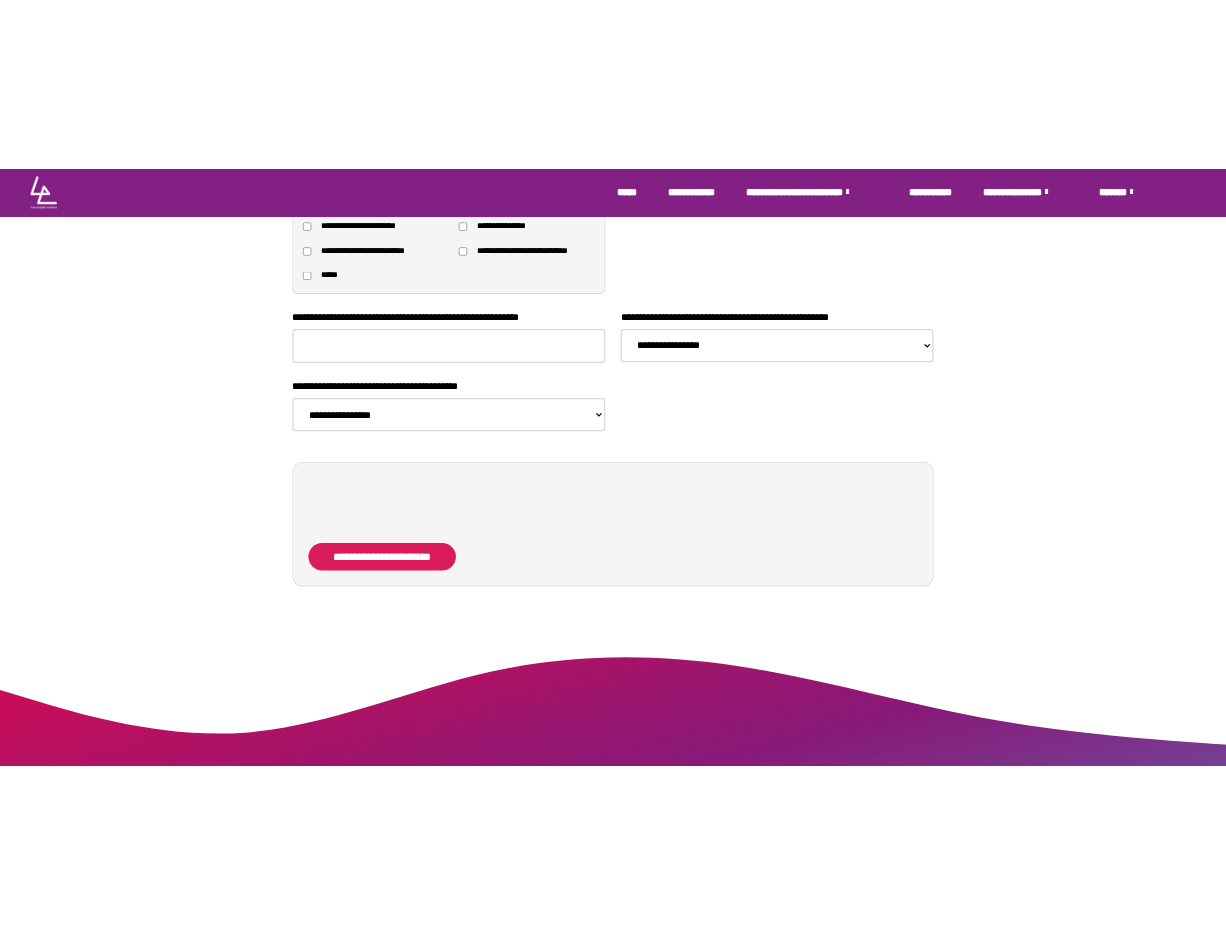 scroll, scrollTop: 1832, scrollLeft: 0, axis: vertical 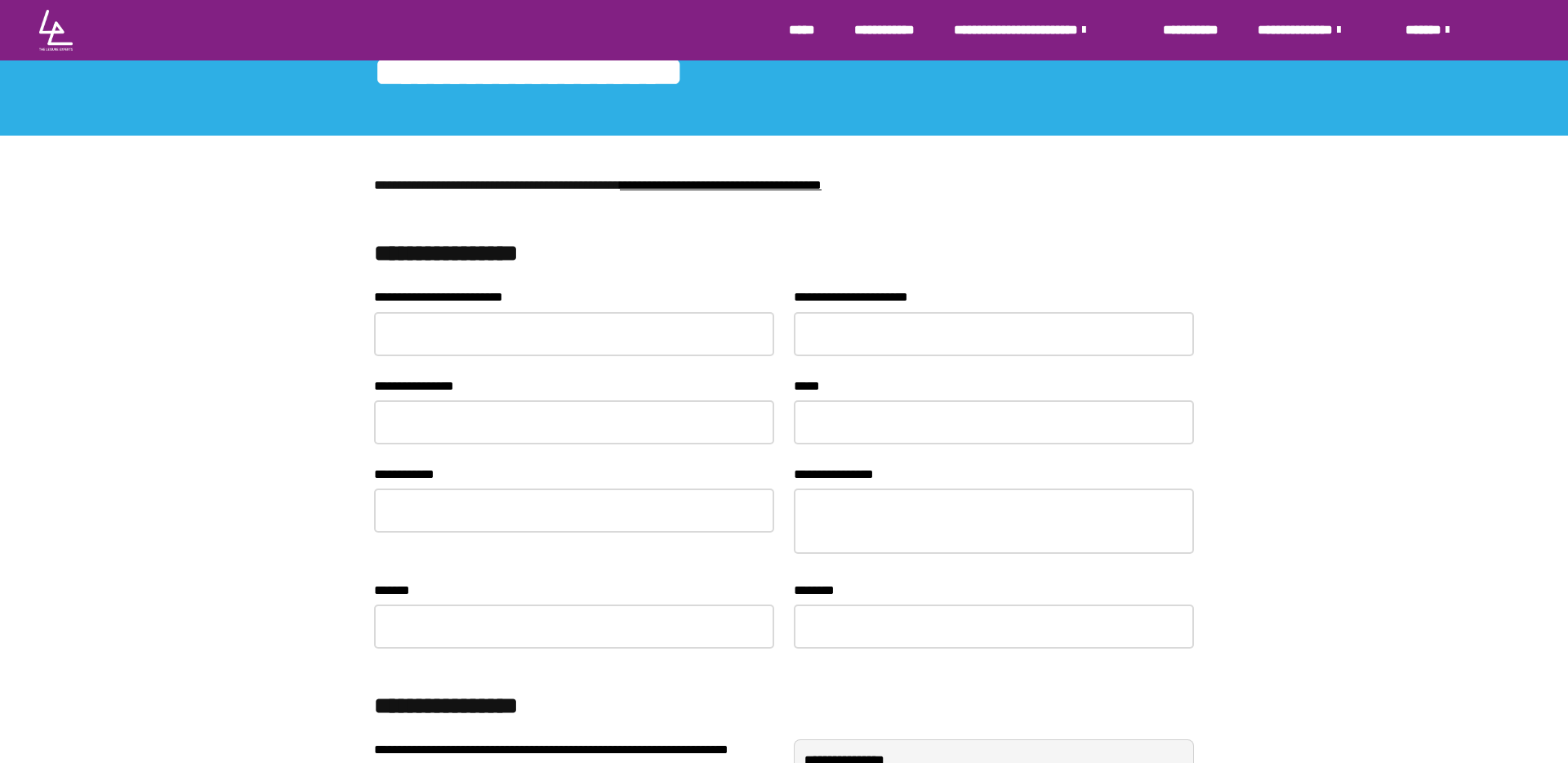 click on "**********" at bounding box center (784, 442) 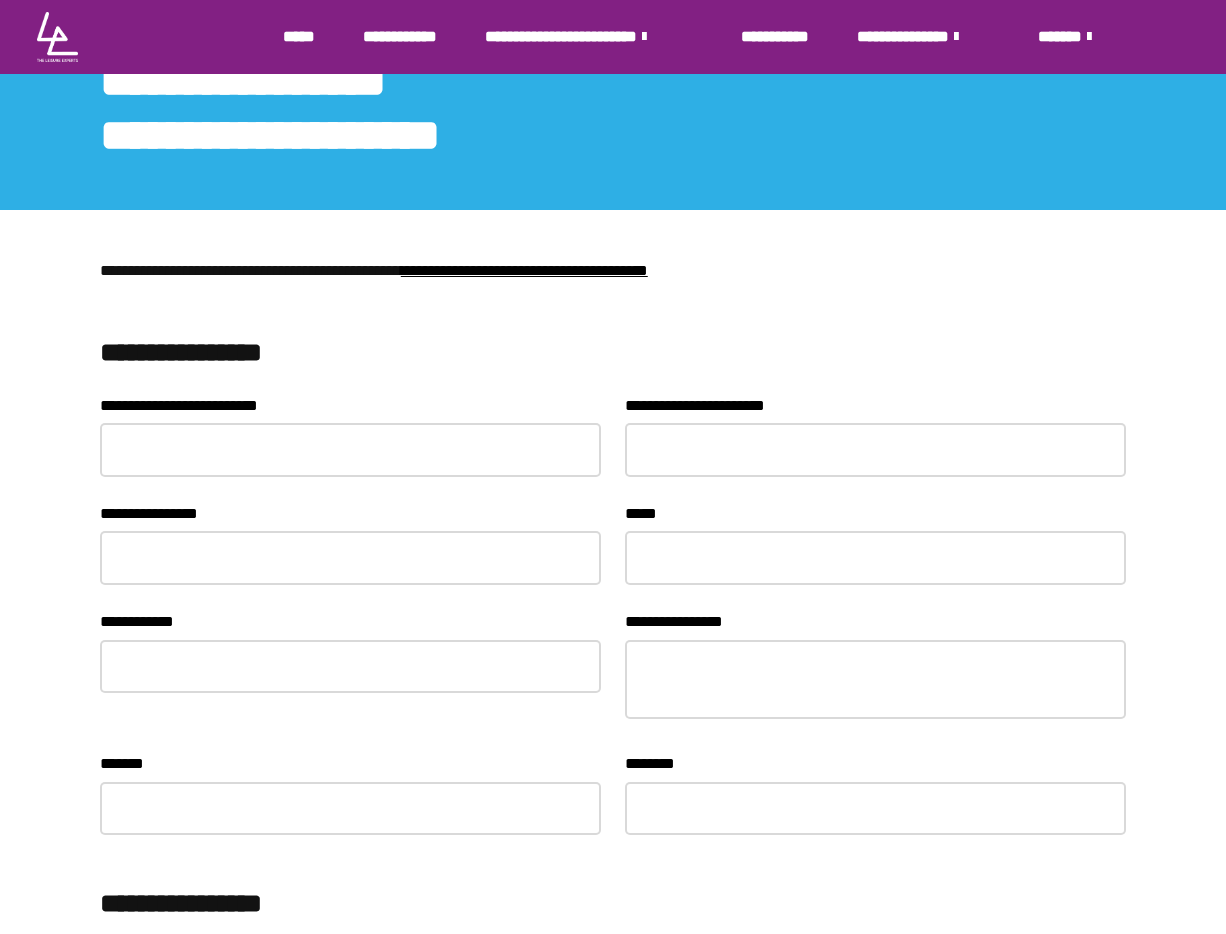 scroll, scrollTop: 112, scrollLeft: 0, axis: vertical 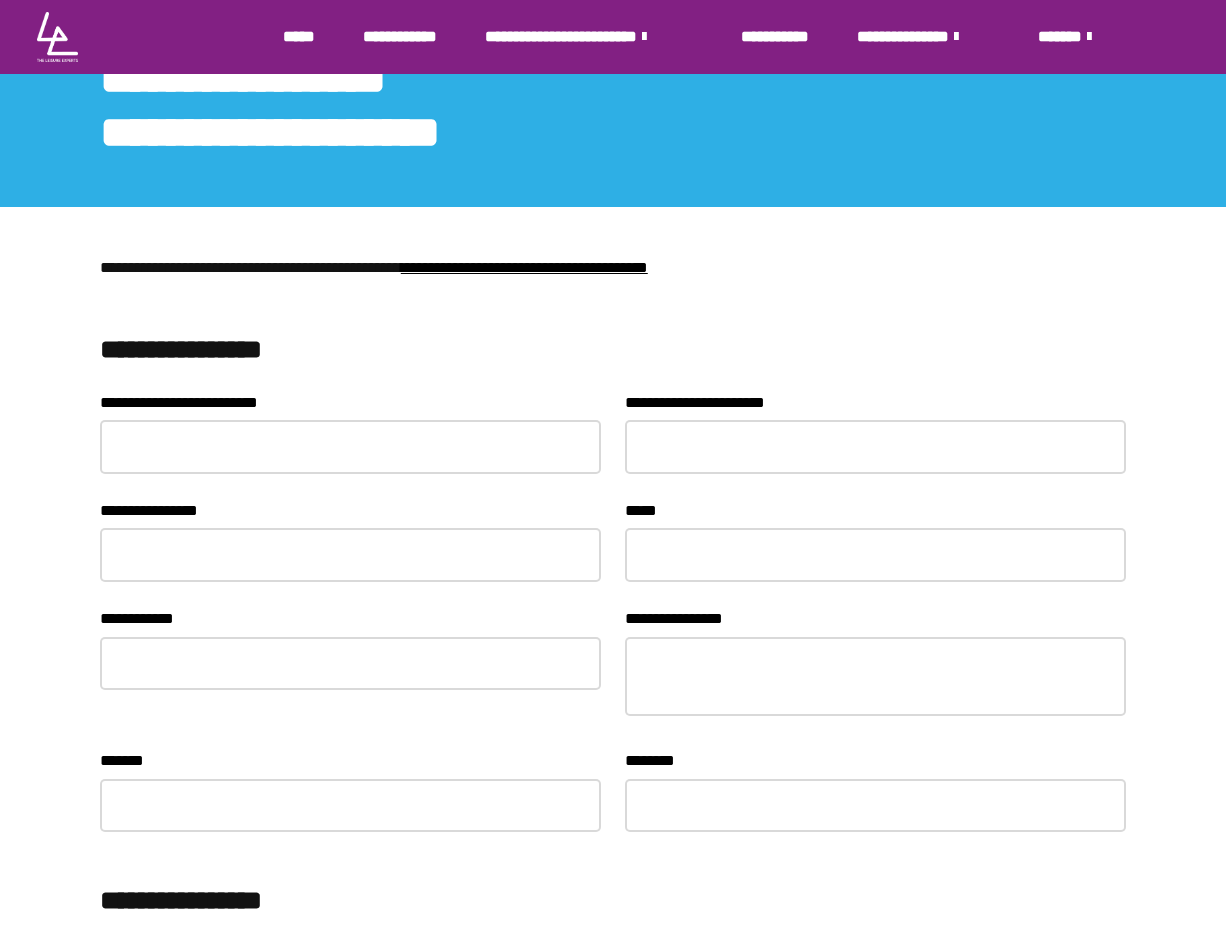 click on "**********" at bounding box center (613, 350) 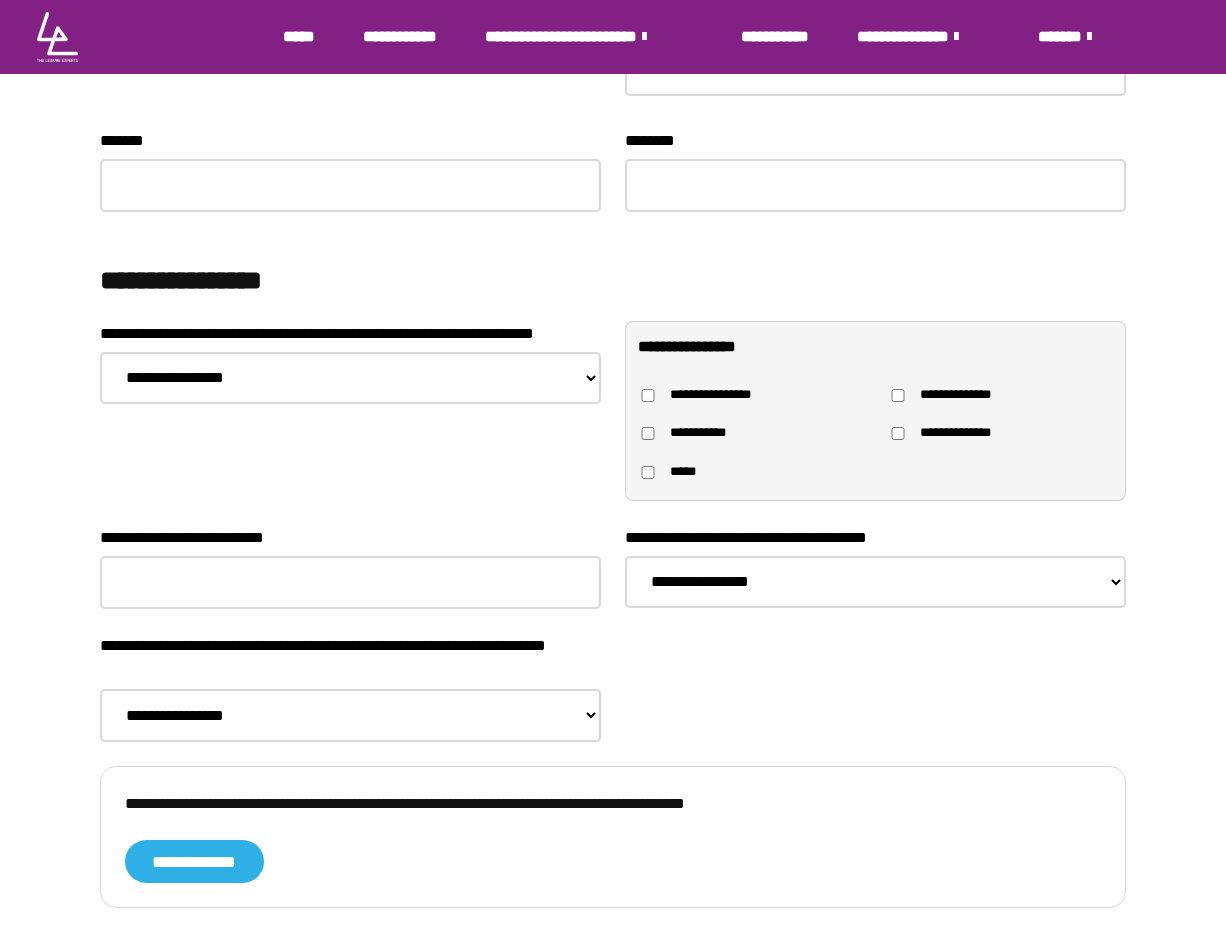 scroll, scrollTop: 821, scrollLeft: 0, axis: vertical 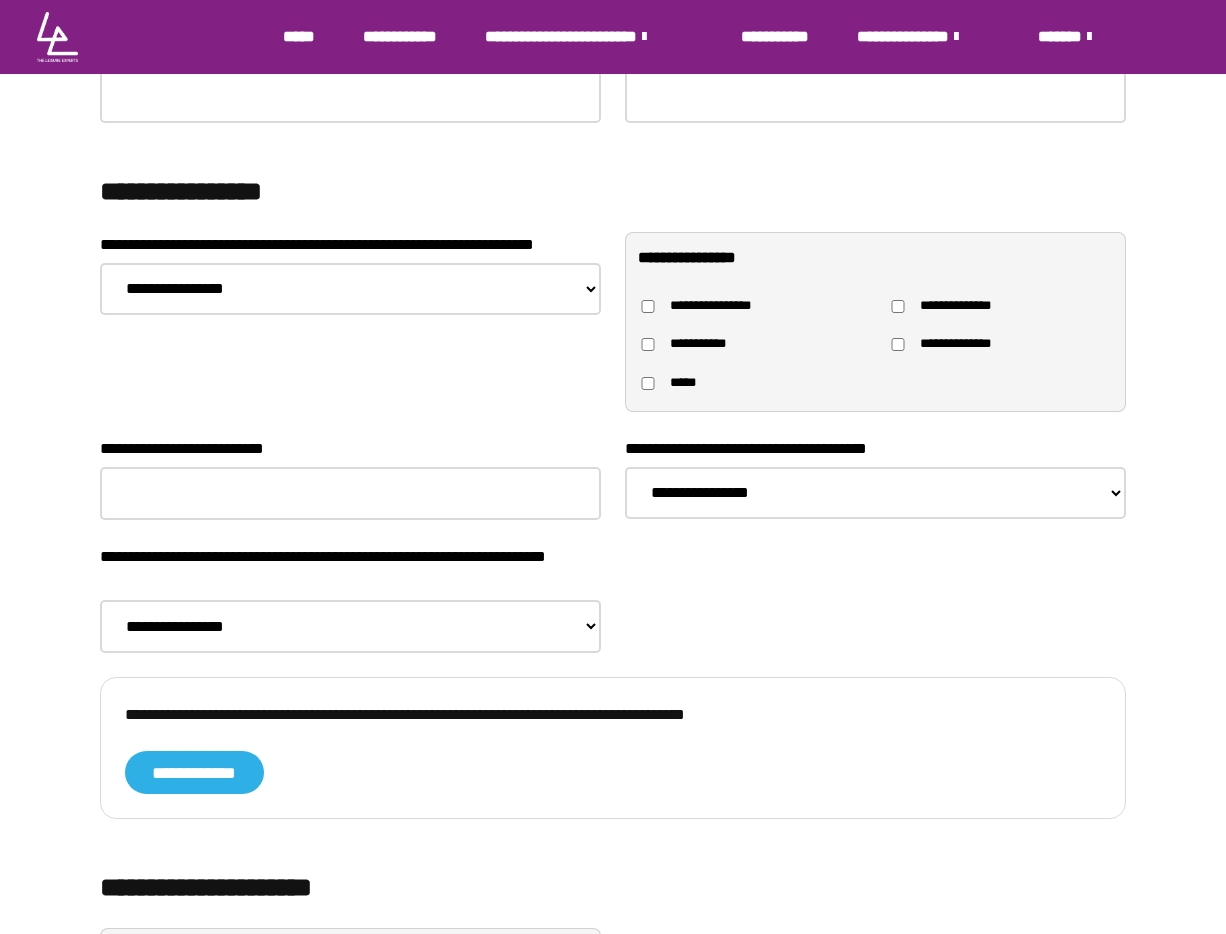 click on "**********" at bounding box center [751, 308] 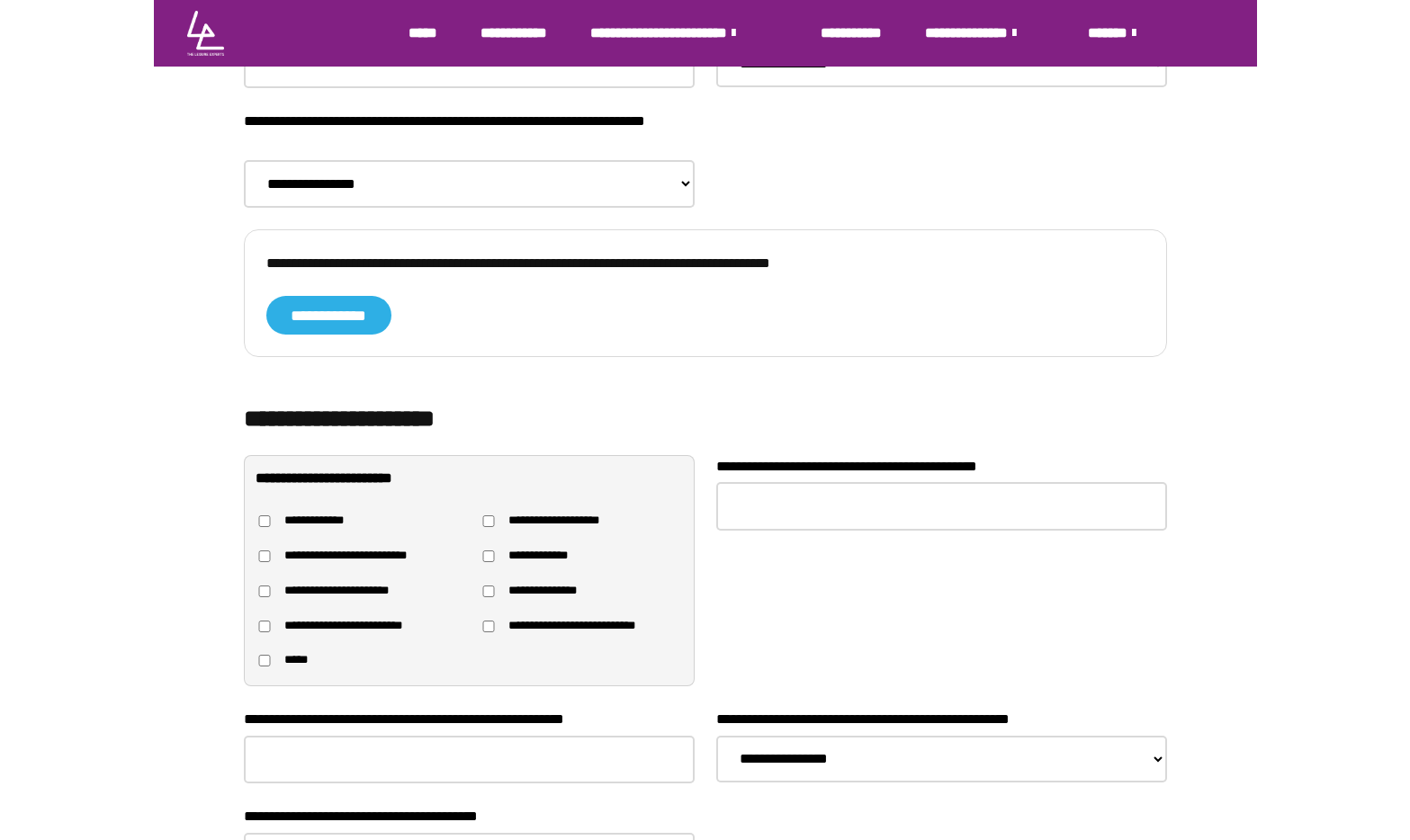 scroll, scrollTop: 0, scrollLeft: 0, axis: both 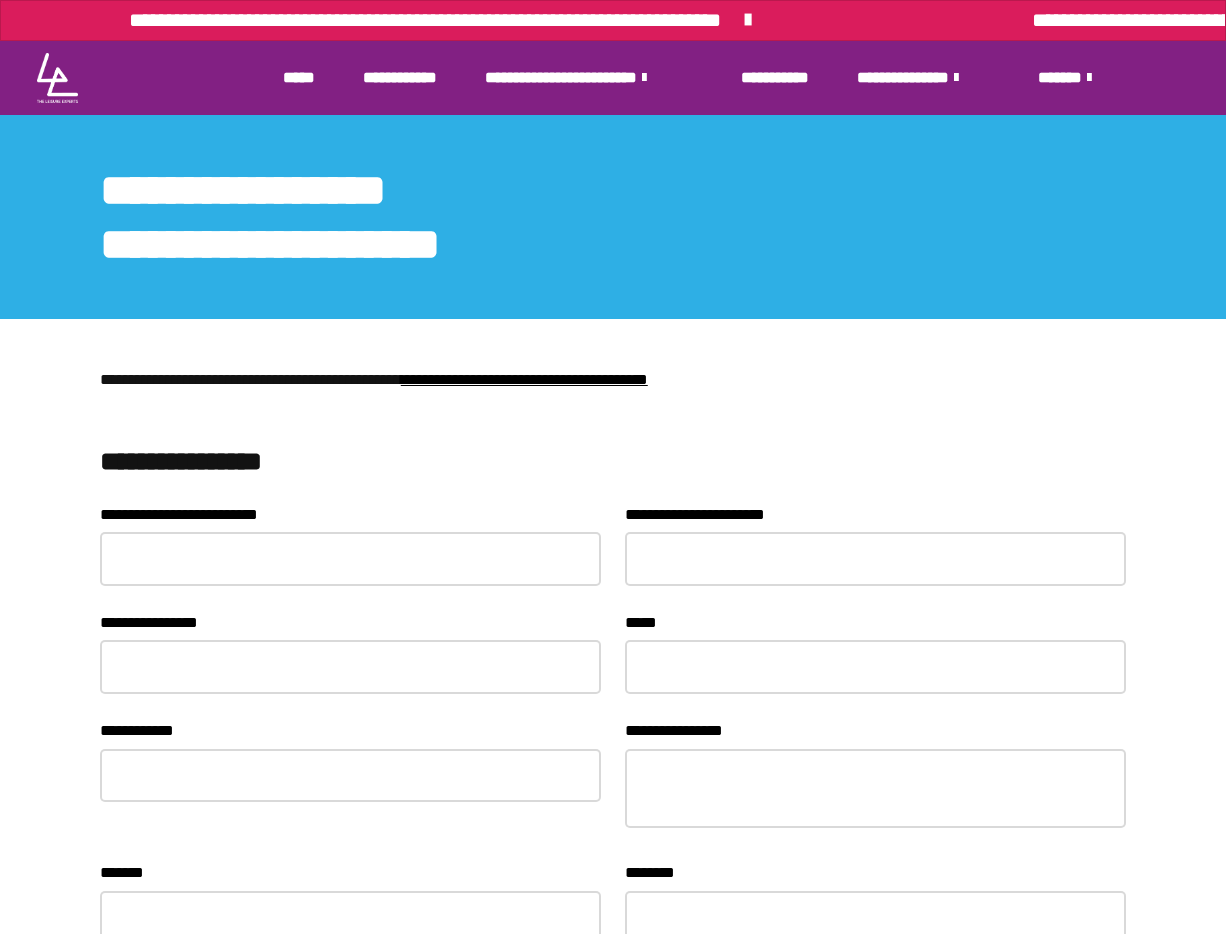 click on "**********" at bounding box center [613, 1415] 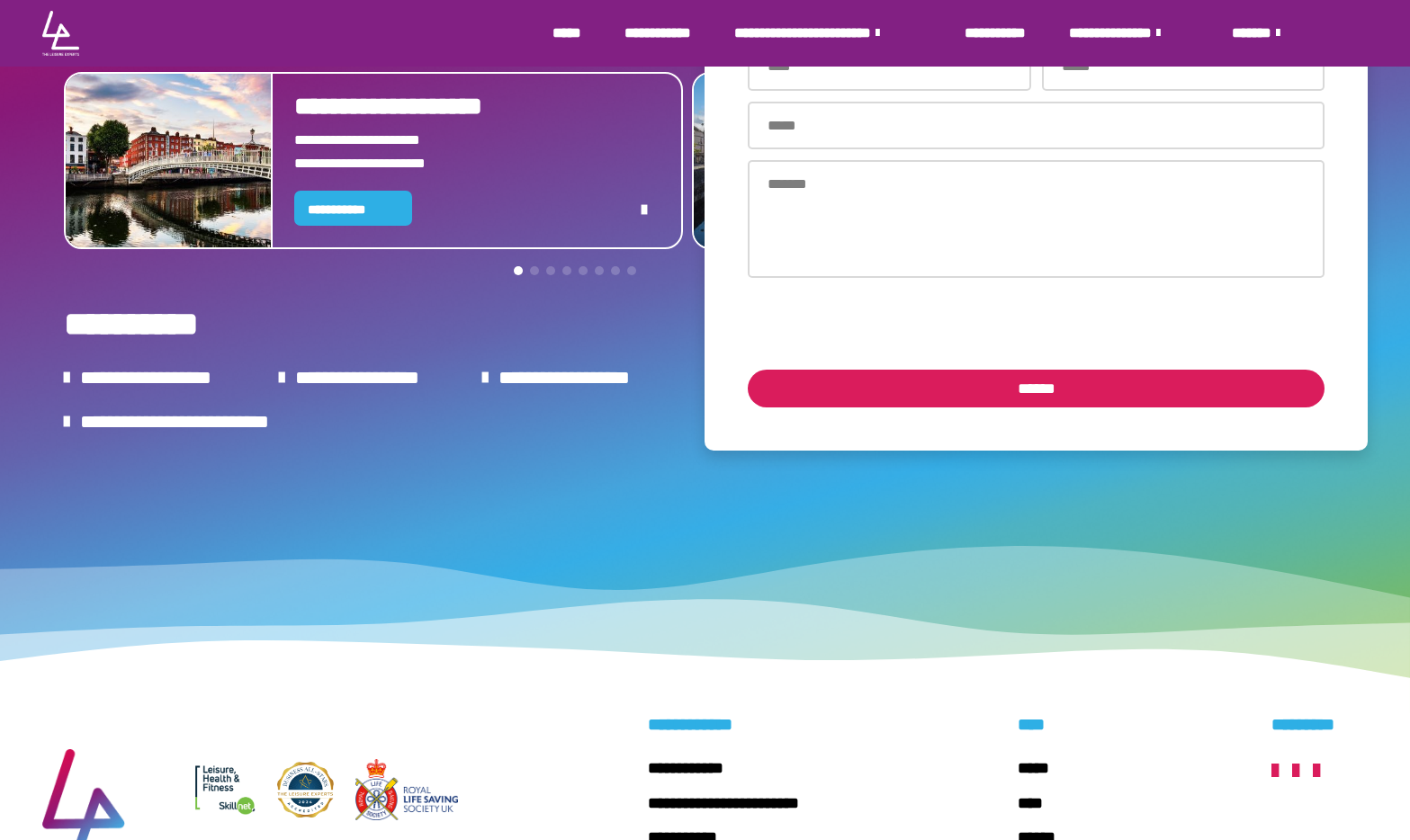 scroll, scrollTop: 2580, scrollLeft: 0, axis: vertical 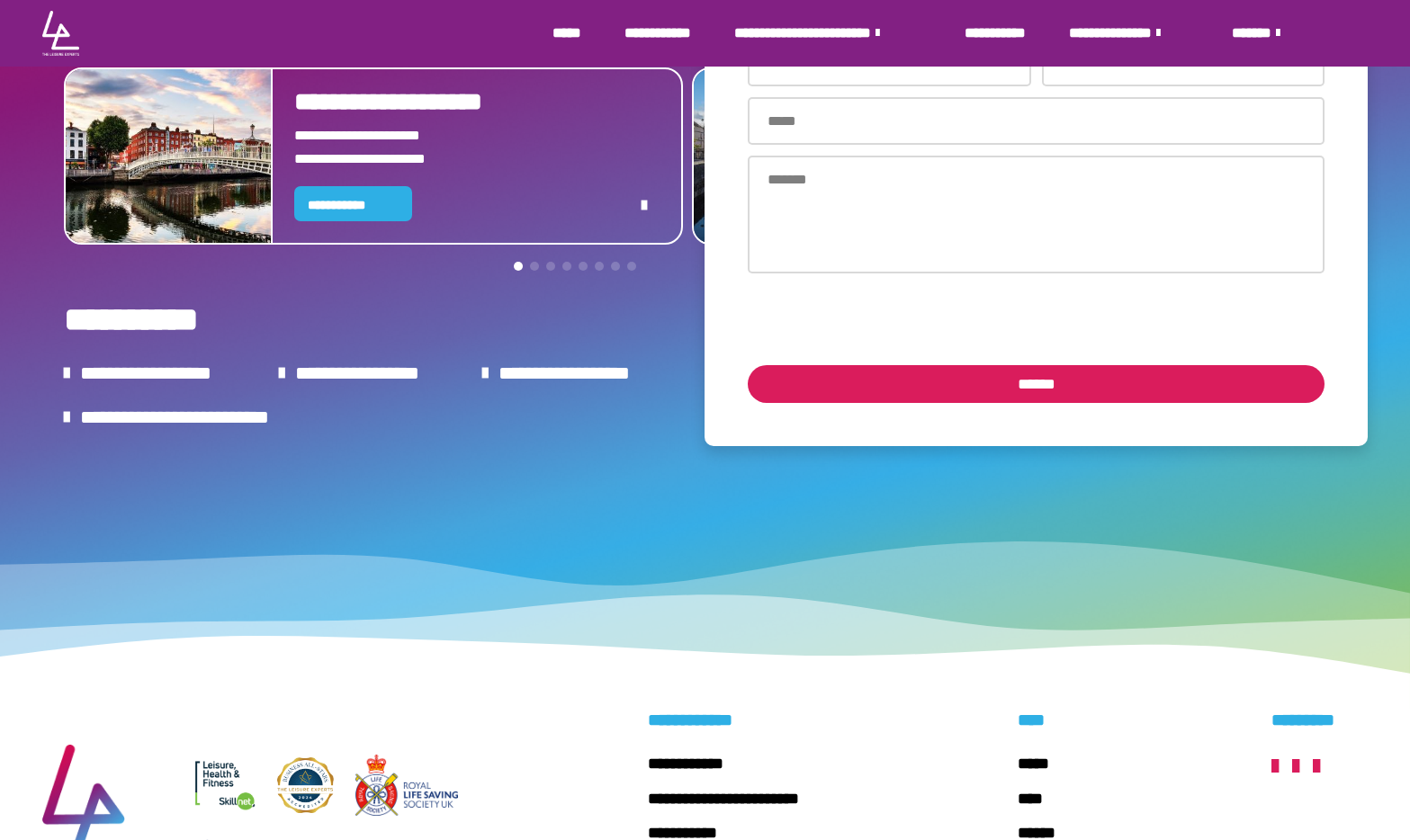 click at bounding box center (373, 267) 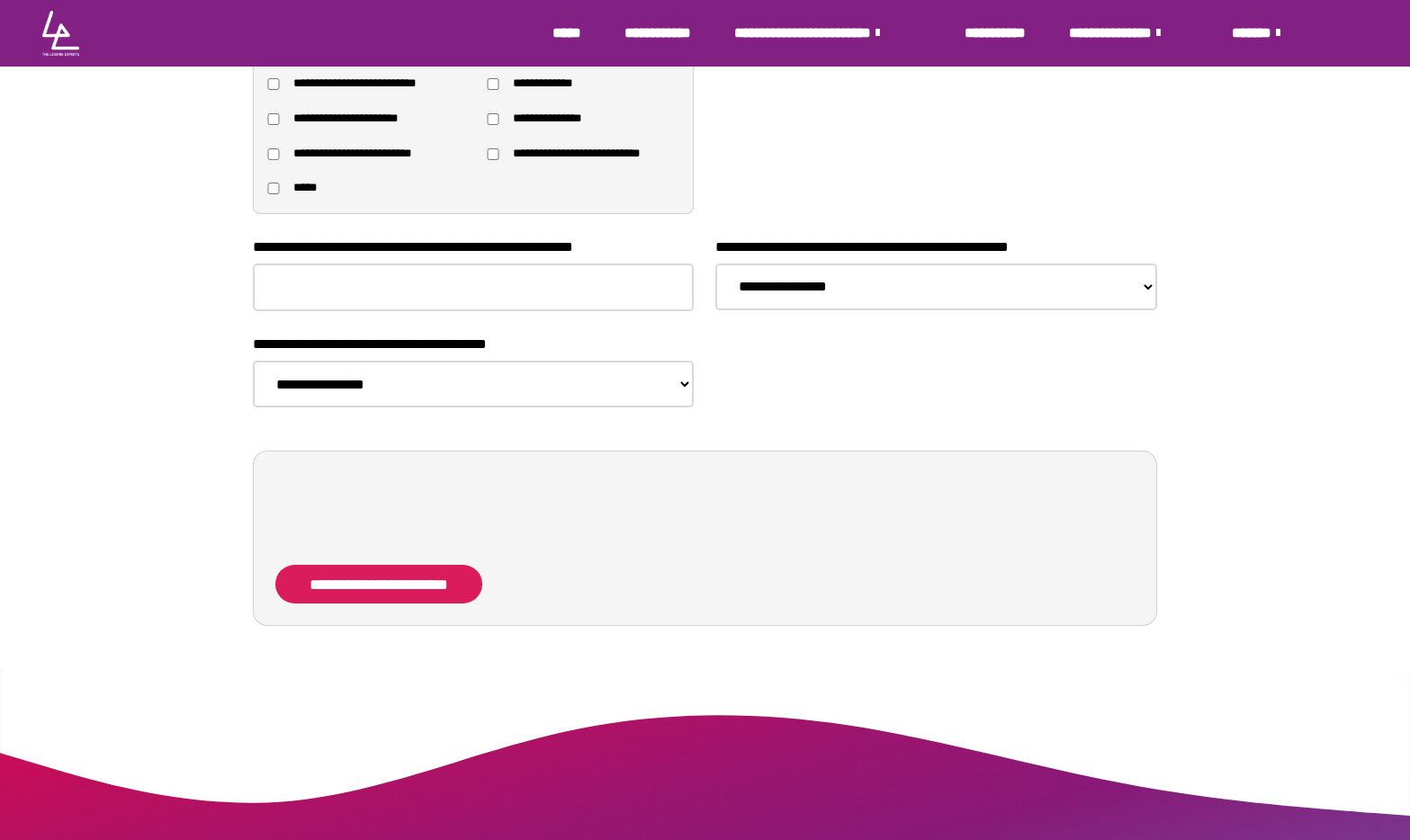 scroll, scrollTop: 1612, scrollLeft: 0, axis: vertical 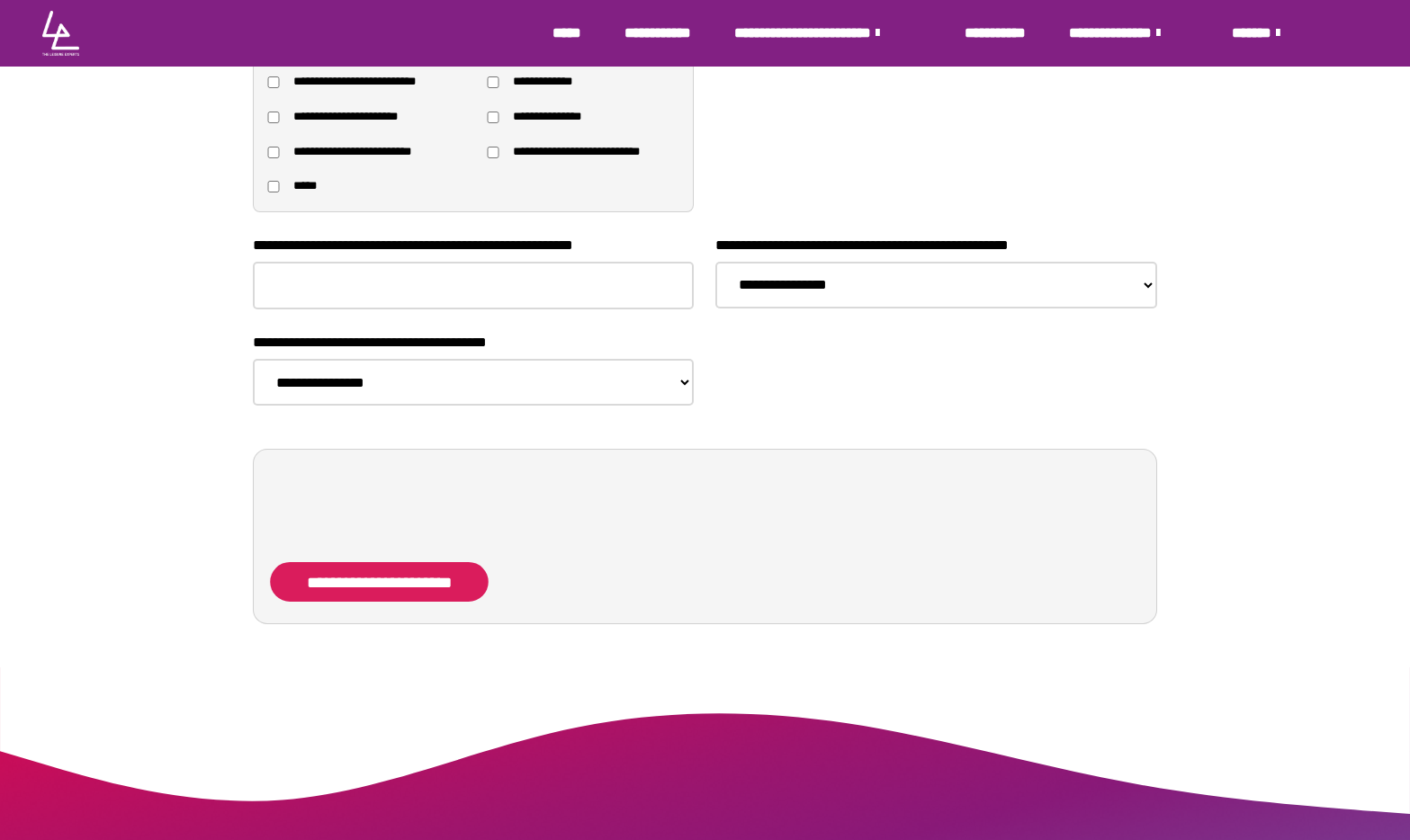 drag, startPoint x: 1131, startPoint y: 639, endPoint x: 522, endPoint y: 532, distance: 618.3284 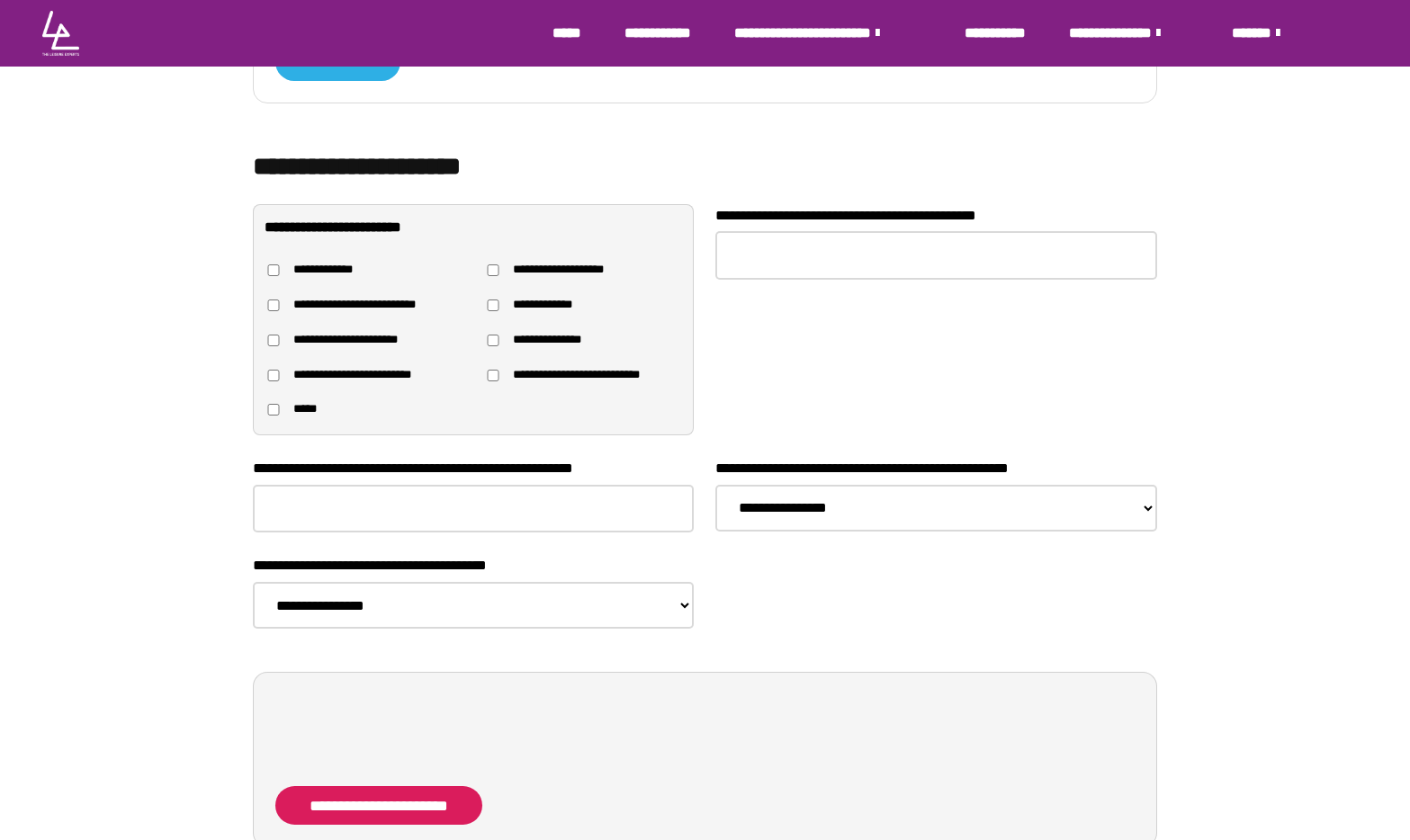 scroll, scrollTop: 1402, scrollLeft: 0, axis: vertical 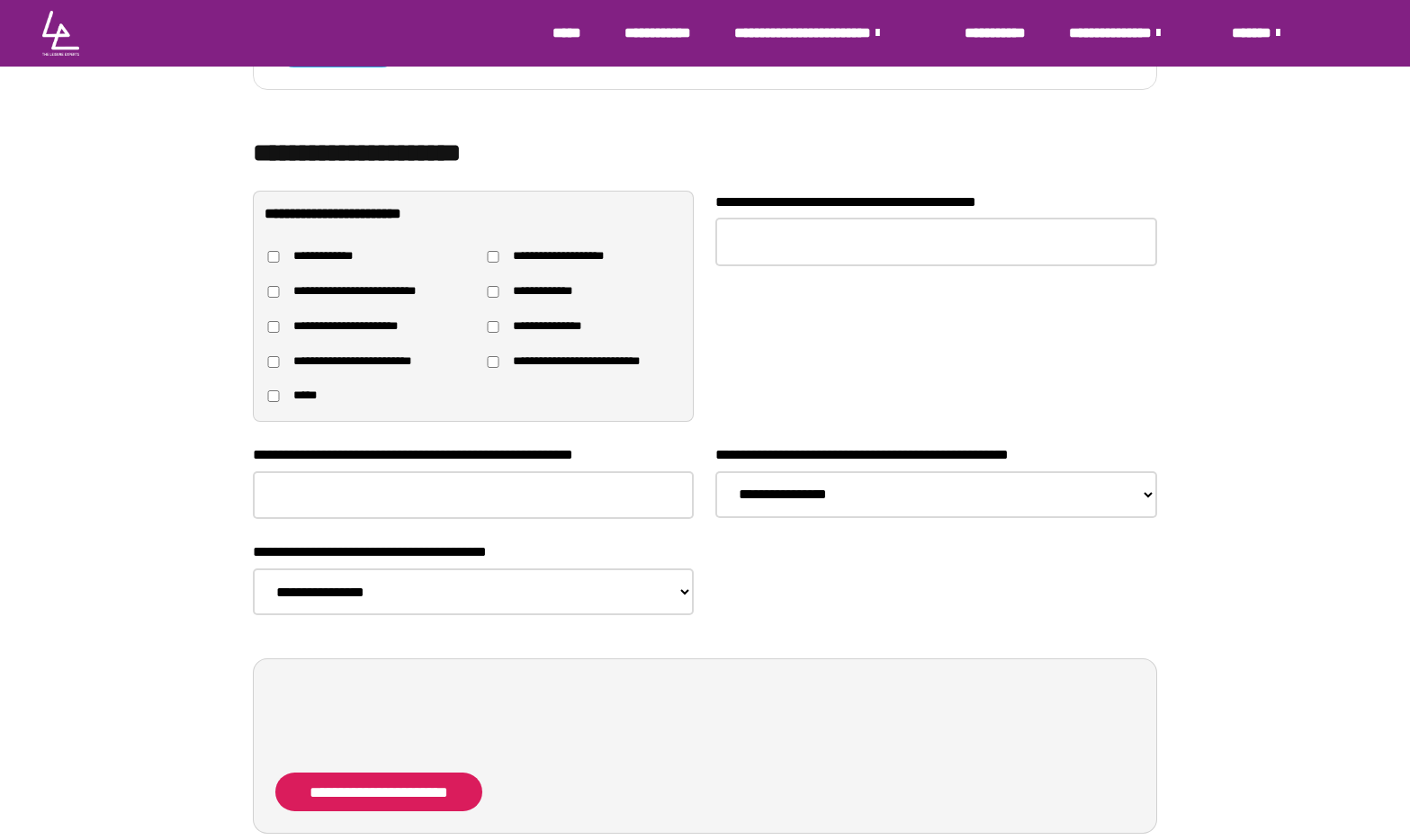 drag, startPoint x: 1212, startPoint y: 545, endPoint x: 445, endPoint y: 533, distance: 767.0939 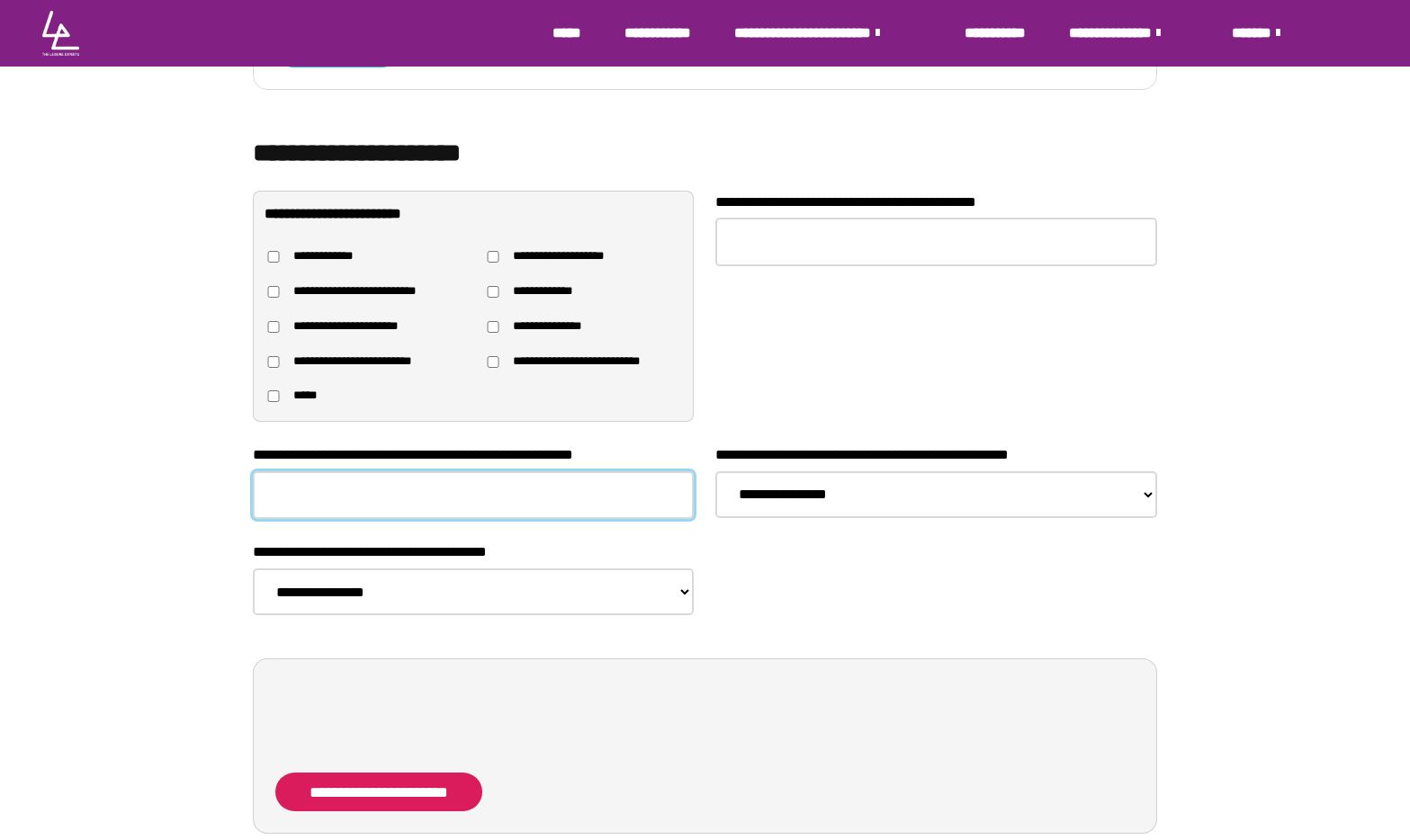 click on "**********" at bounding box center [473, 496] 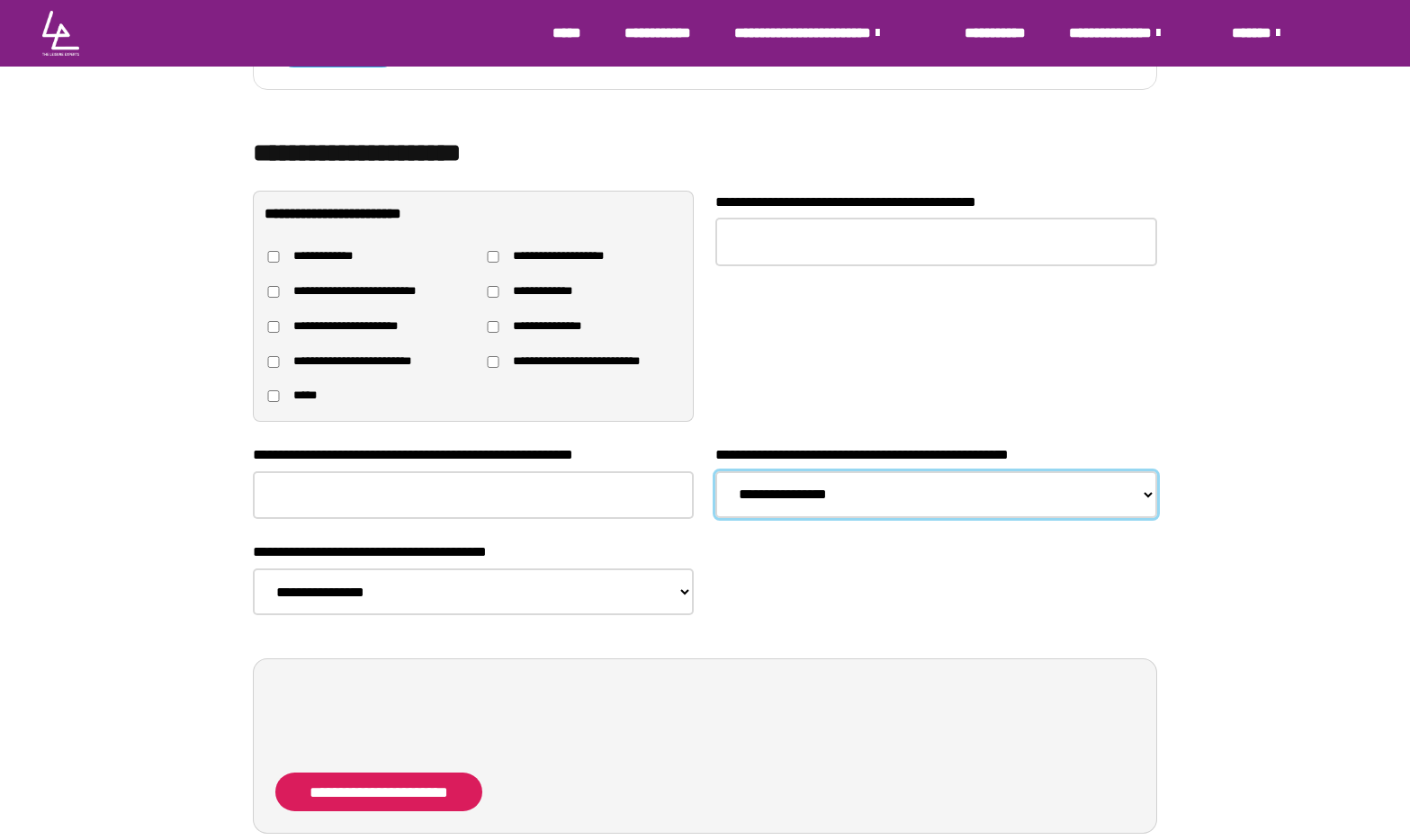 click on "**********" at bounding box center (936, 495) 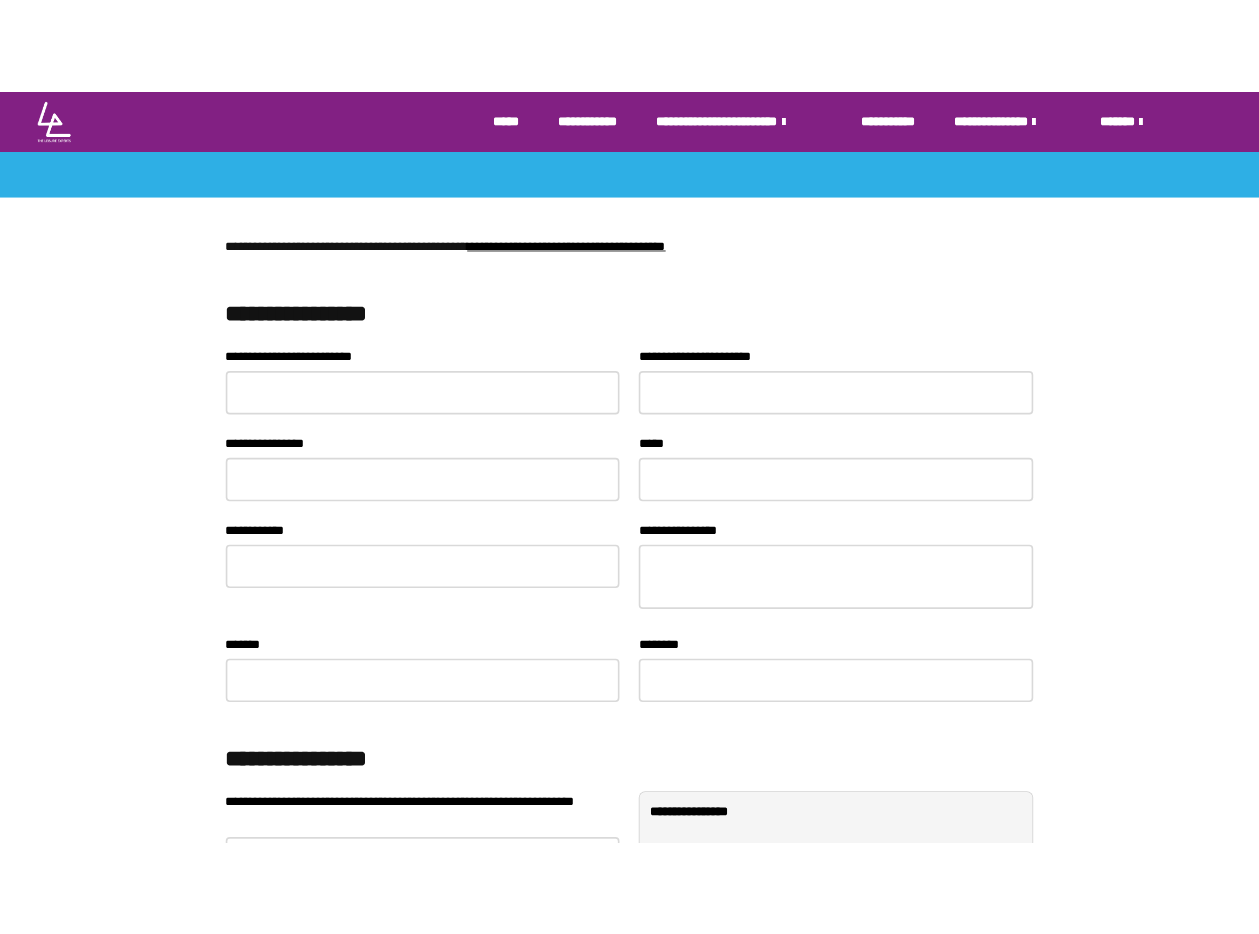 scroll, scrollTop: 294, scrollLeft: 0, axis: vertical 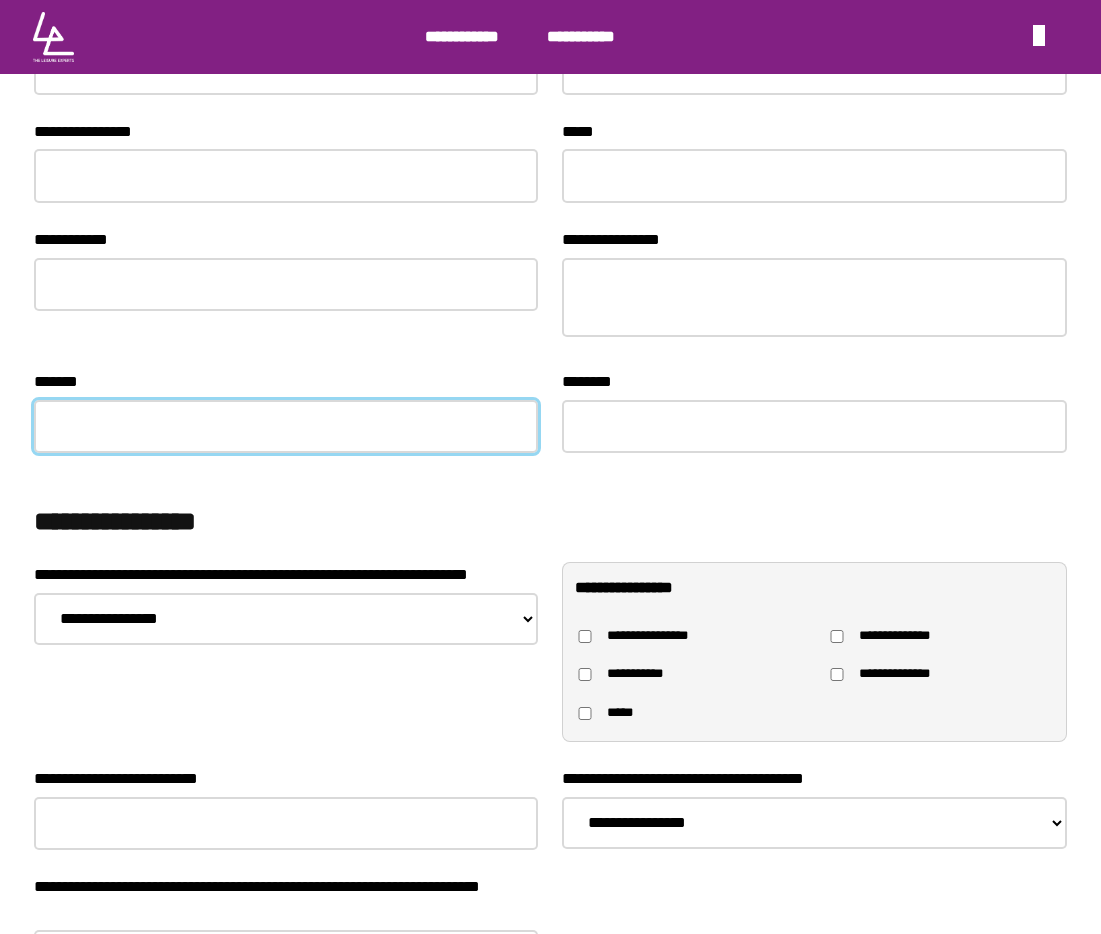 click on "*******" at bounding box center (286, 427) 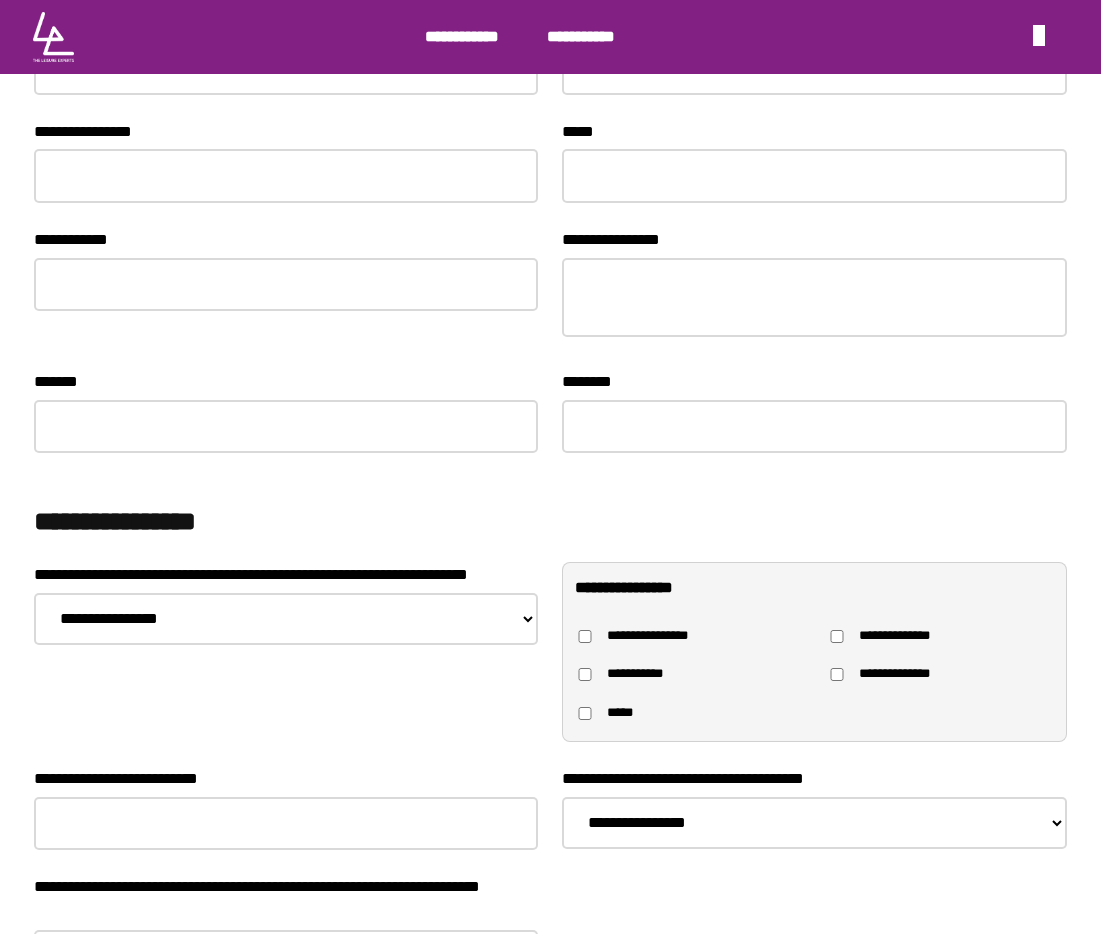 click on "**********" at bounding box center [551, 232] 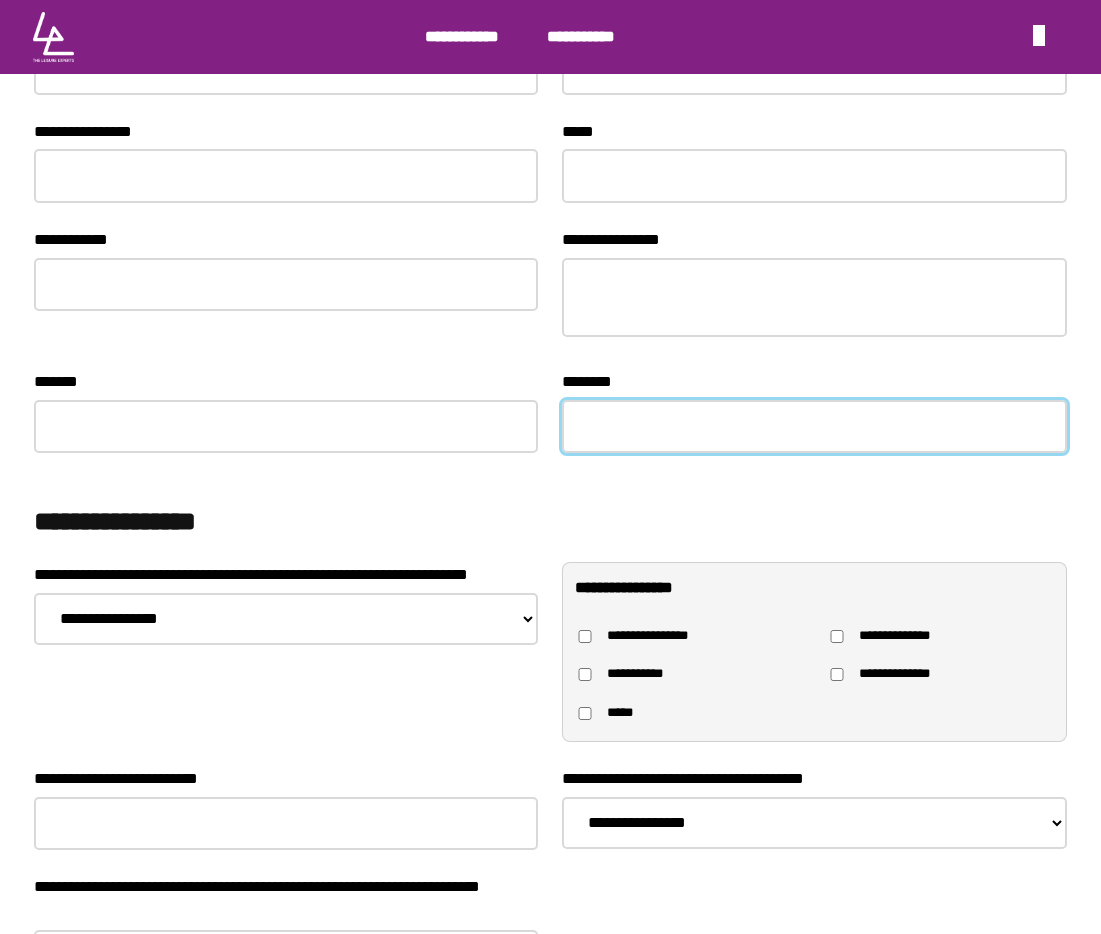 click on "********" at bounding box center [814, 427] 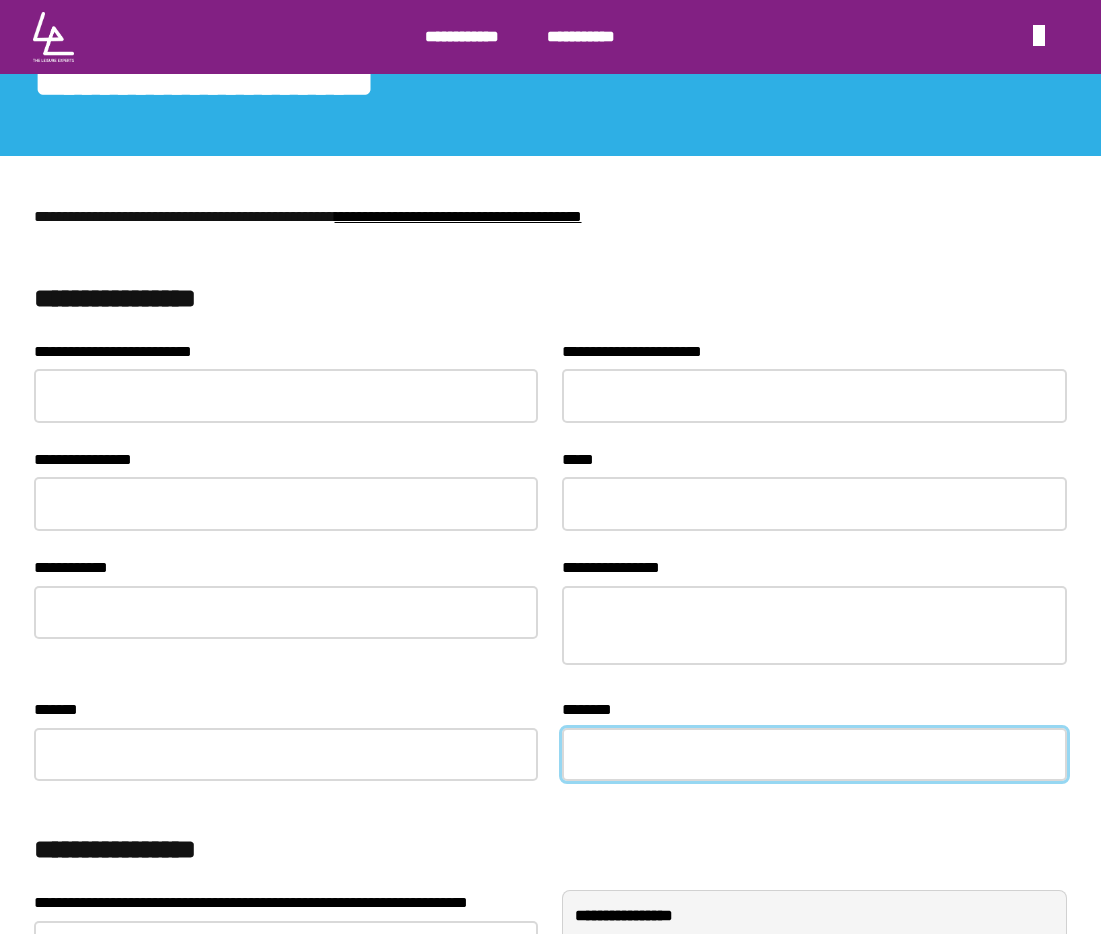 scroll, scrollTop: 166, scrollLeft: 0, axis: vertical 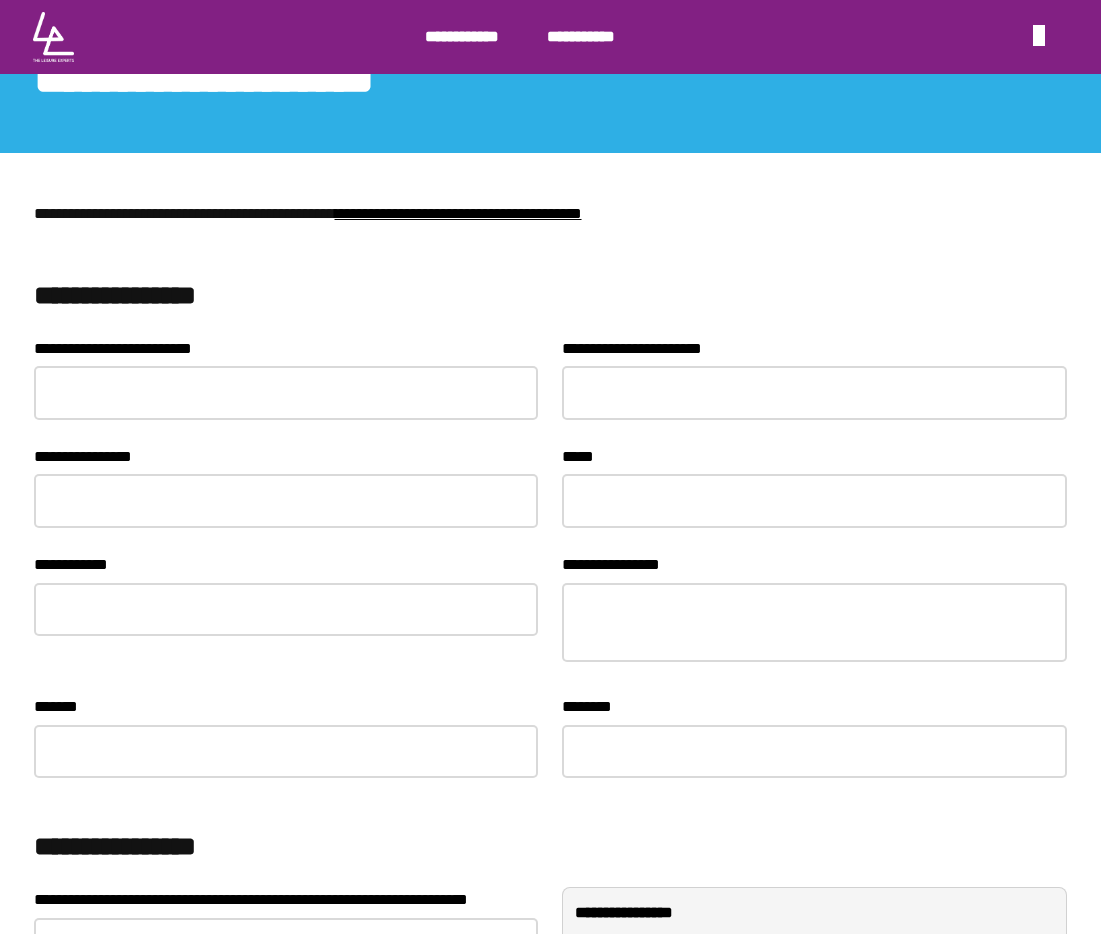 drag, startPoint x: 503, startPoint y: 350, endPoint x: 406, endPoint y: 371, distance: 99.24717 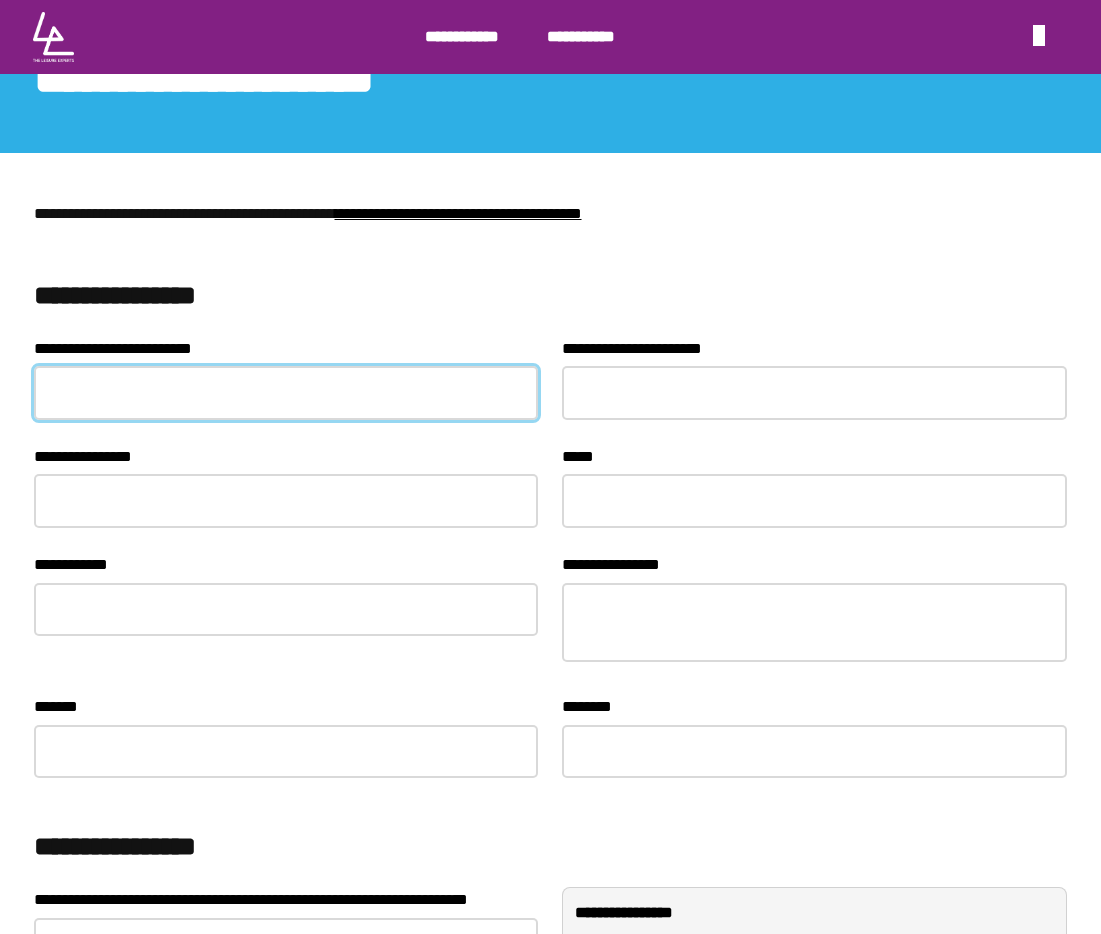 click on "**********" at bounding box center [286, 393] 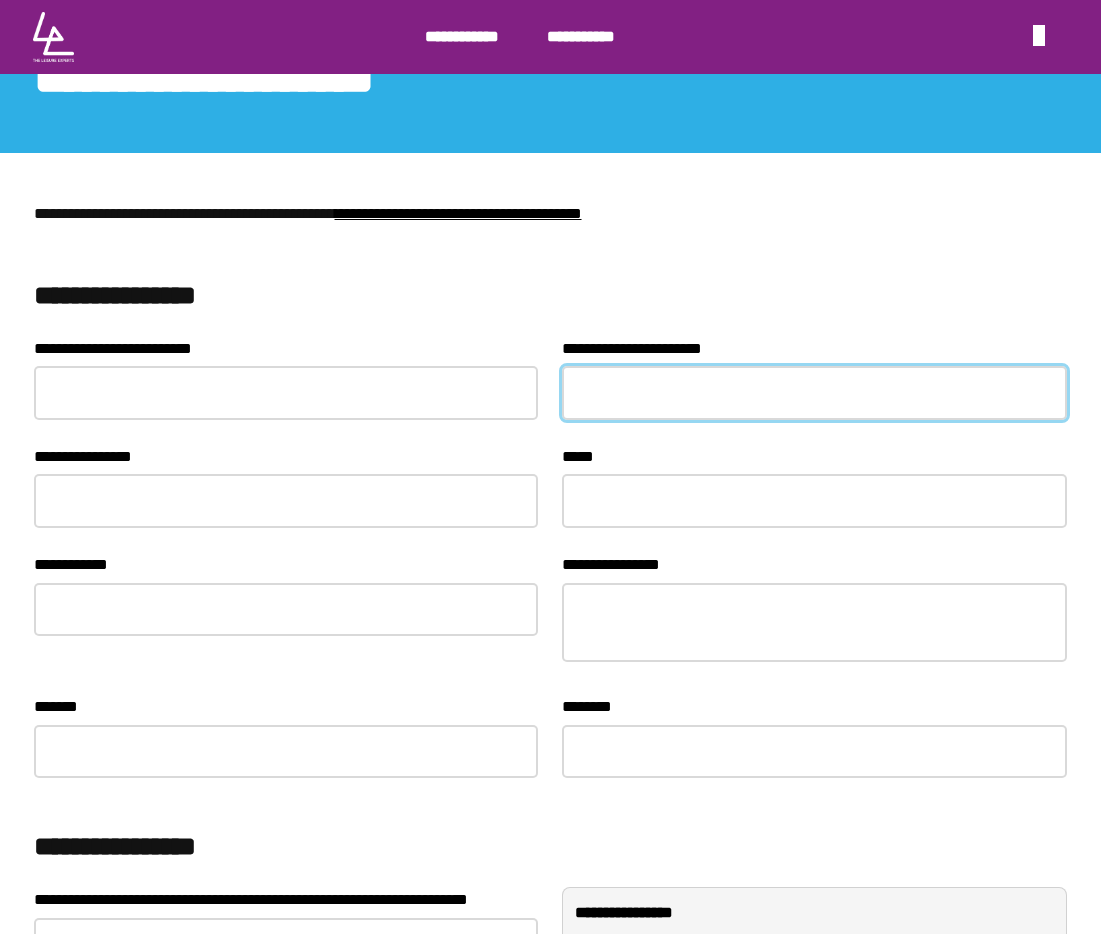 drag, startPoint x: 649, startPoint y: 394, endPoint x: 275, endPoint y: 387, distance: 374.0655 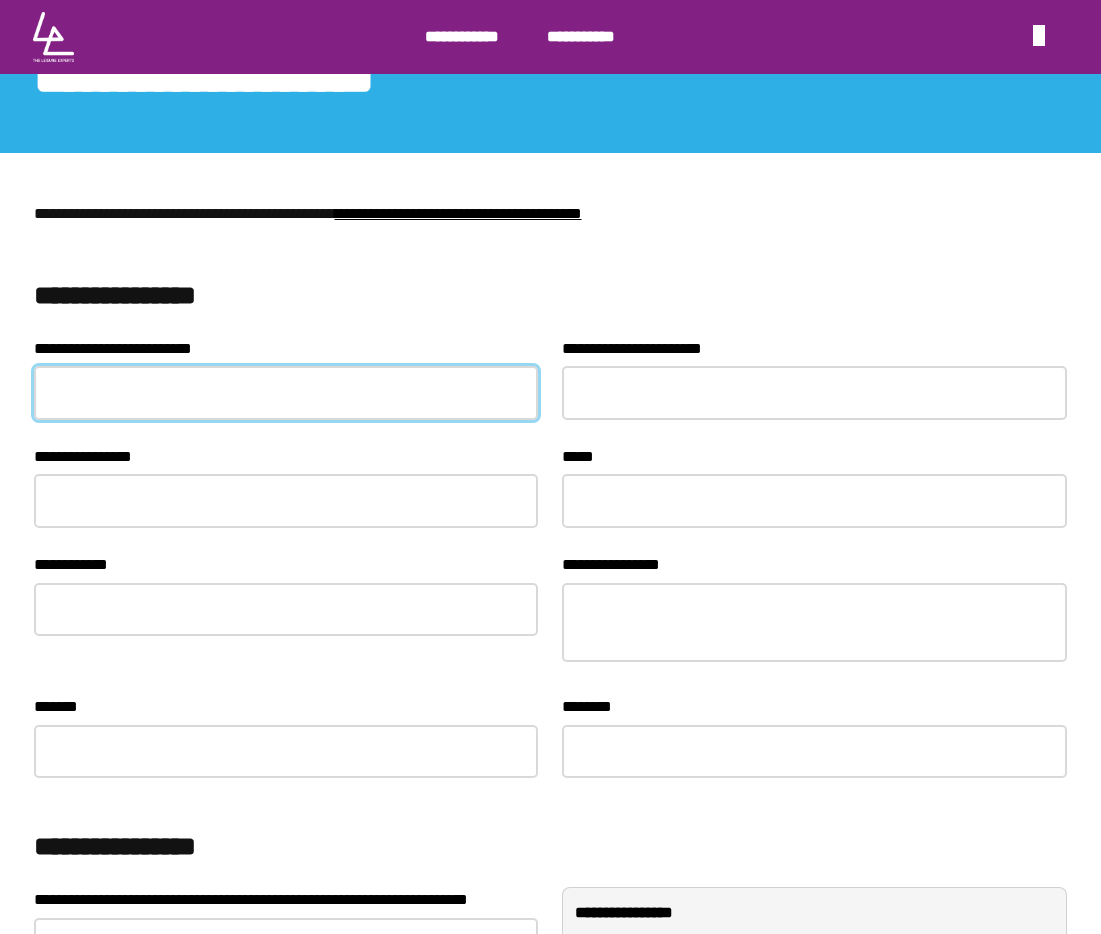 drag, startPoint x: 186, startPoint y: 397, endPoint x: 300, endPoint y: 379, distance: 115.41231 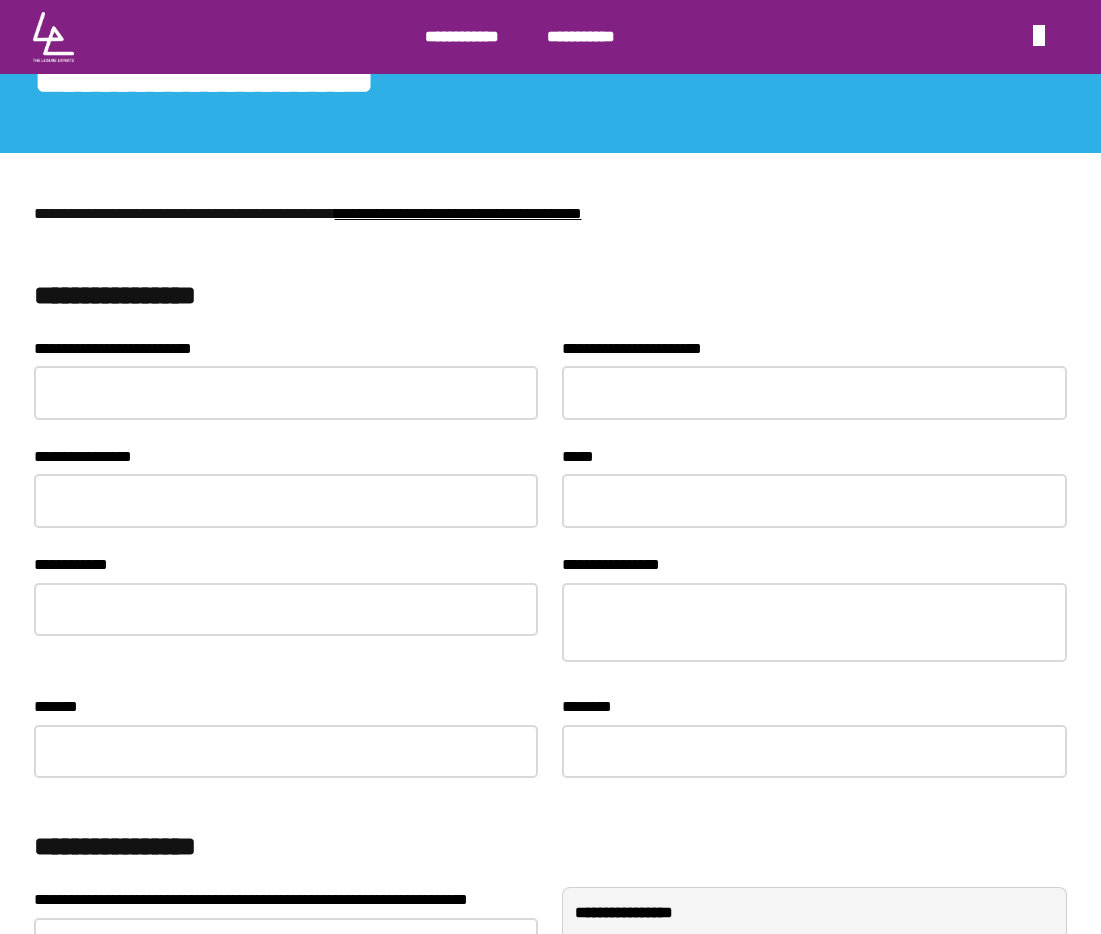 scroll, scrollTop: 0, scrollLeft: 1635, axis: horizontal 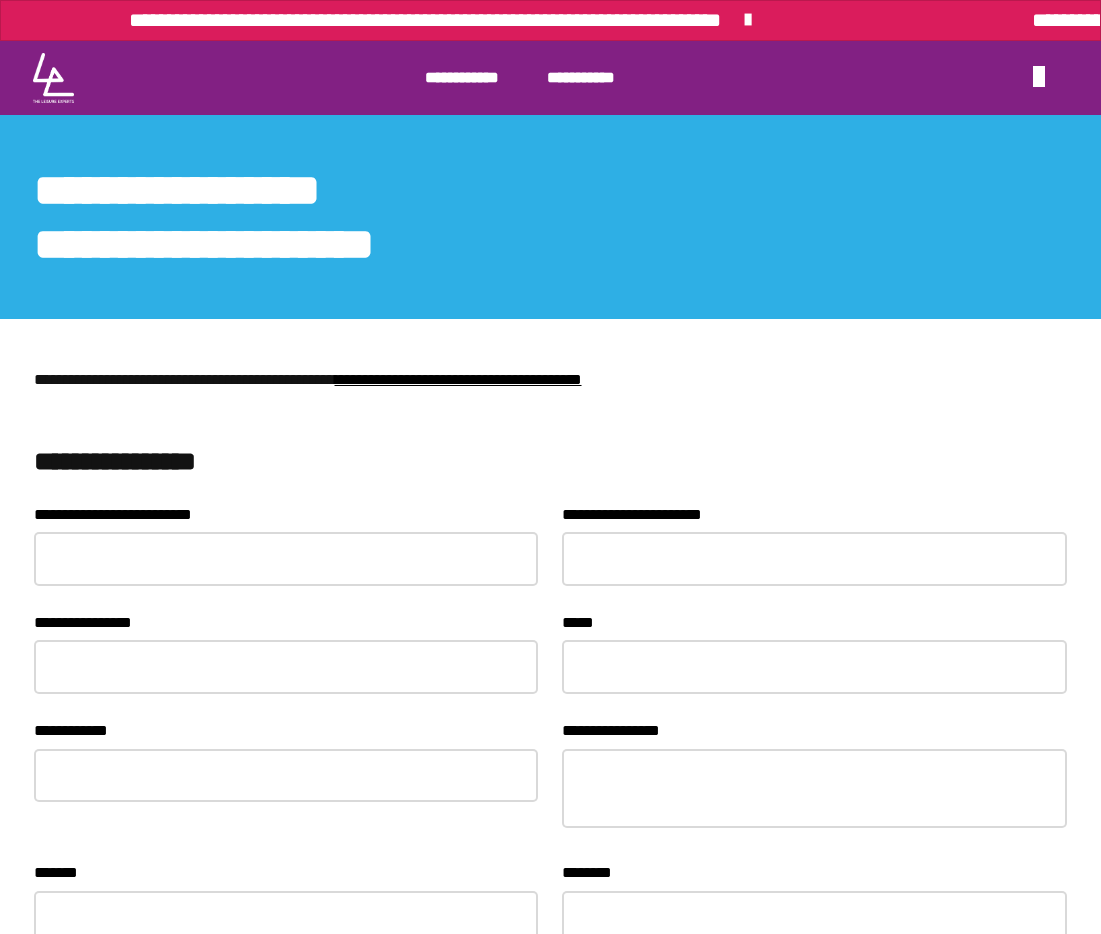 click on "**********" at bounding box center (551, 217) 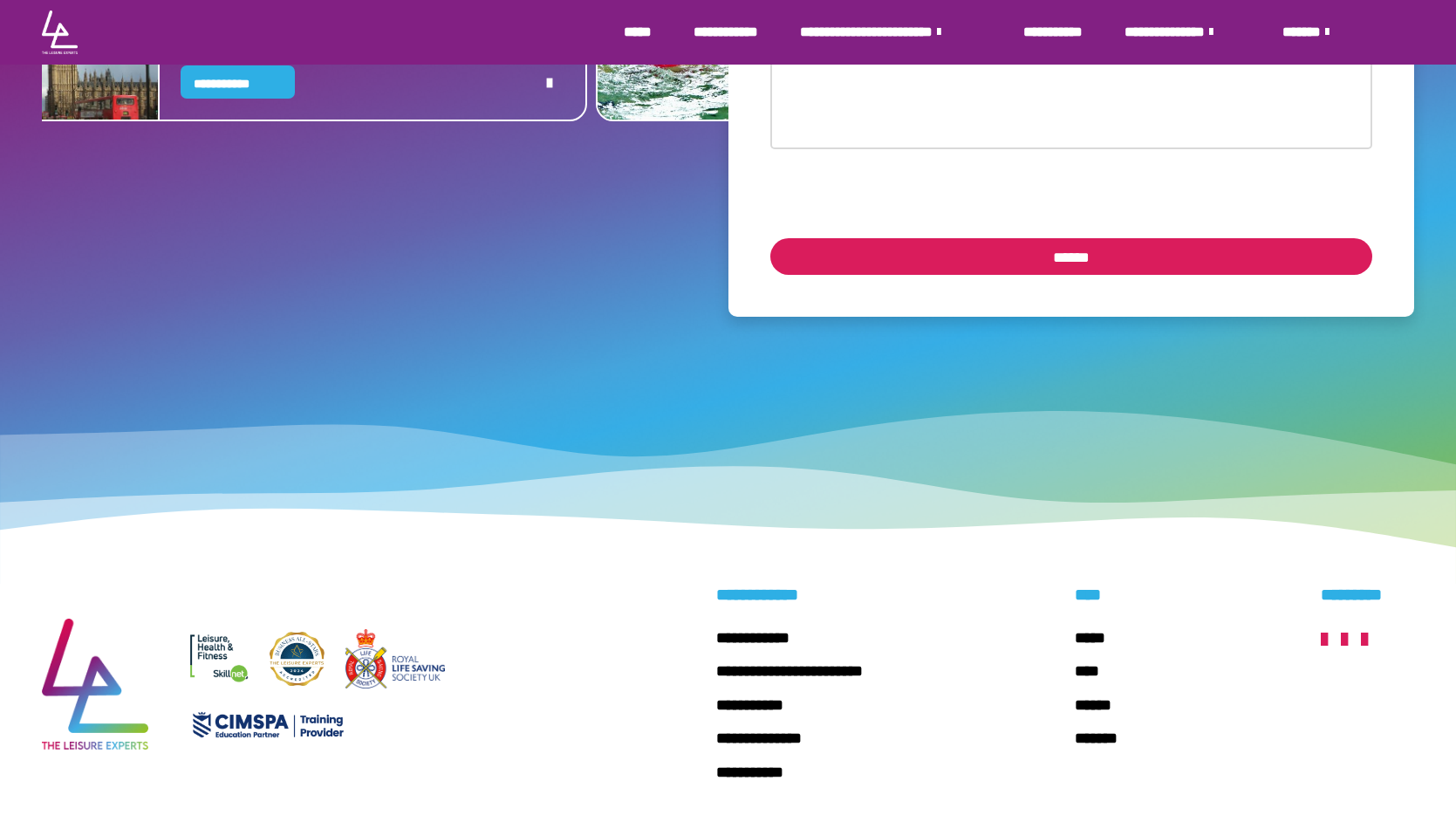scroll, scrollTop: 2750, scrollLeft: 0, axis: vertical 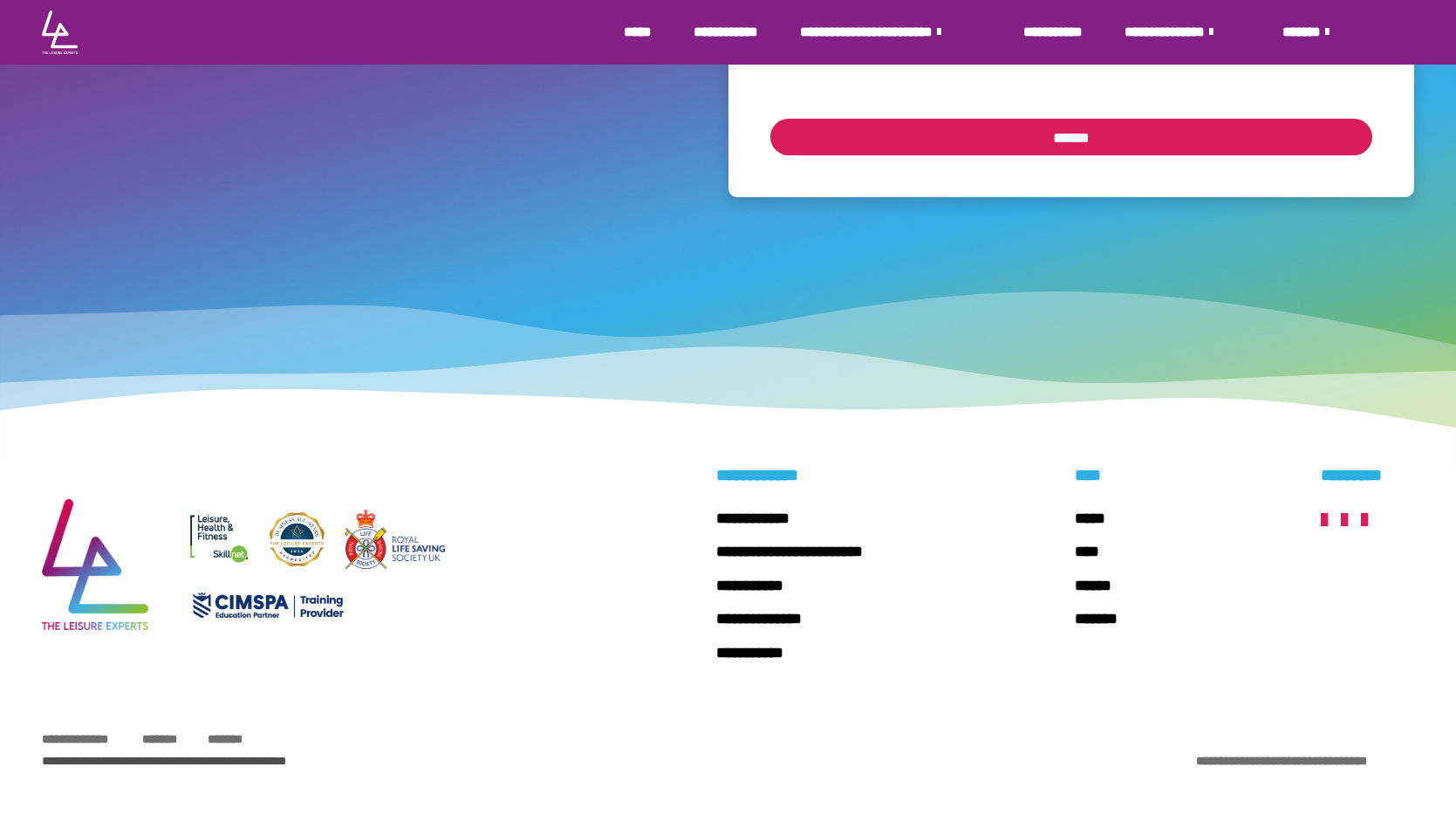click at bounding box center (379, 565) 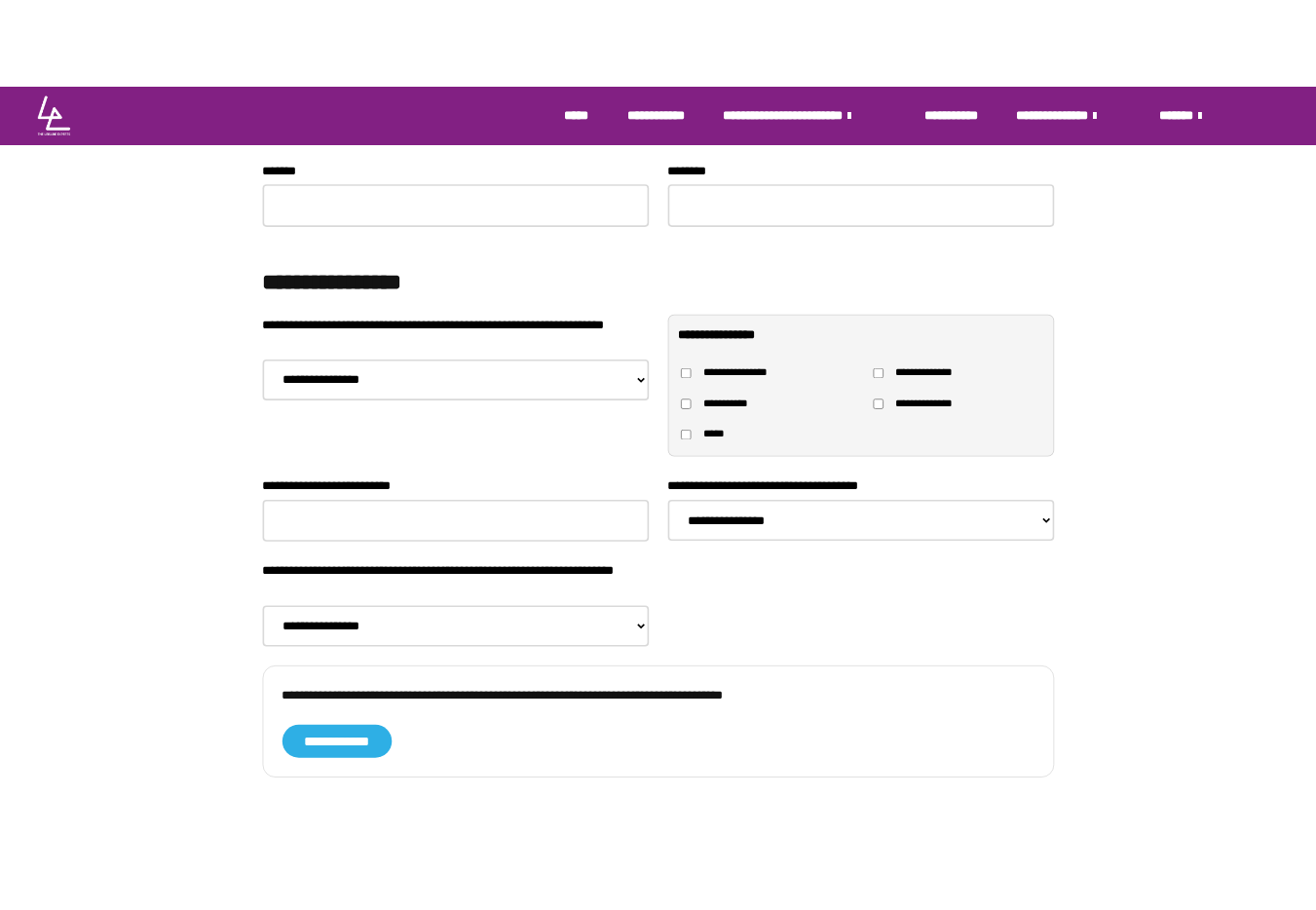 scroll, scrollTop: 0, scrollLeft: 0, axis: both 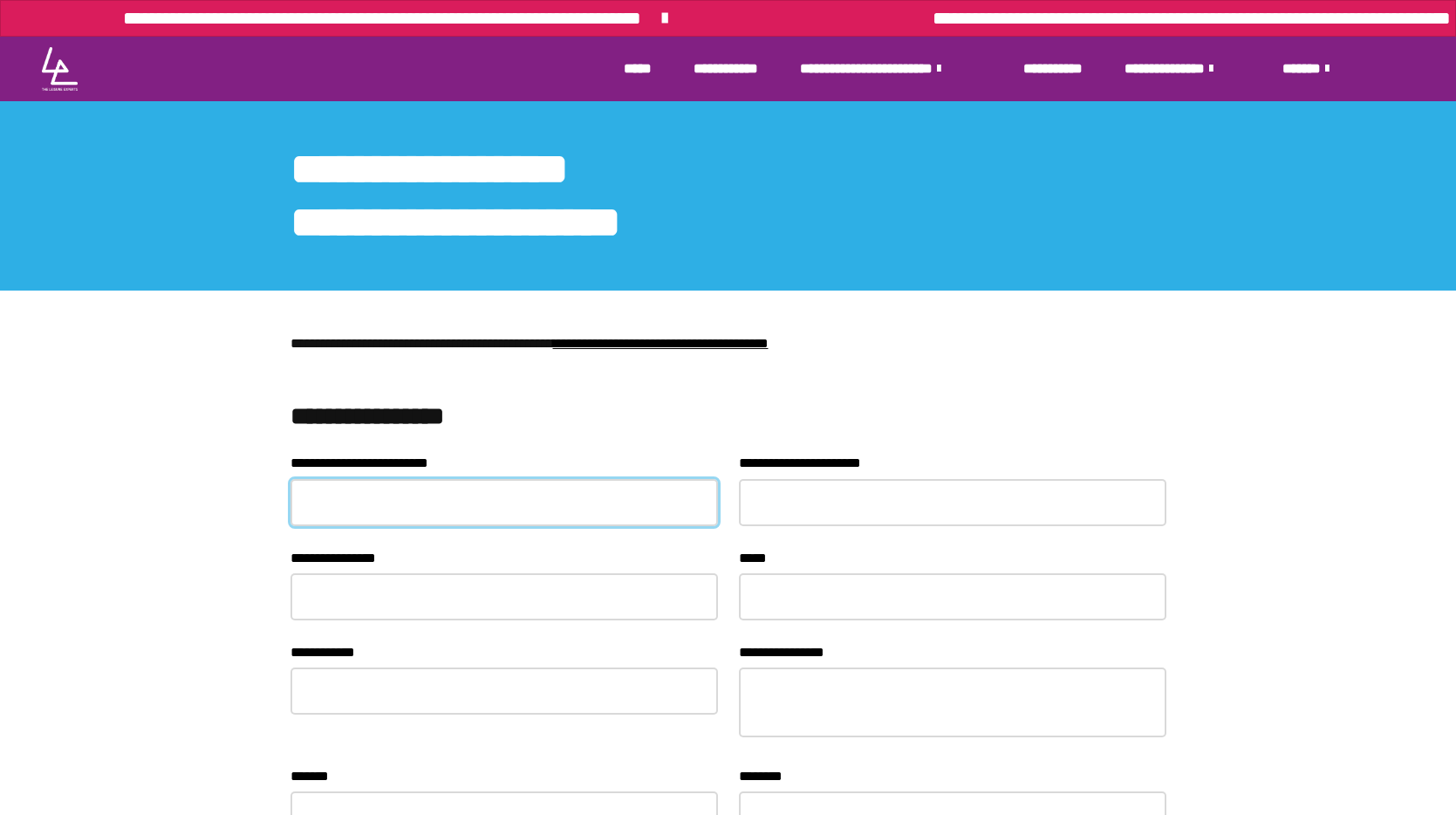 click on "**********" at bounding box center (504, 503) 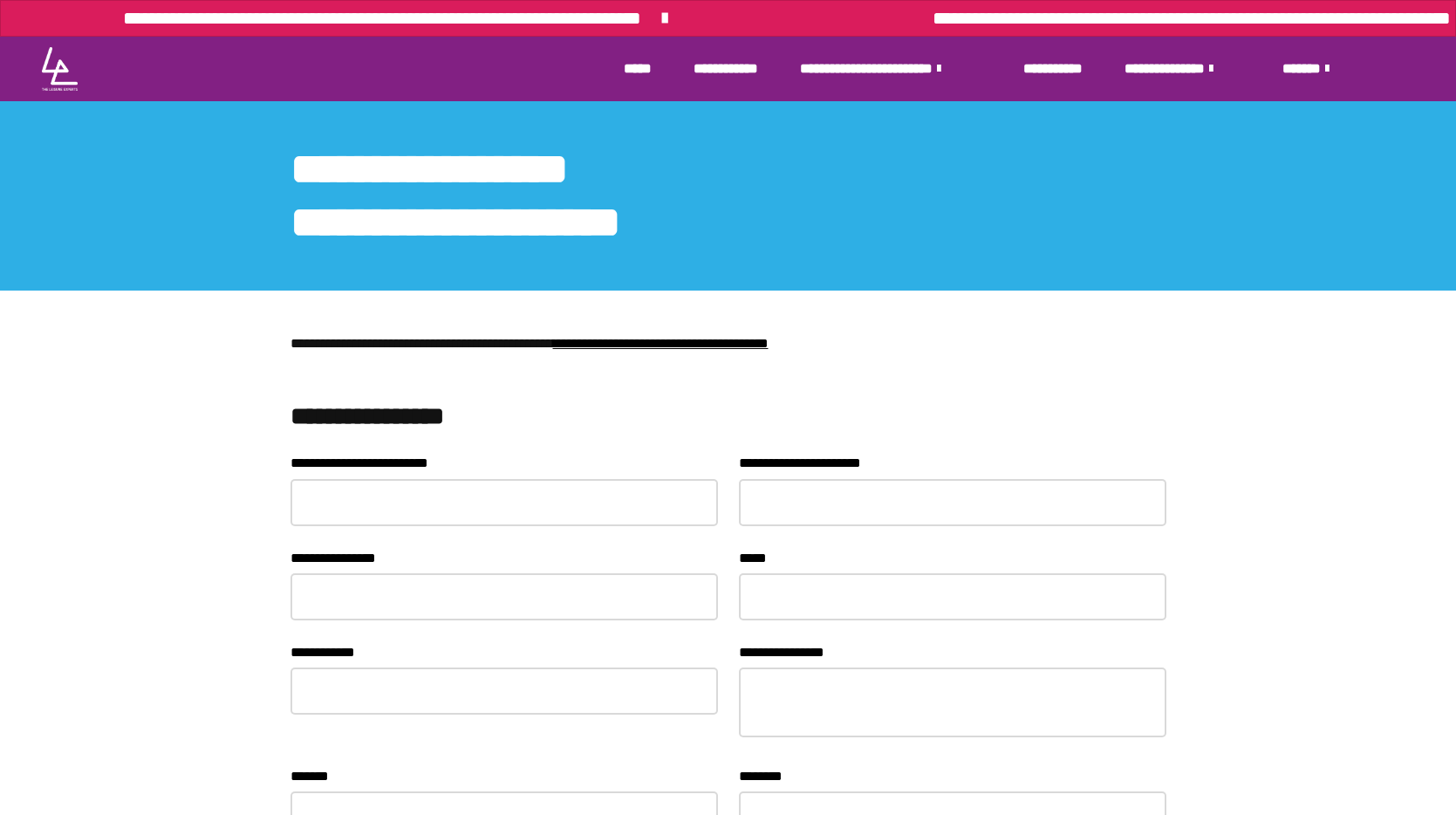 click on "**********" at bounding box center [728, 416] 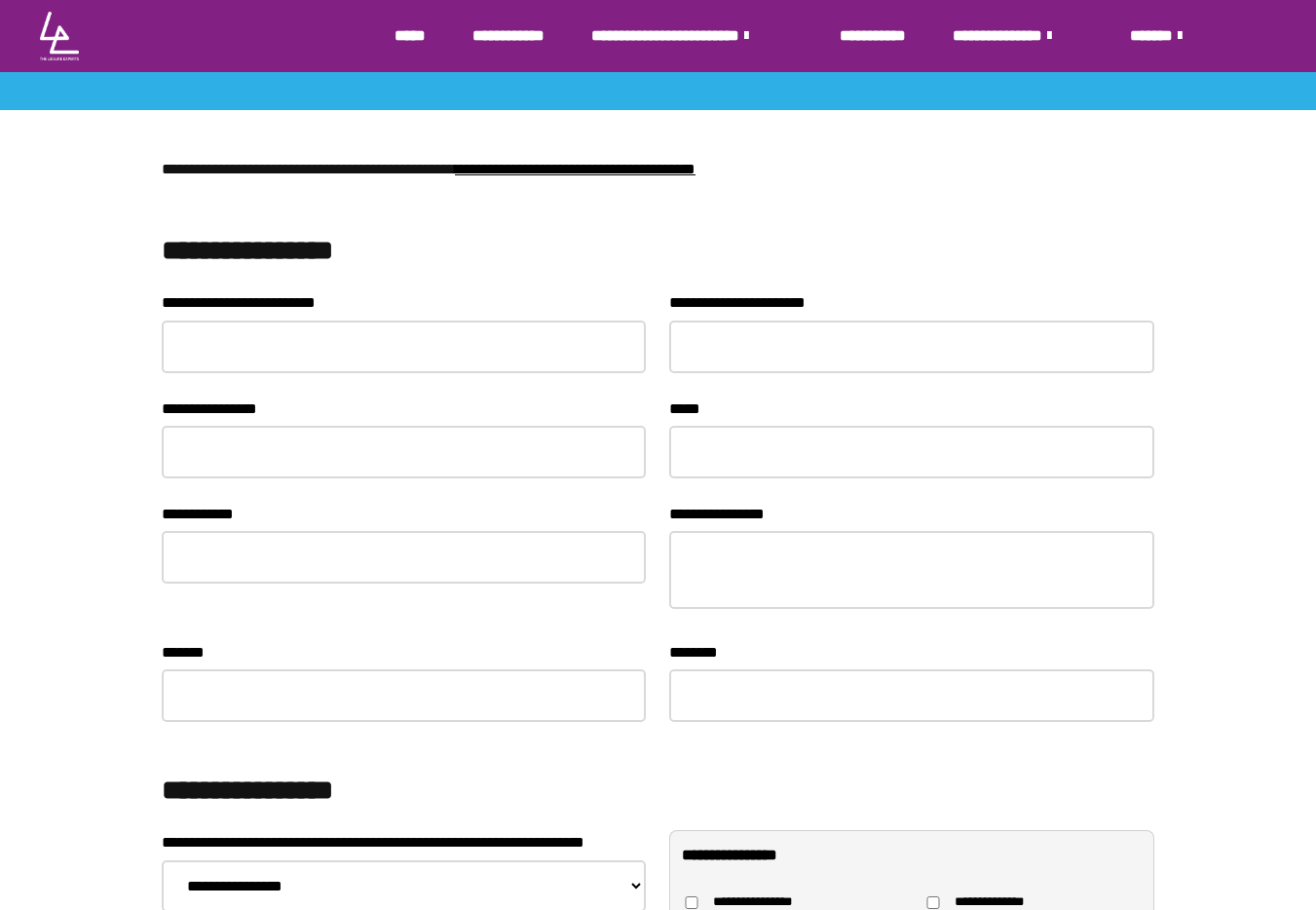 scroll, scrollTop: 218, scrollLeft: 0, axis: vertical 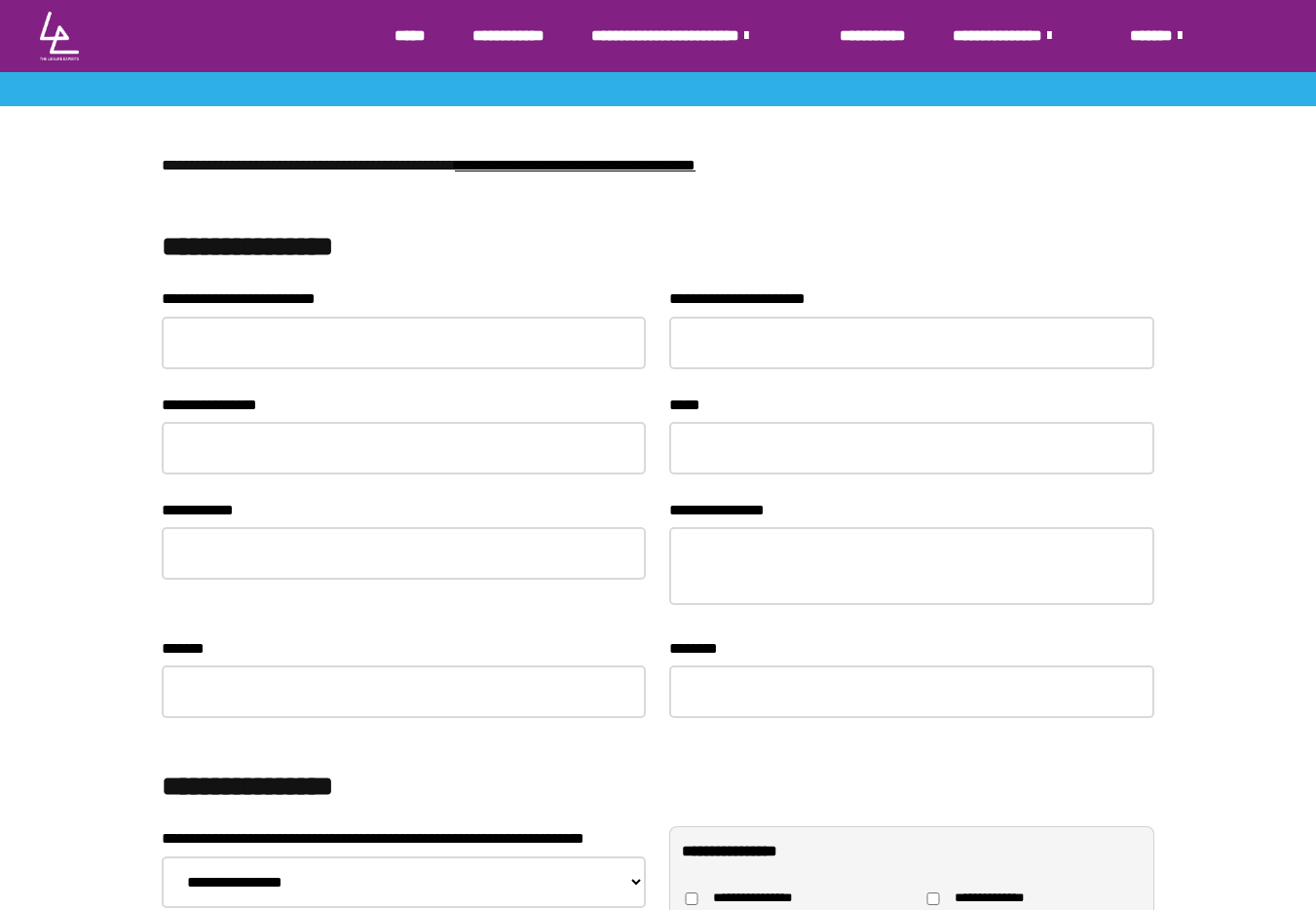 click on "**********" at bounding box center (658, 246) 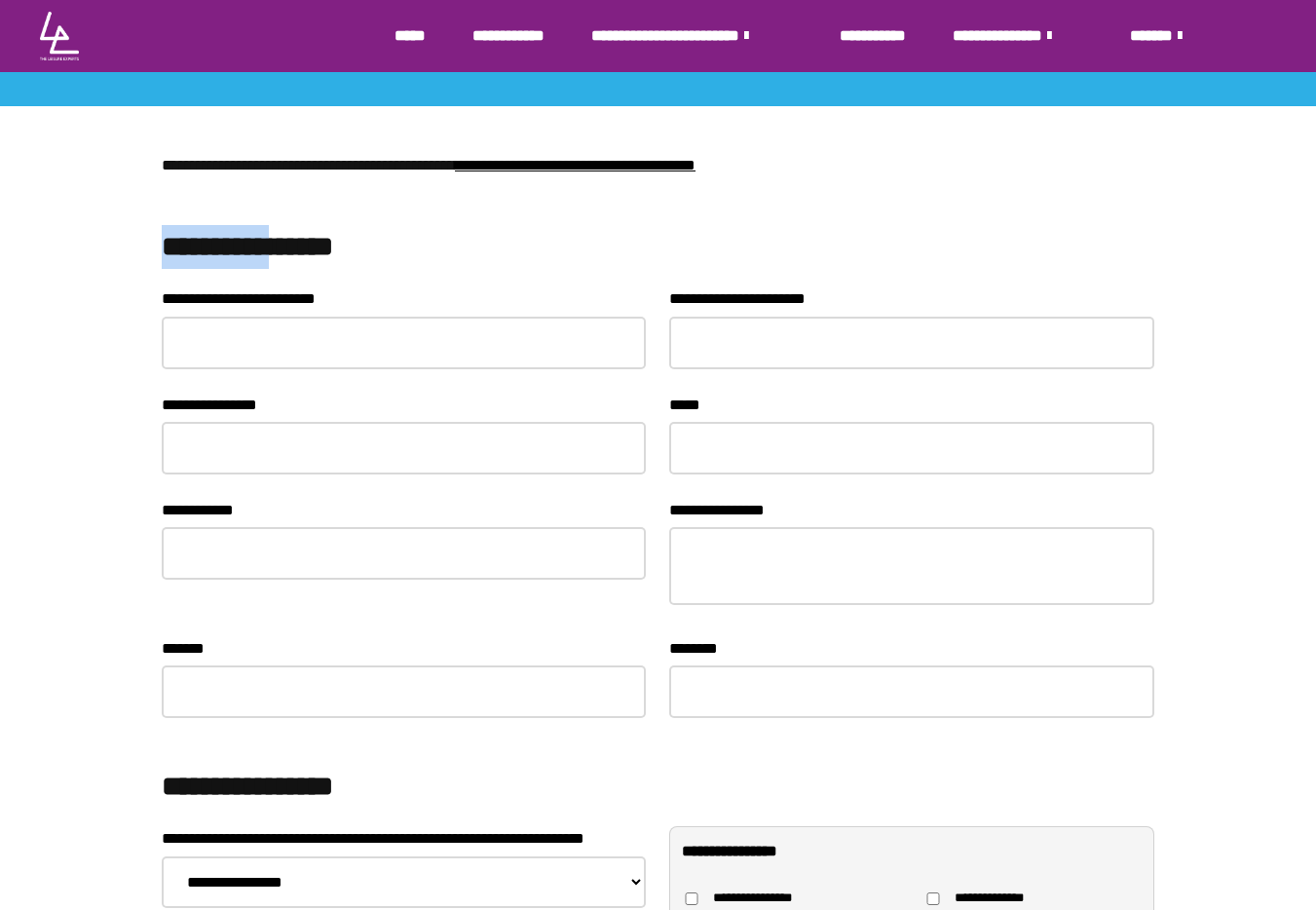 drag, startPoint x: 147, startPoint y: 240, endPoint x: 348, endPoint y: 265, distance: 202.5488 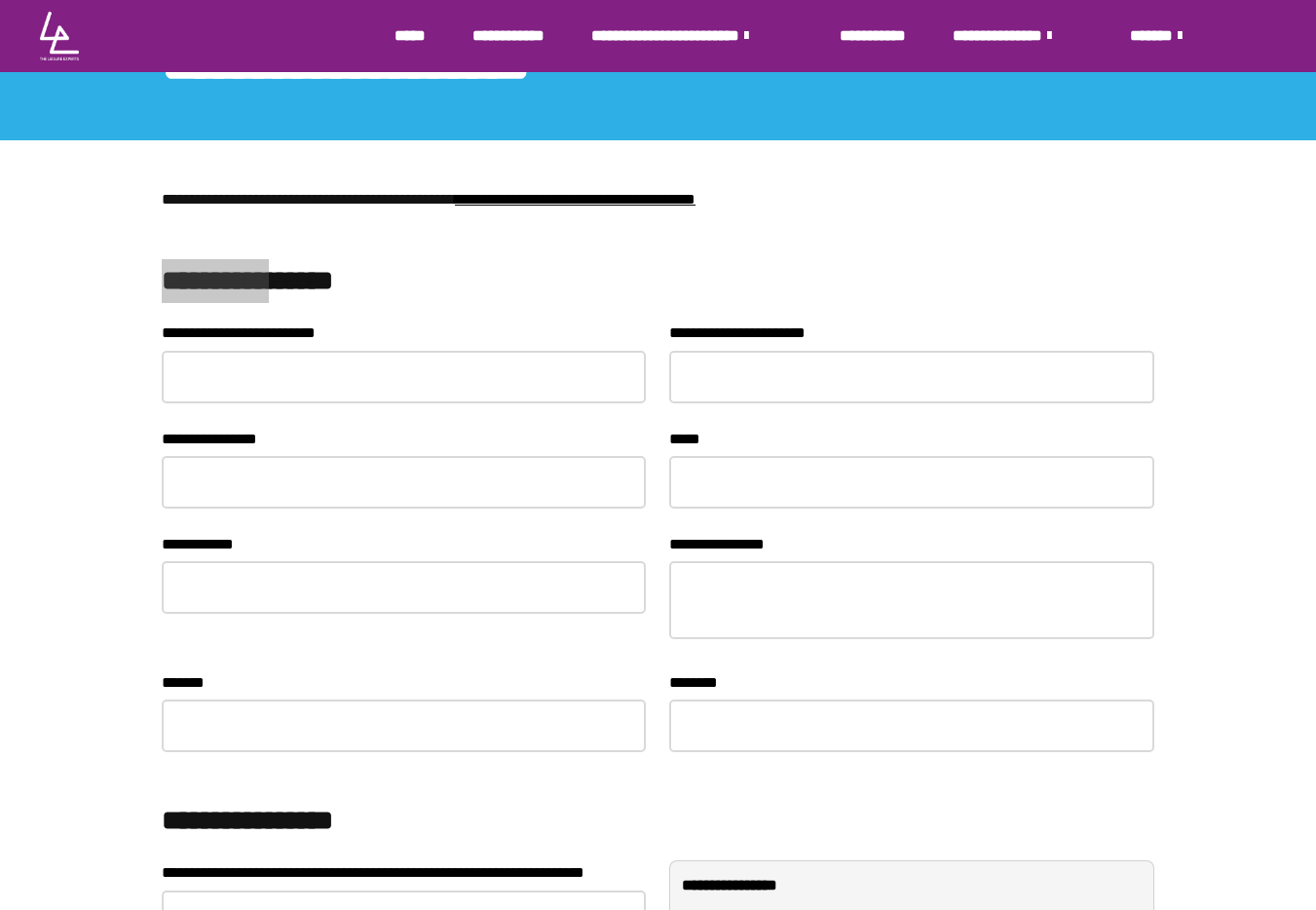 scroll, scrollTop: 190, scrollLeft: 0, axis: vertical 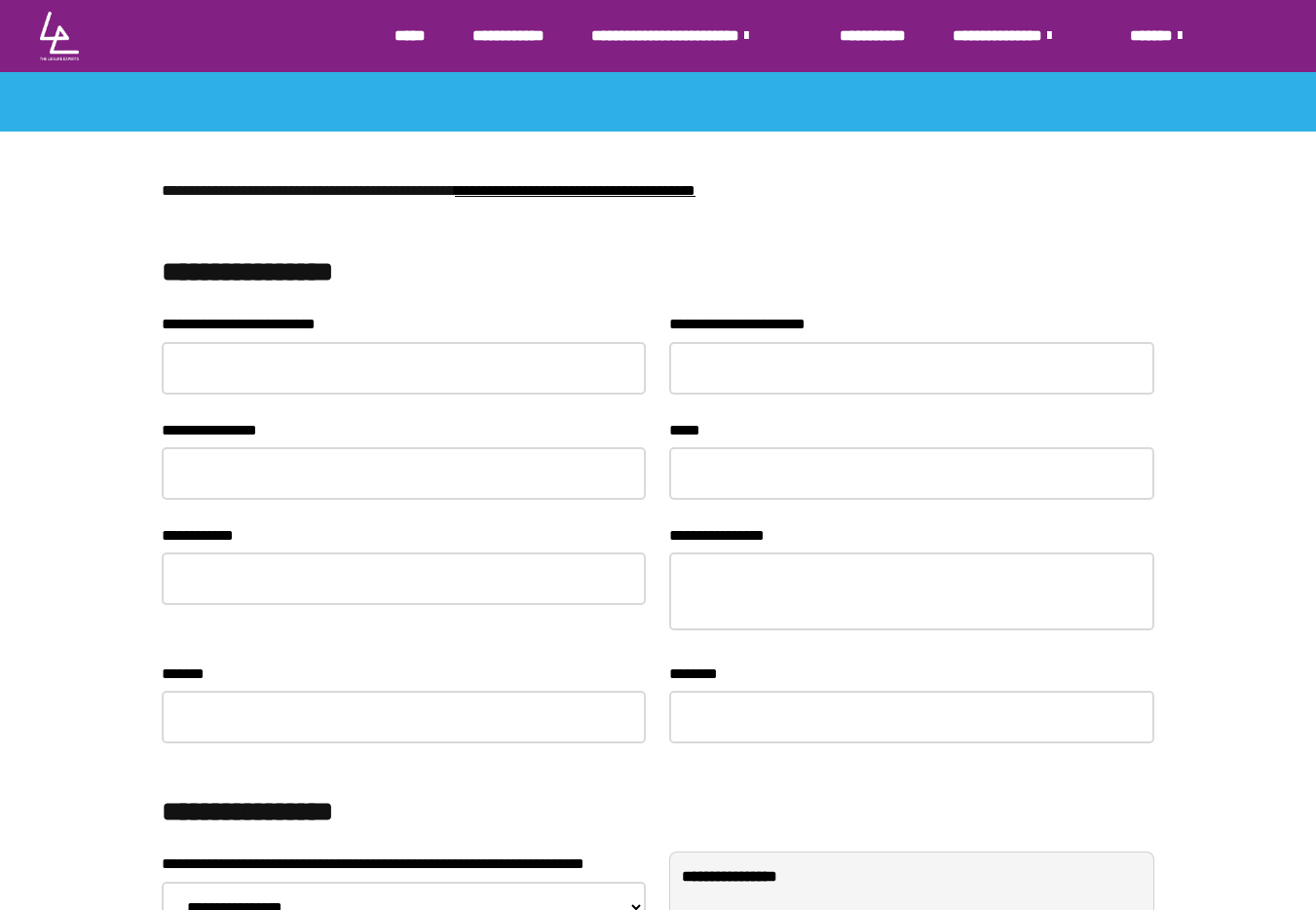 drag, startPoint x: 159, startPoint y: 171, endPoint x: 156, endPoint y: 245, distance: 74.060786 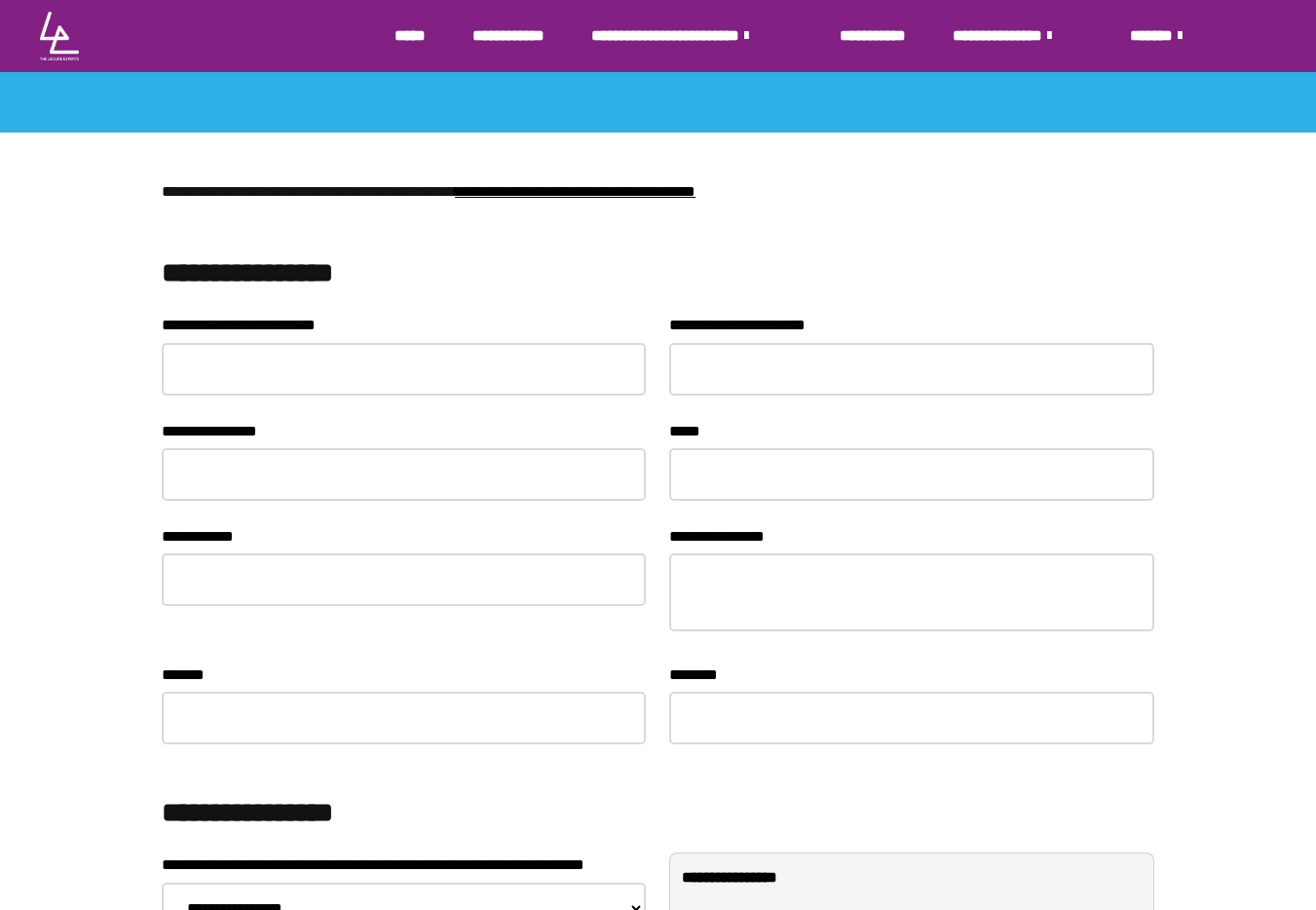 scroll, scrollTop: 190, scrollLeft: 0, axis: vertical 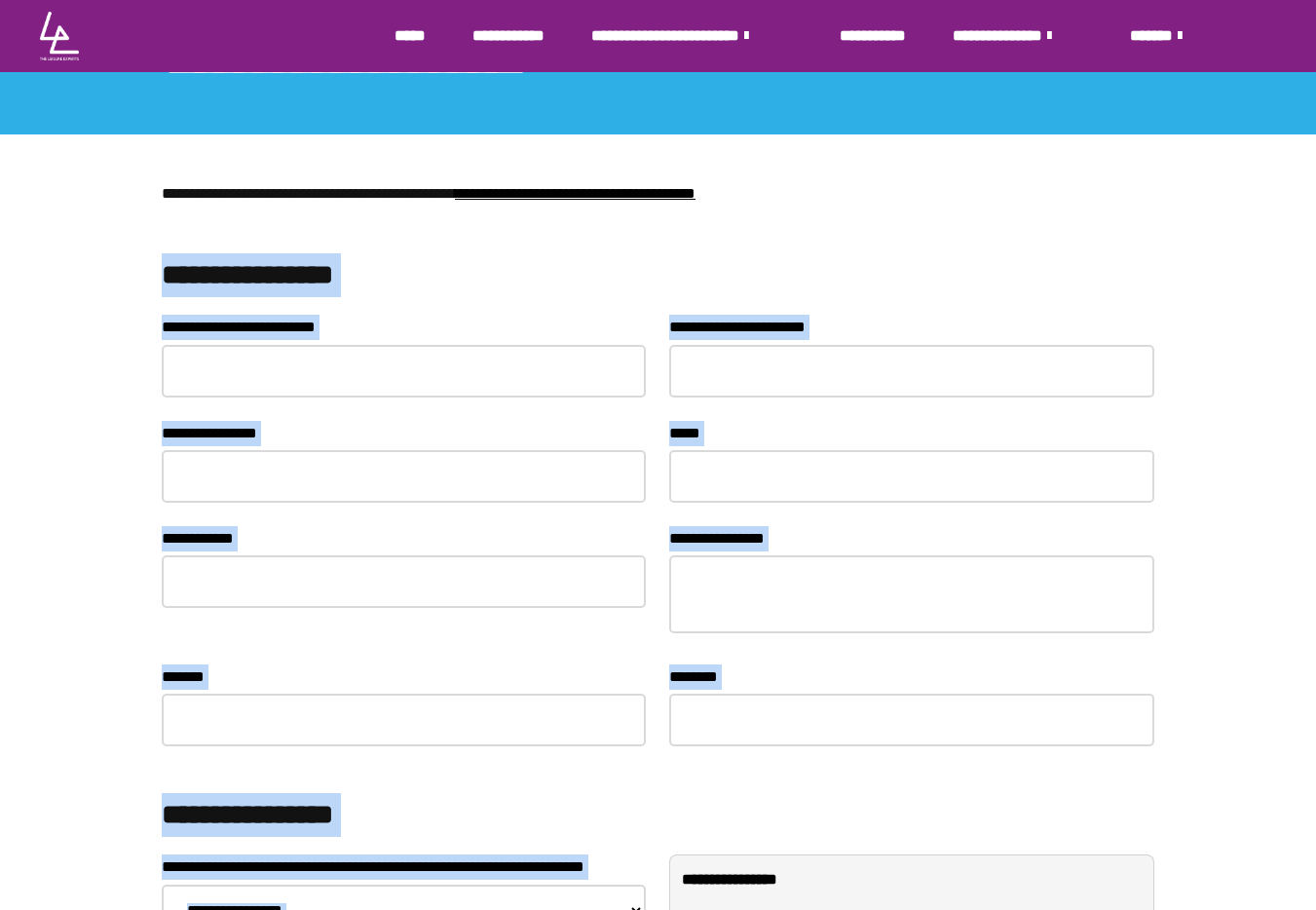 drag, startPoint x: 153, startPoint y: 249, endPoint x: 1046, endPoint y: 701, distance: 1000.8761 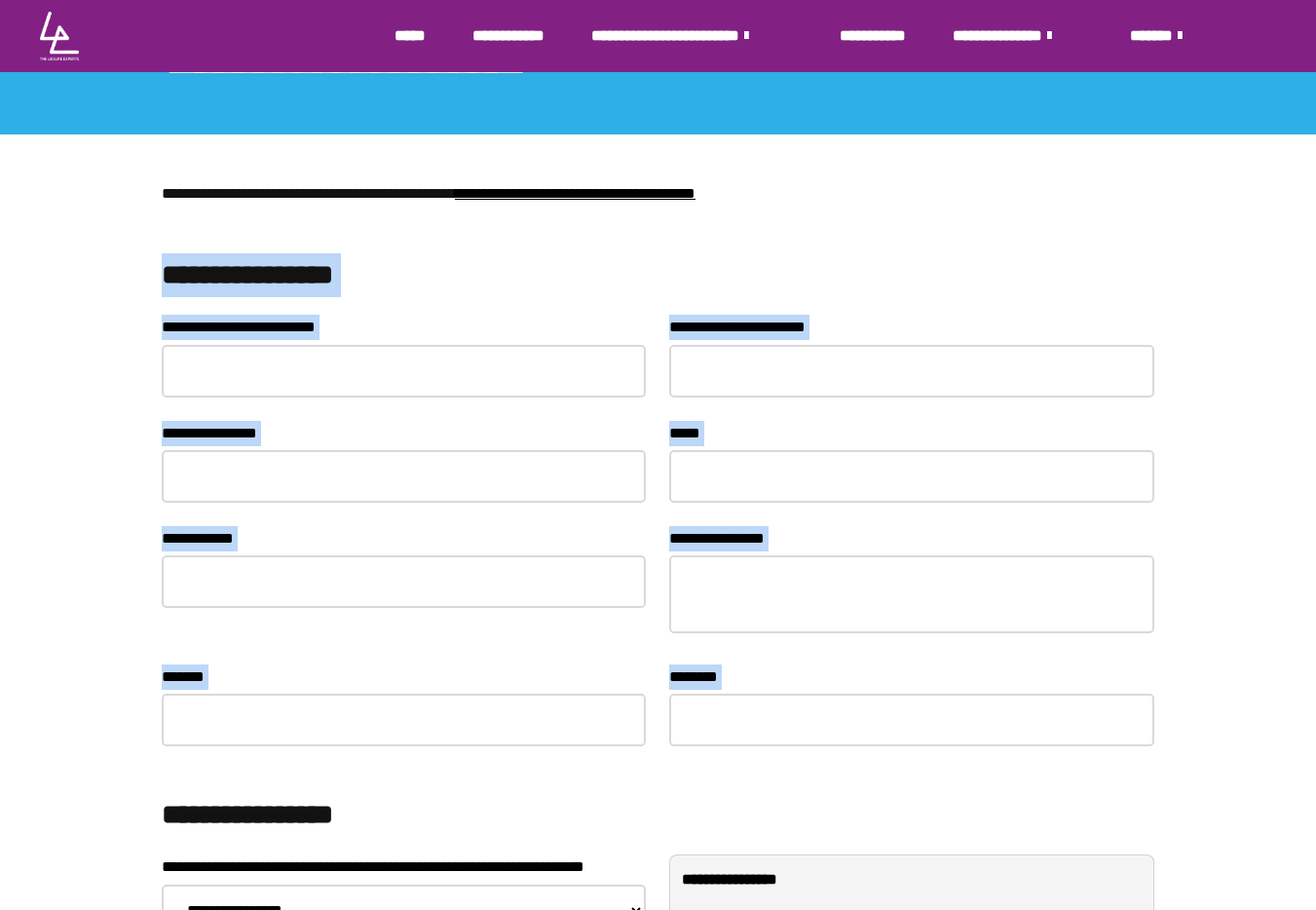 click on "**********" at bounding box center (658, 275) 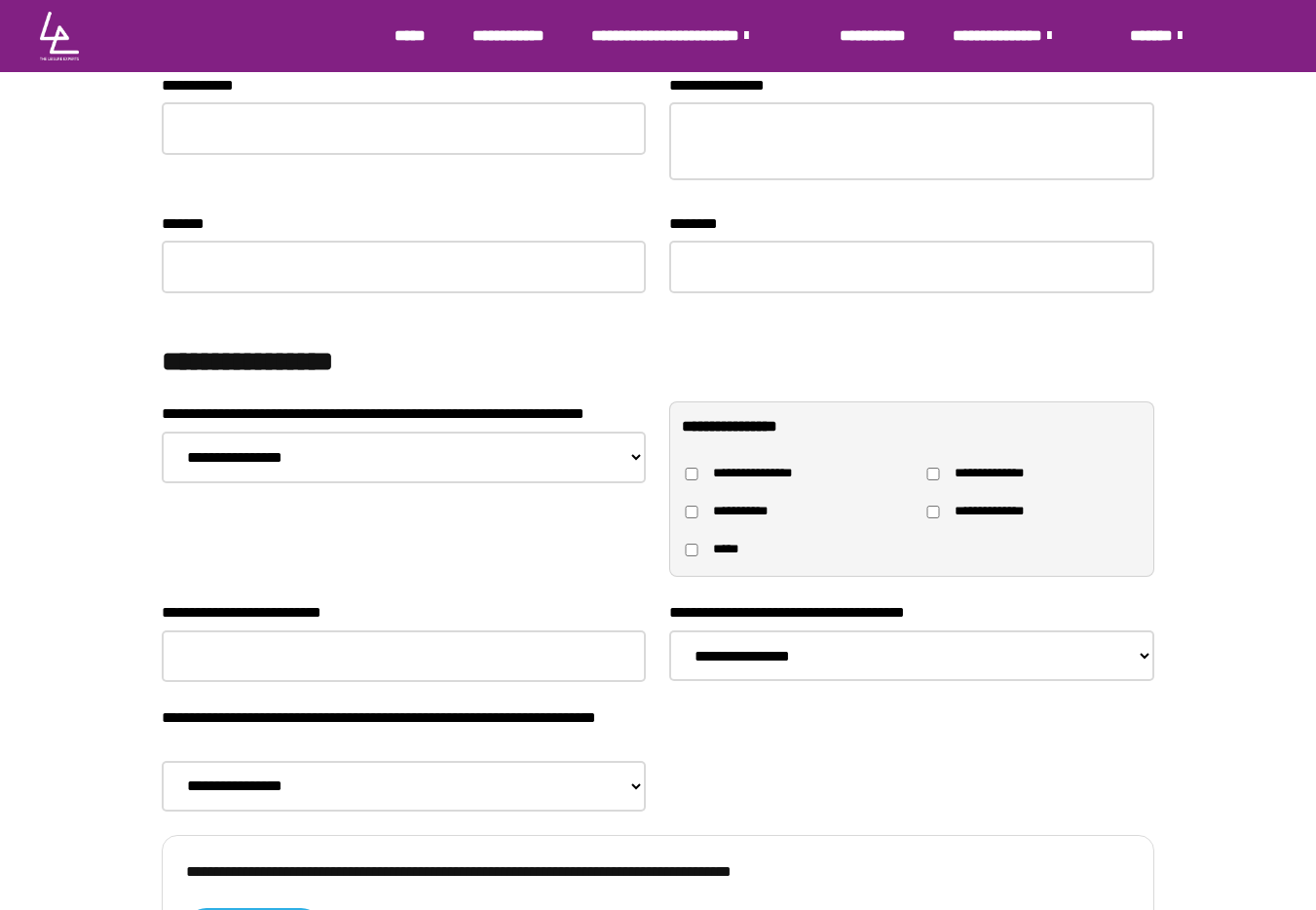 scroll, scrollTop: 1376, scrollLeft: 0, axis: vertical 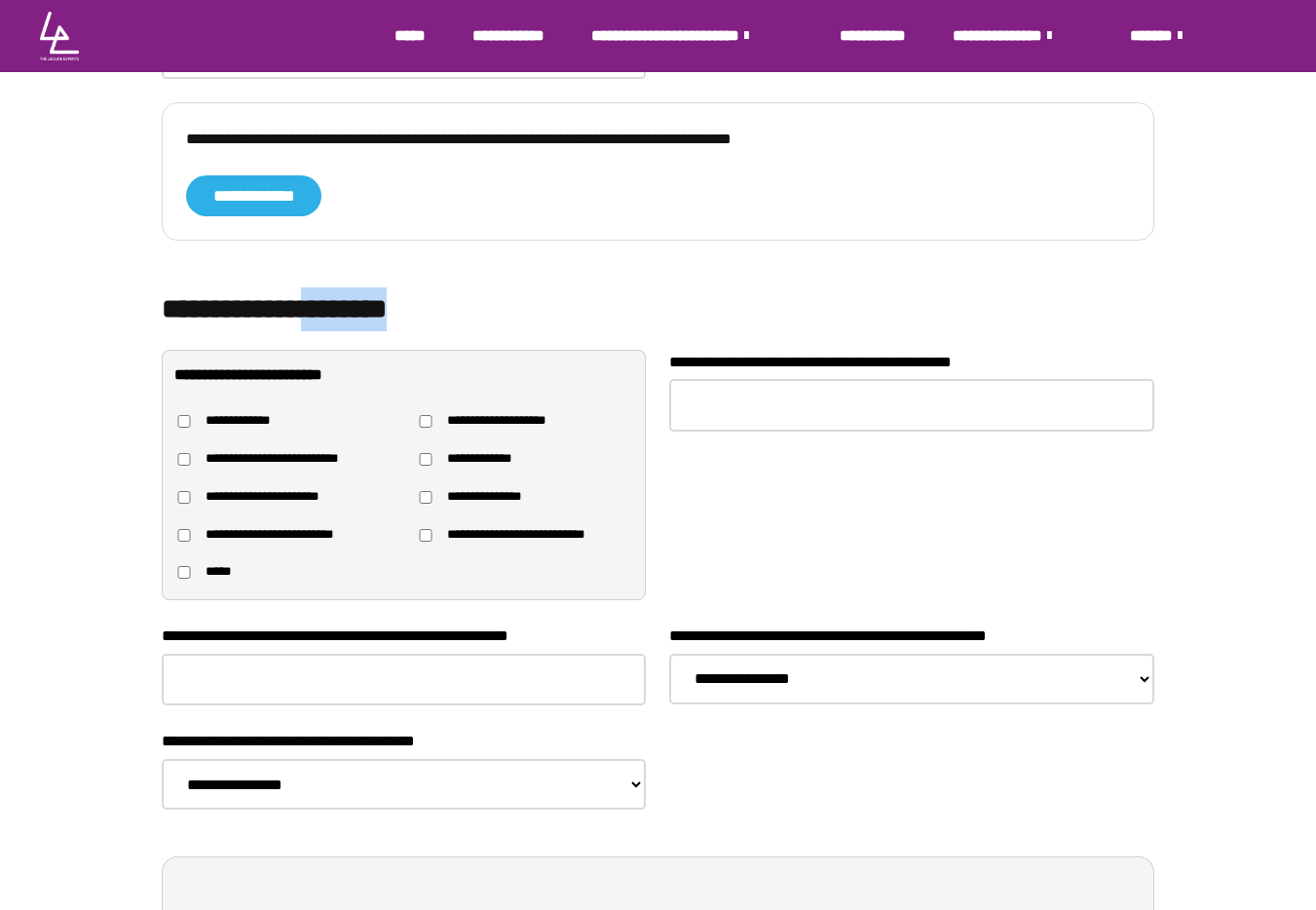 drag, startPoint x: 348, startPoint y: 322, endPoint x: 351, endPoint y: 359, distance: 37.12142 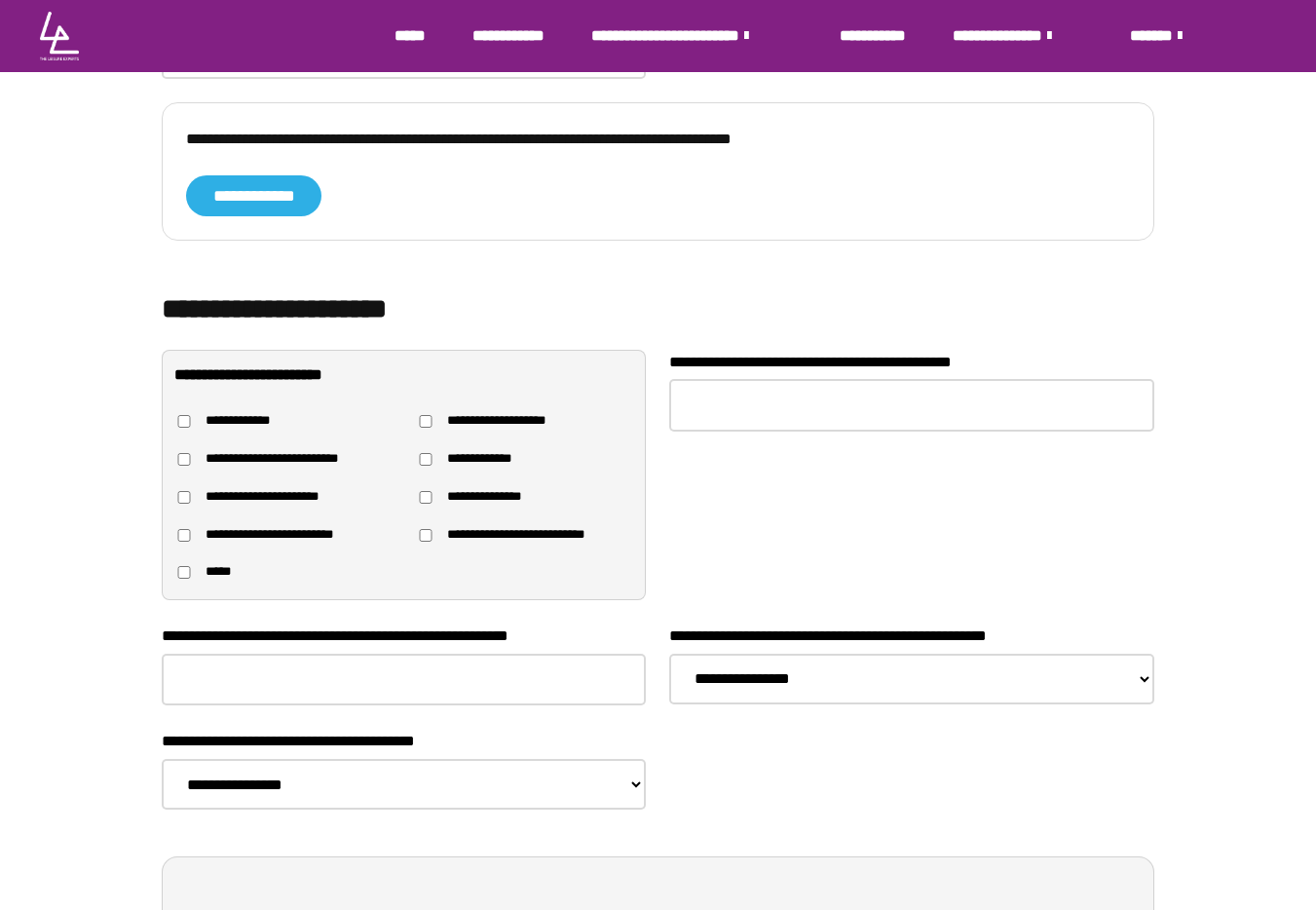 click on "**********" at bounding box center (403, 375) 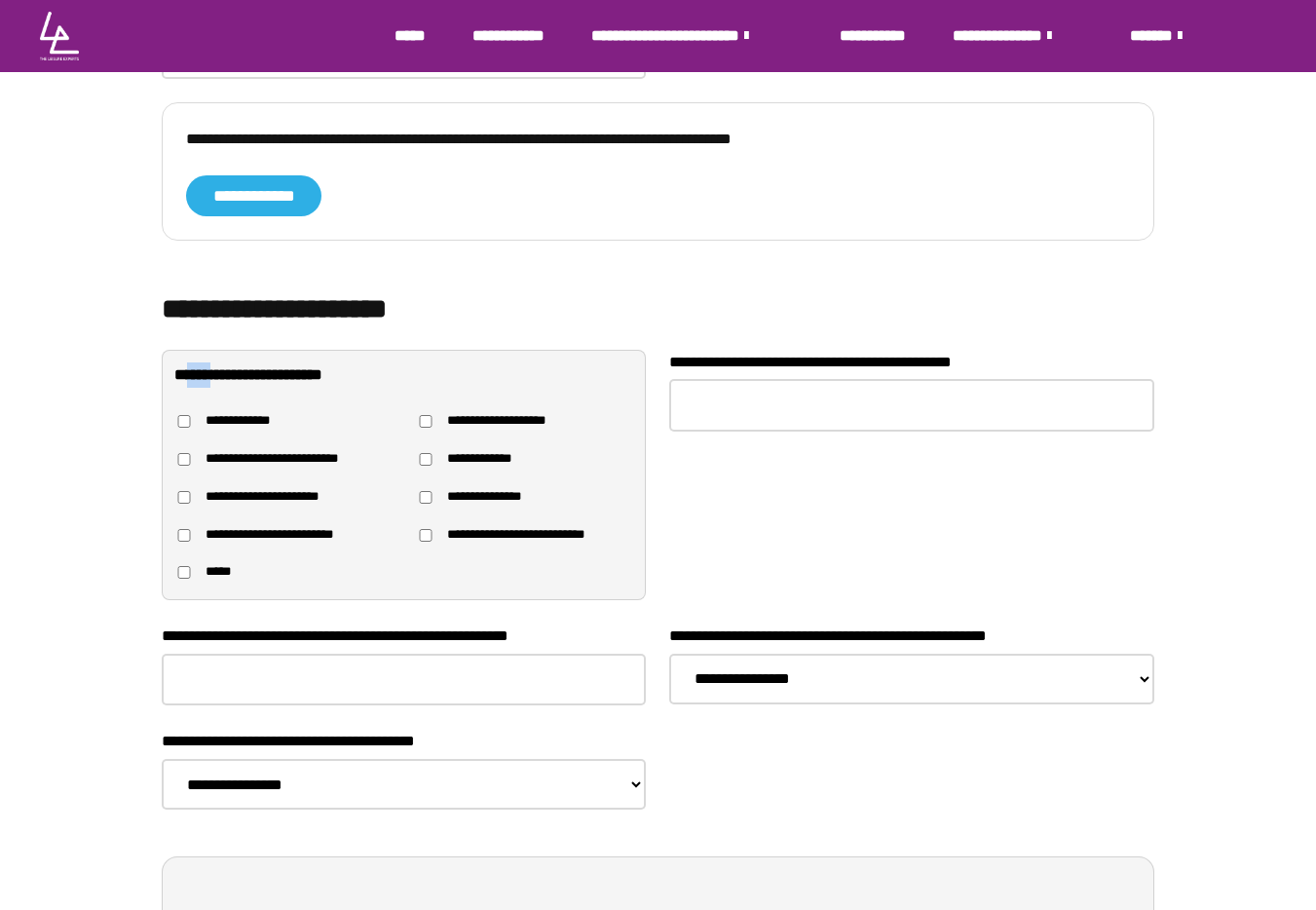 drag, startPoint x: 193, startPoint y: 370, endPoint x: 922, endPoint y: 593, distance: 762.3451 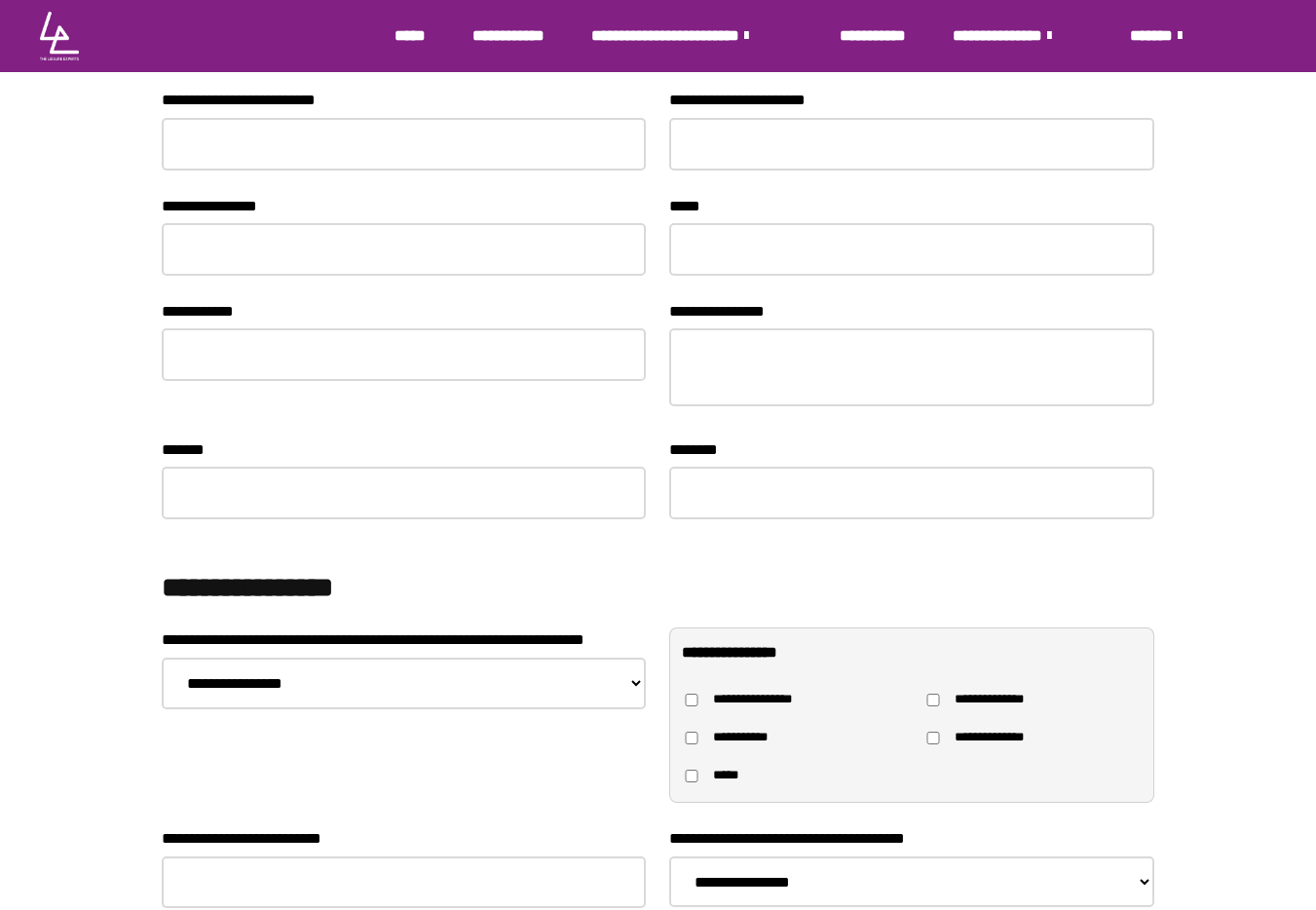 scroll, scrollTop: 421, scrollLeft: 0, axis: vertical 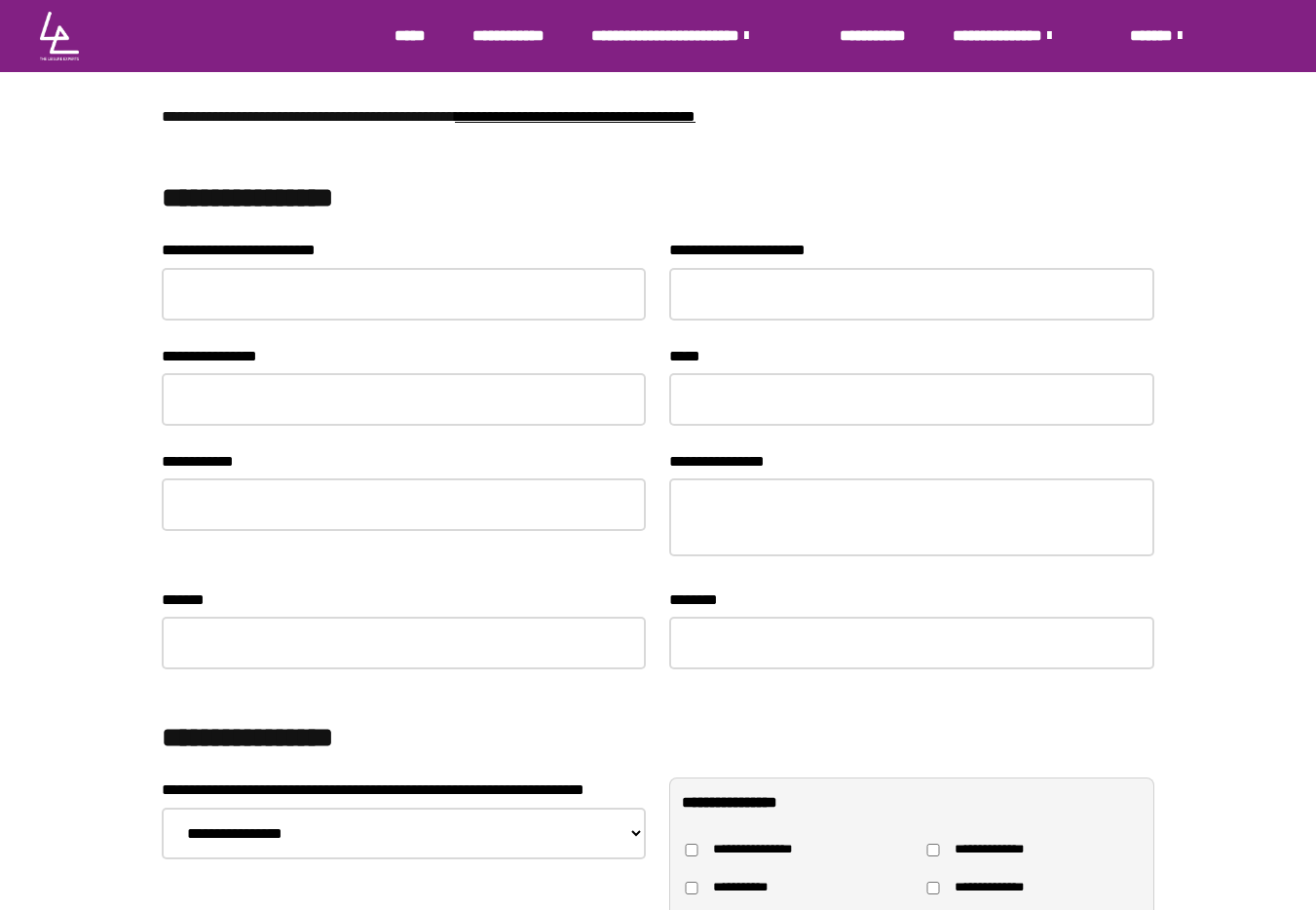 click on "**********" at bounding box center [403, 250] 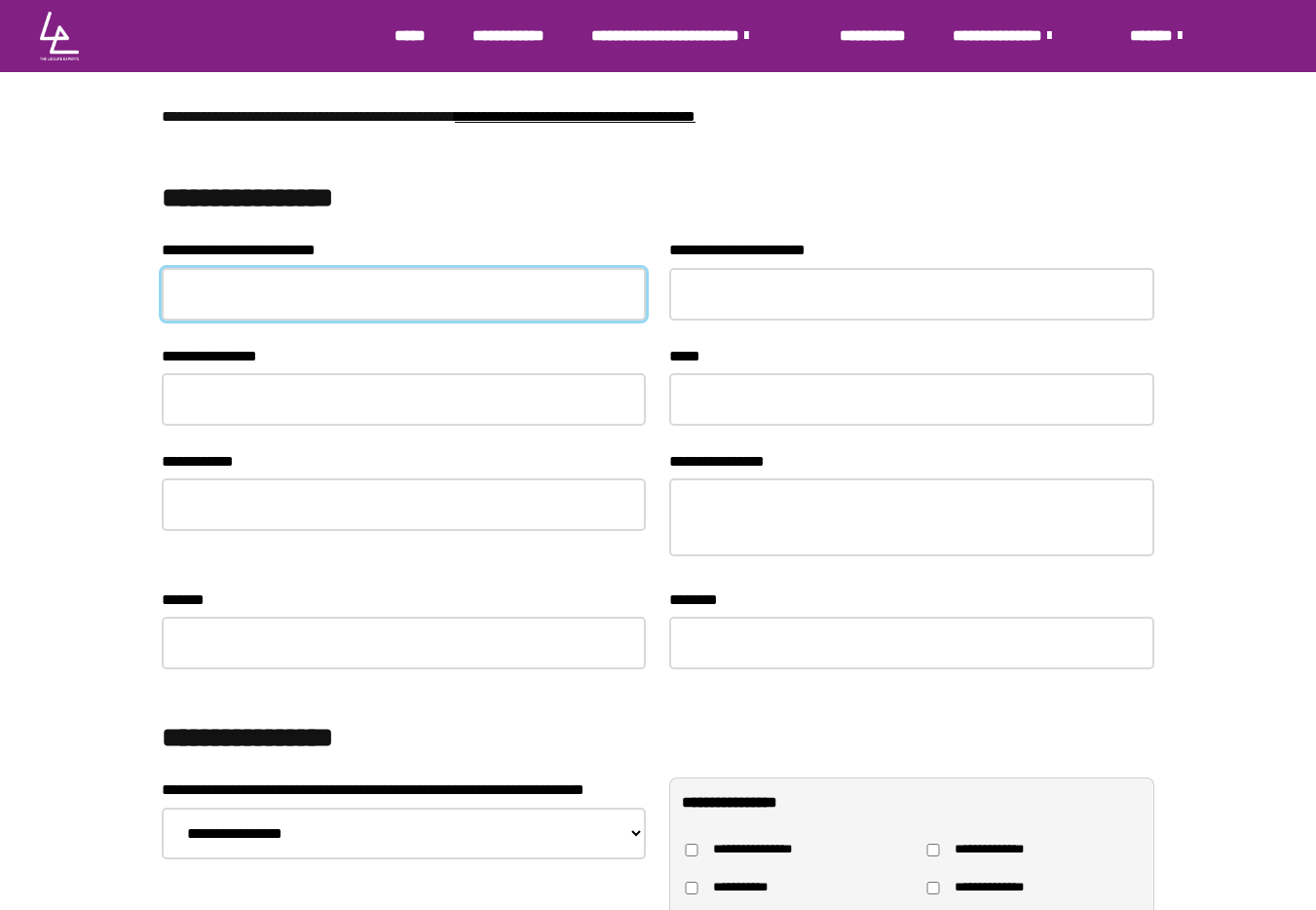 click on "**********" at bounding box center [403, 294] 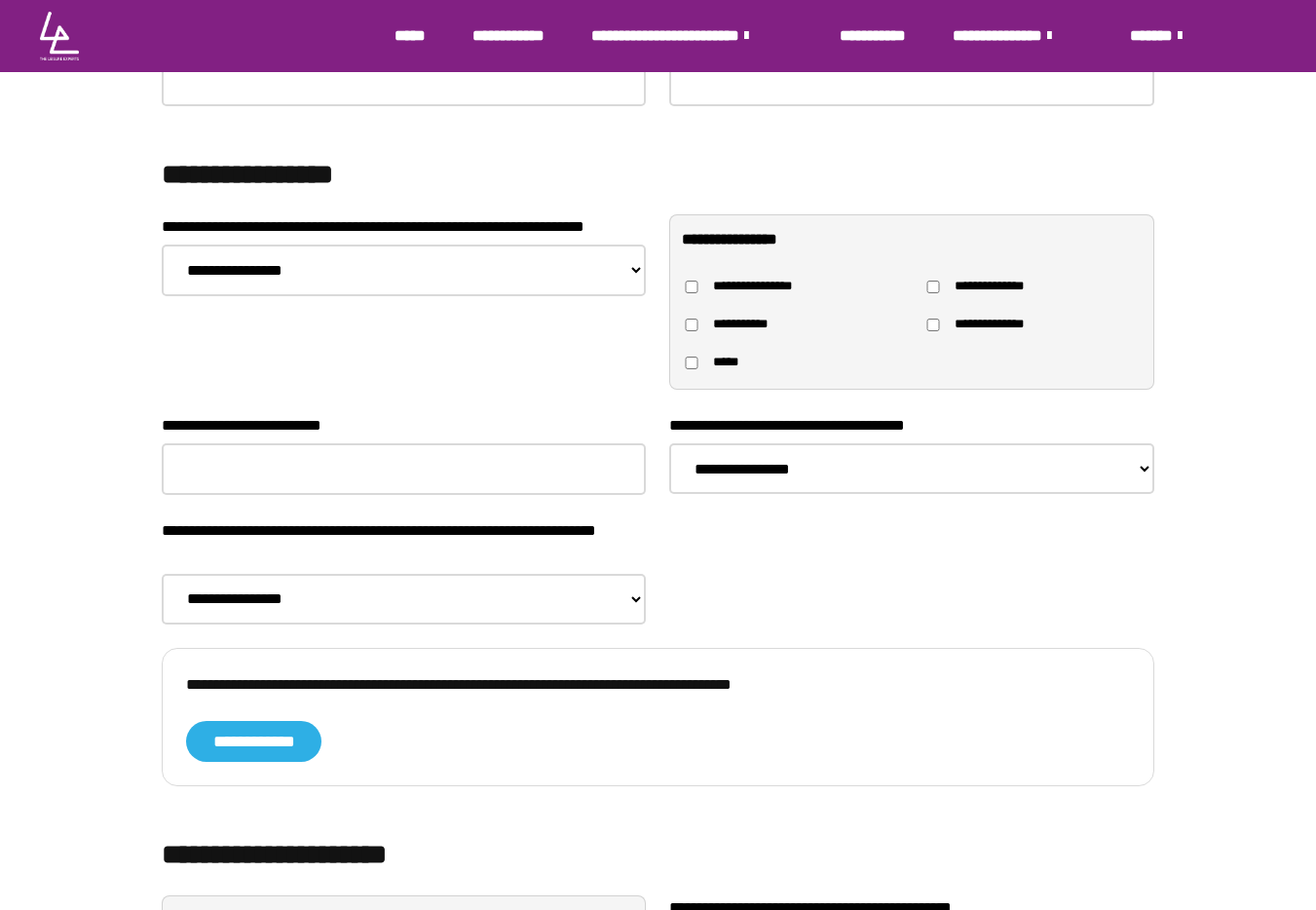 click on "*****" at bounding box center [791, 364] 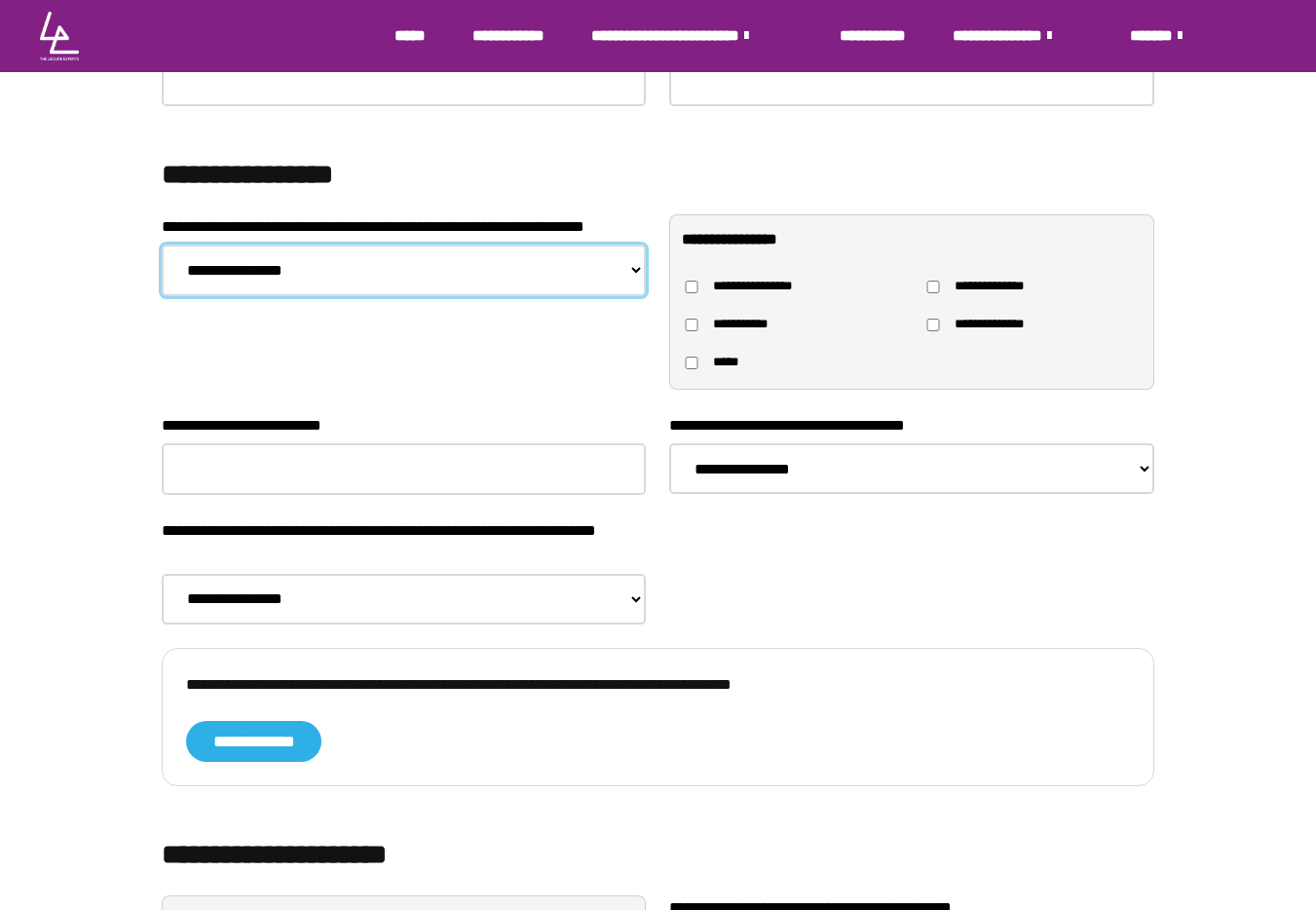 click on "**********" at bounding box center (403, 270) 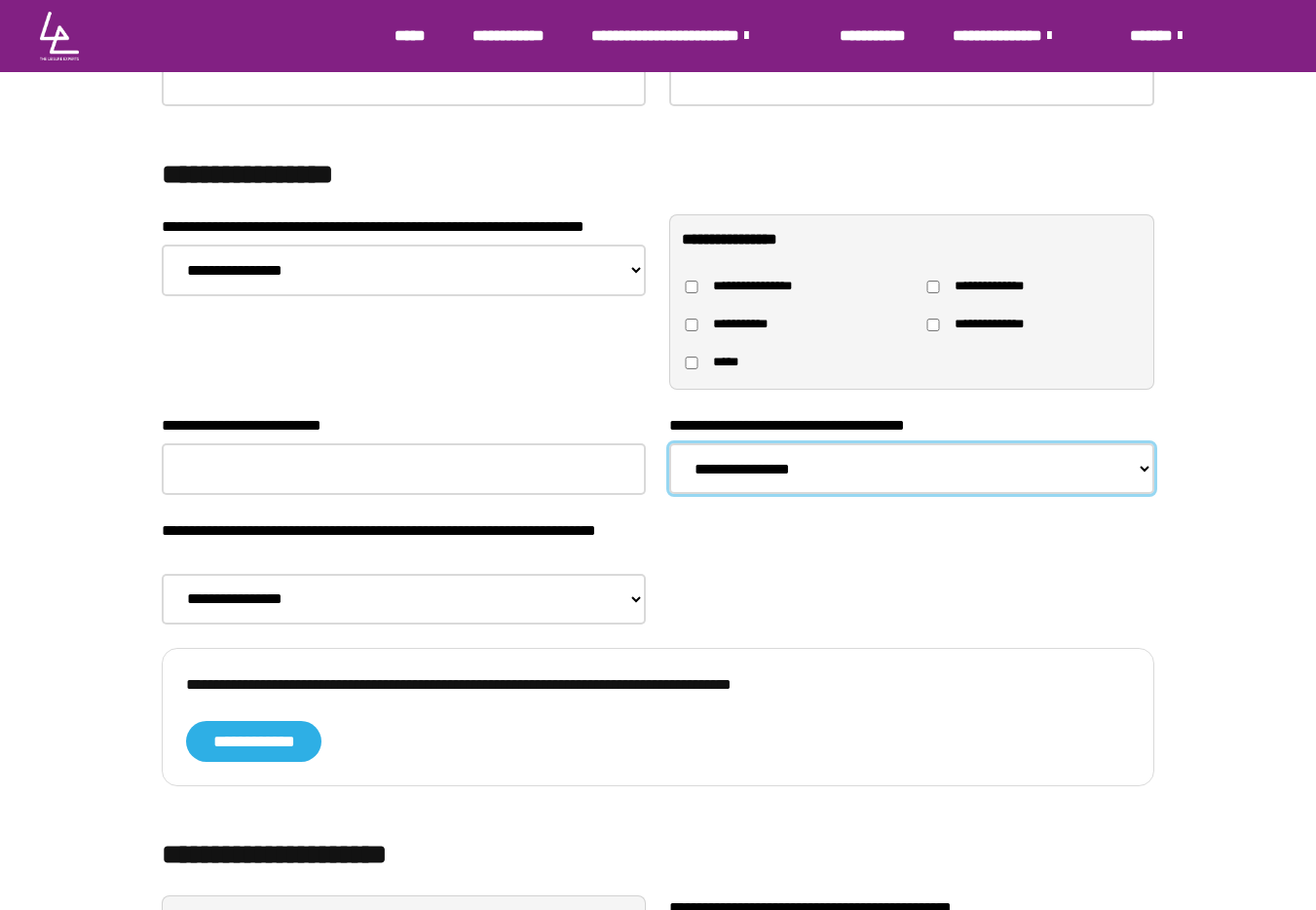 click on "**********" at bounding box center [911, 469] 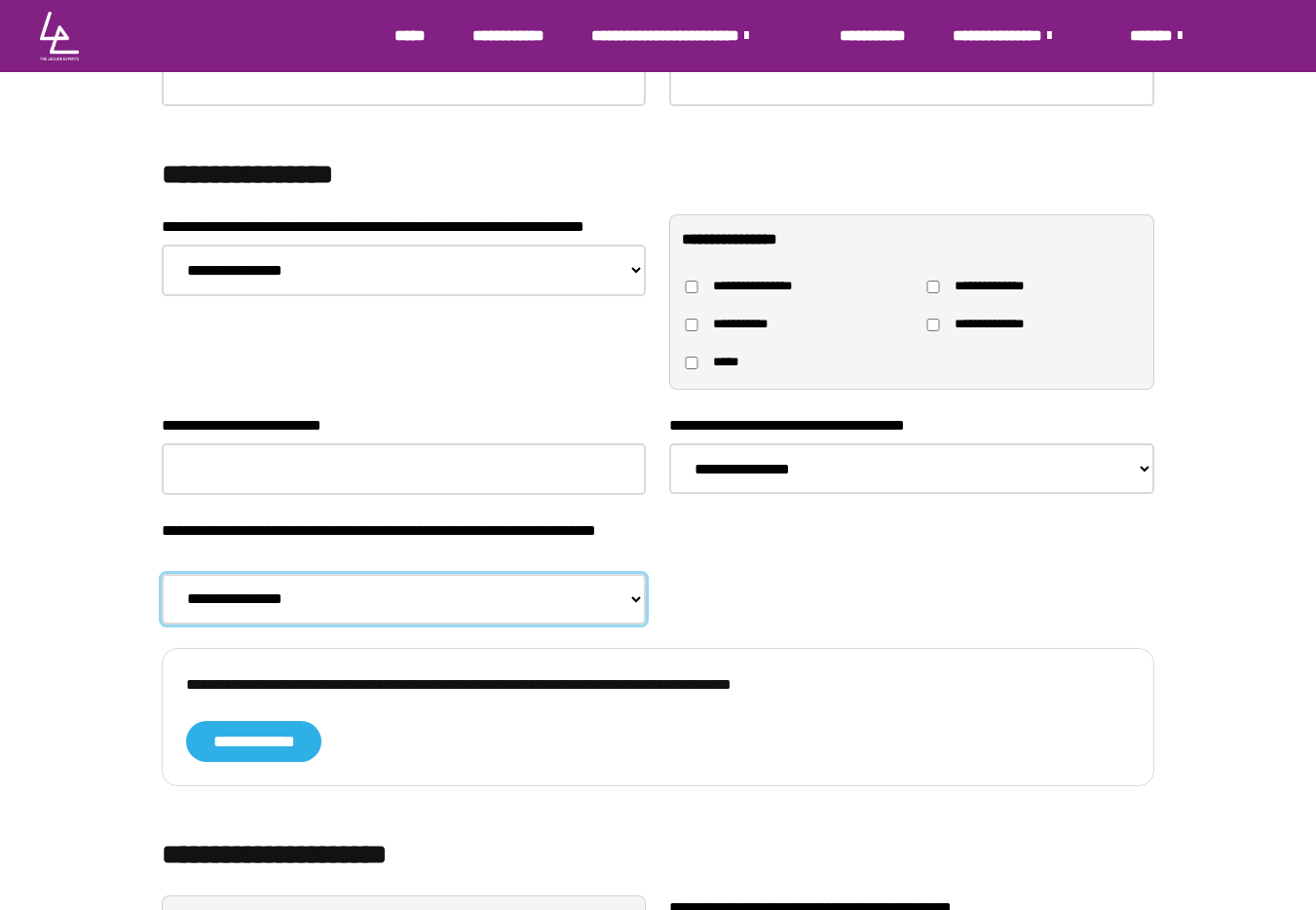 click on "**********" at bounding box center (403, 599) 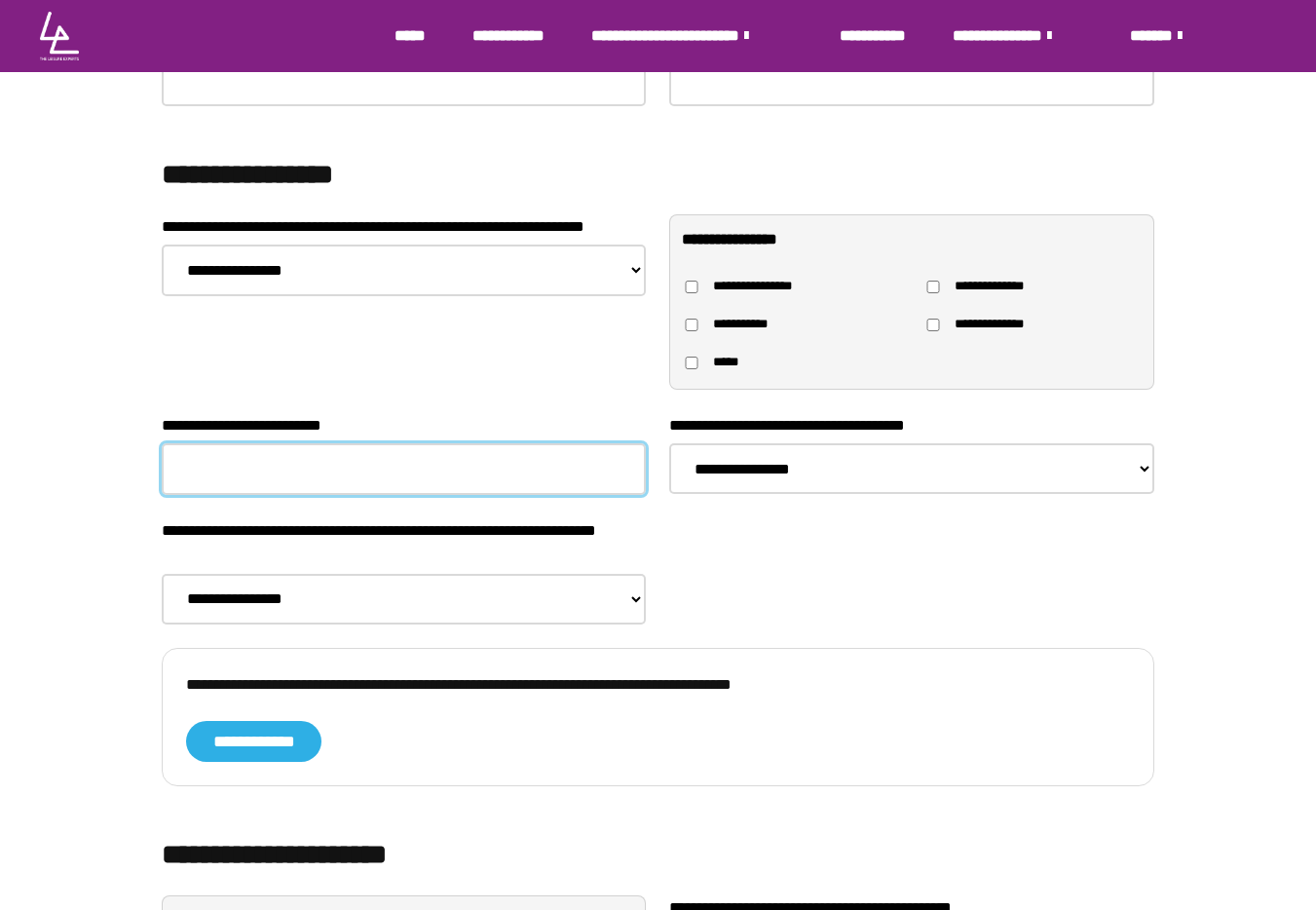 click on "**********" at bounding box center (403, 470) 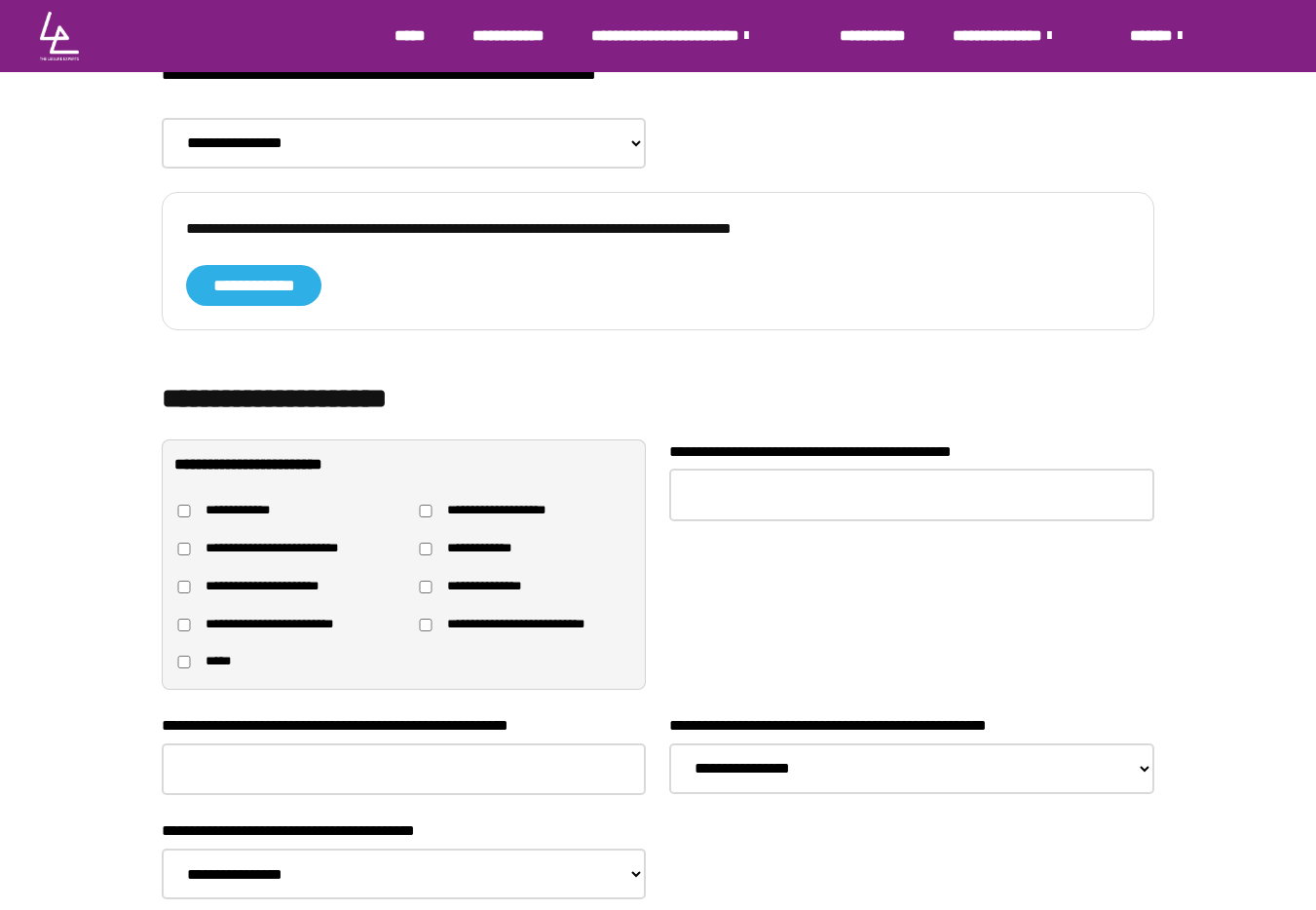 scroll, scrollTop: 1284, scrollLeft: 0, axis: vertical 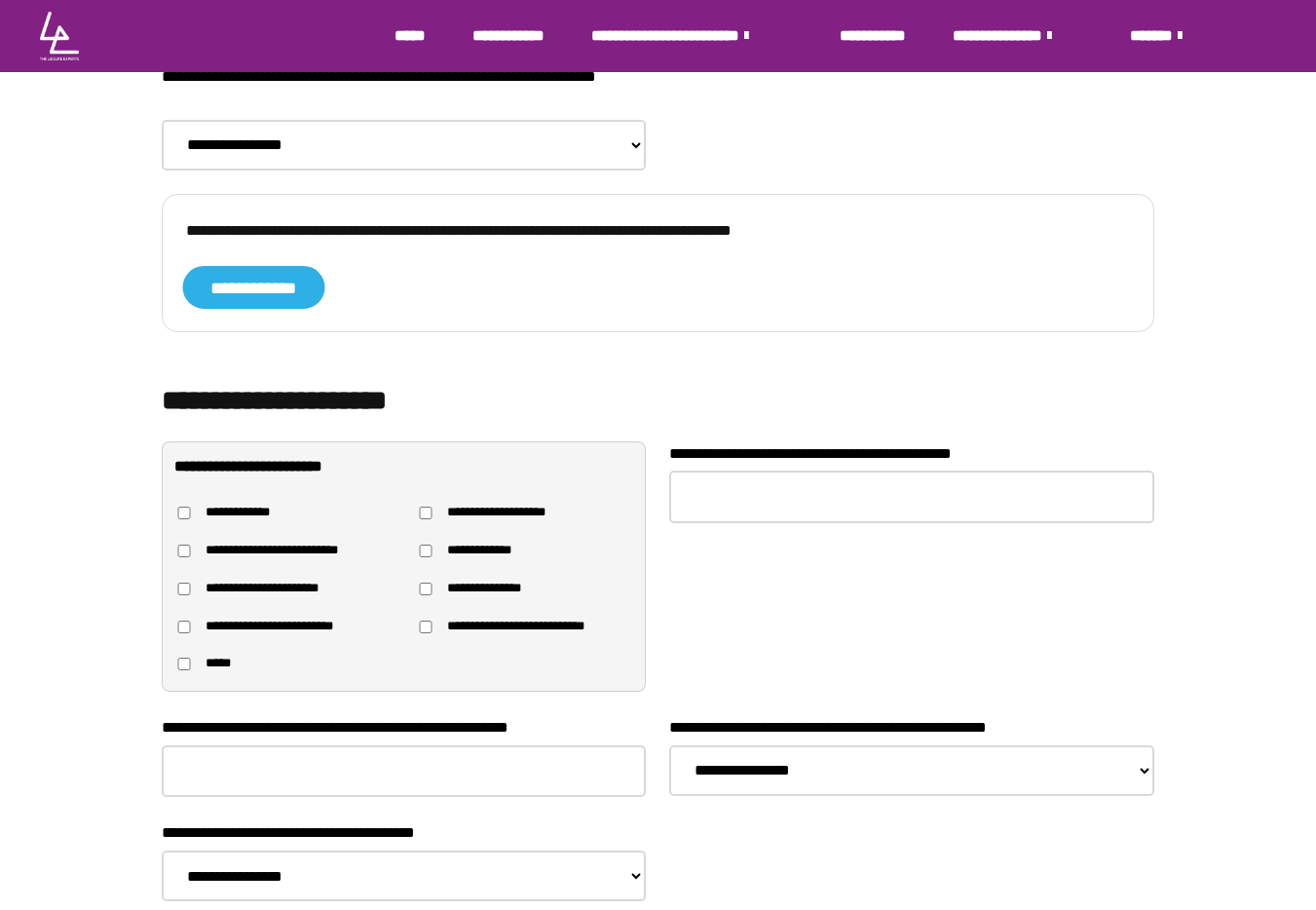 click on "**********" at bounding box center [254, 287] 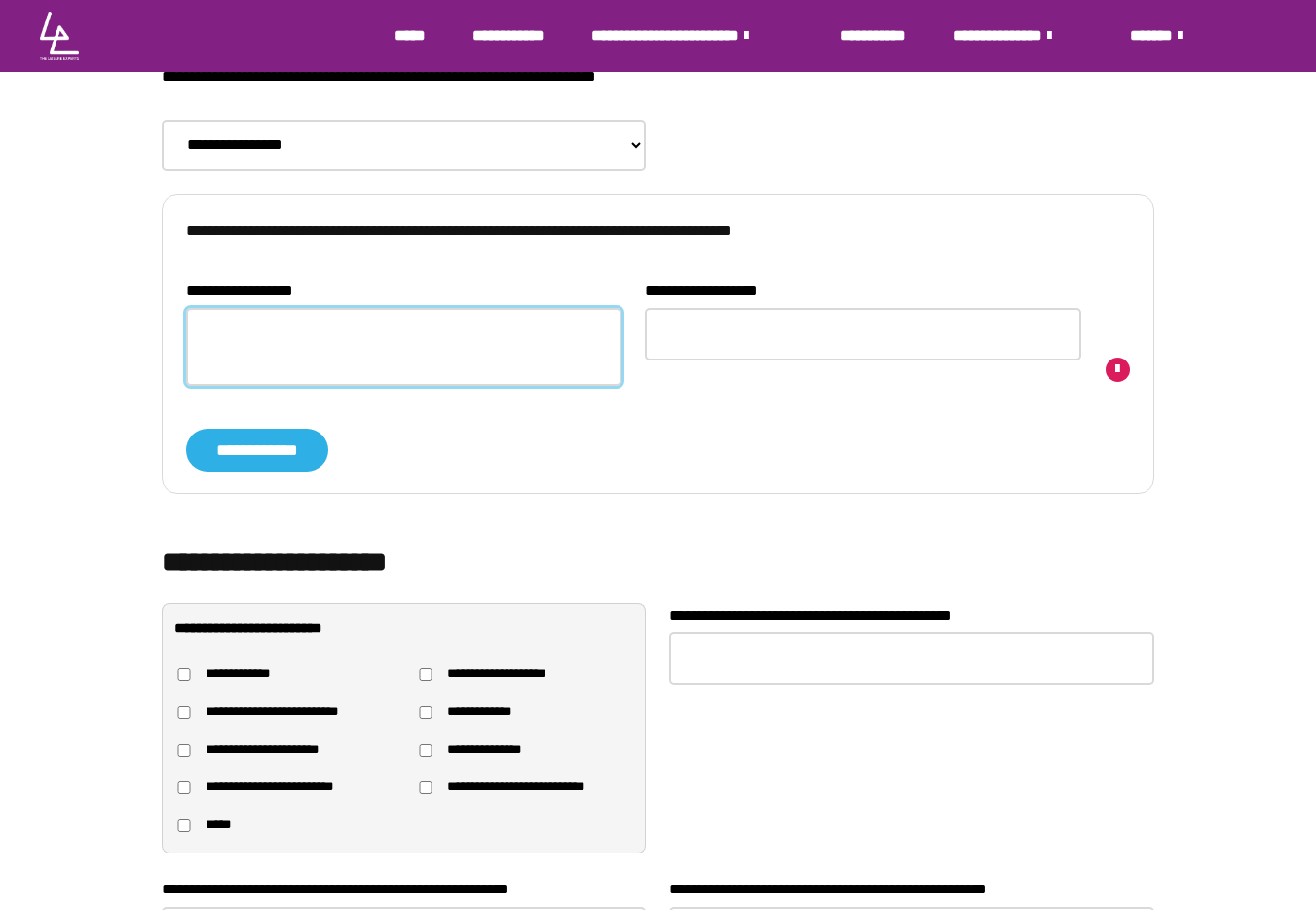 click on "**********" at bounding box center [403, 346] 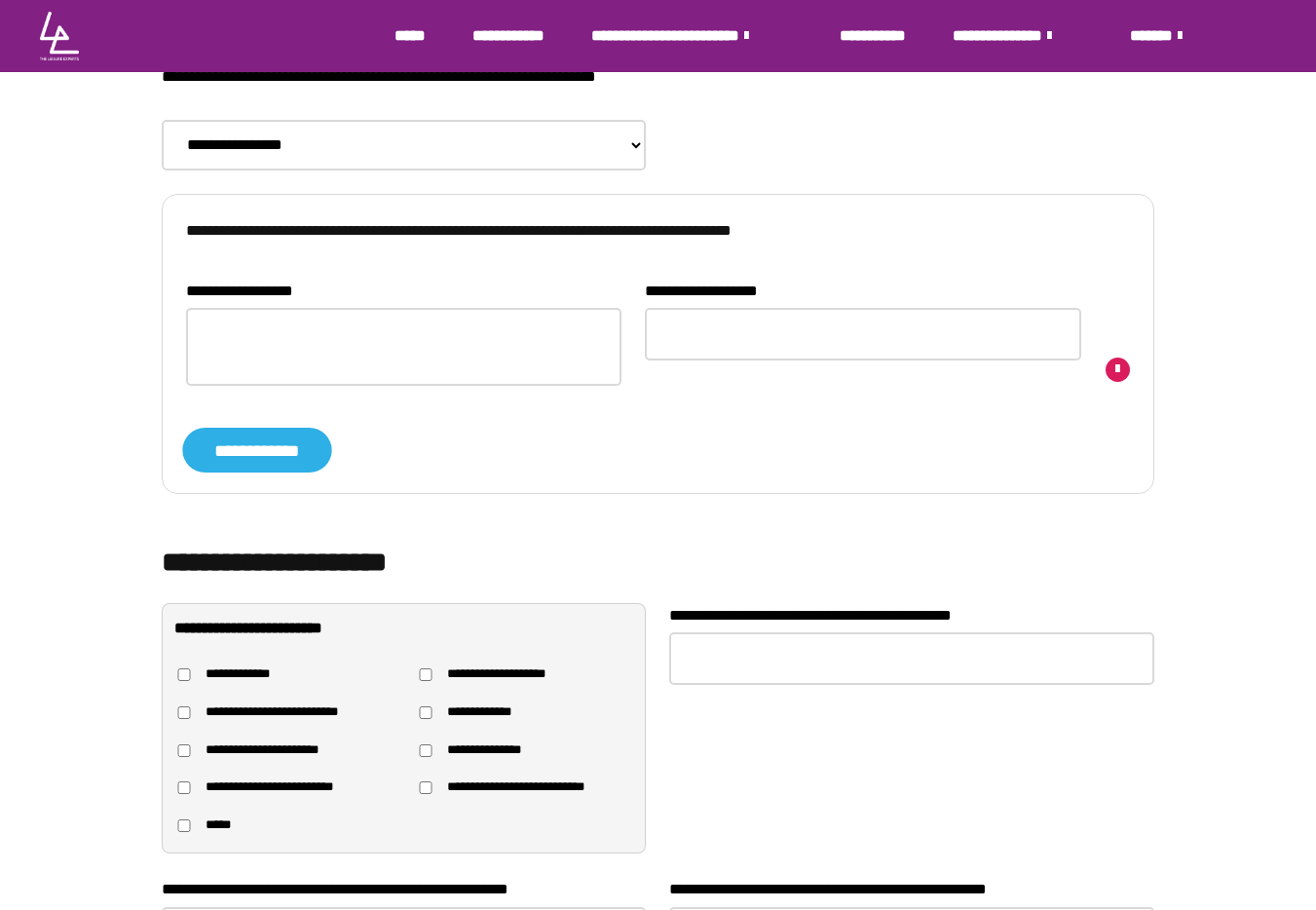 click on "**********" at bounding box center [256, 450] 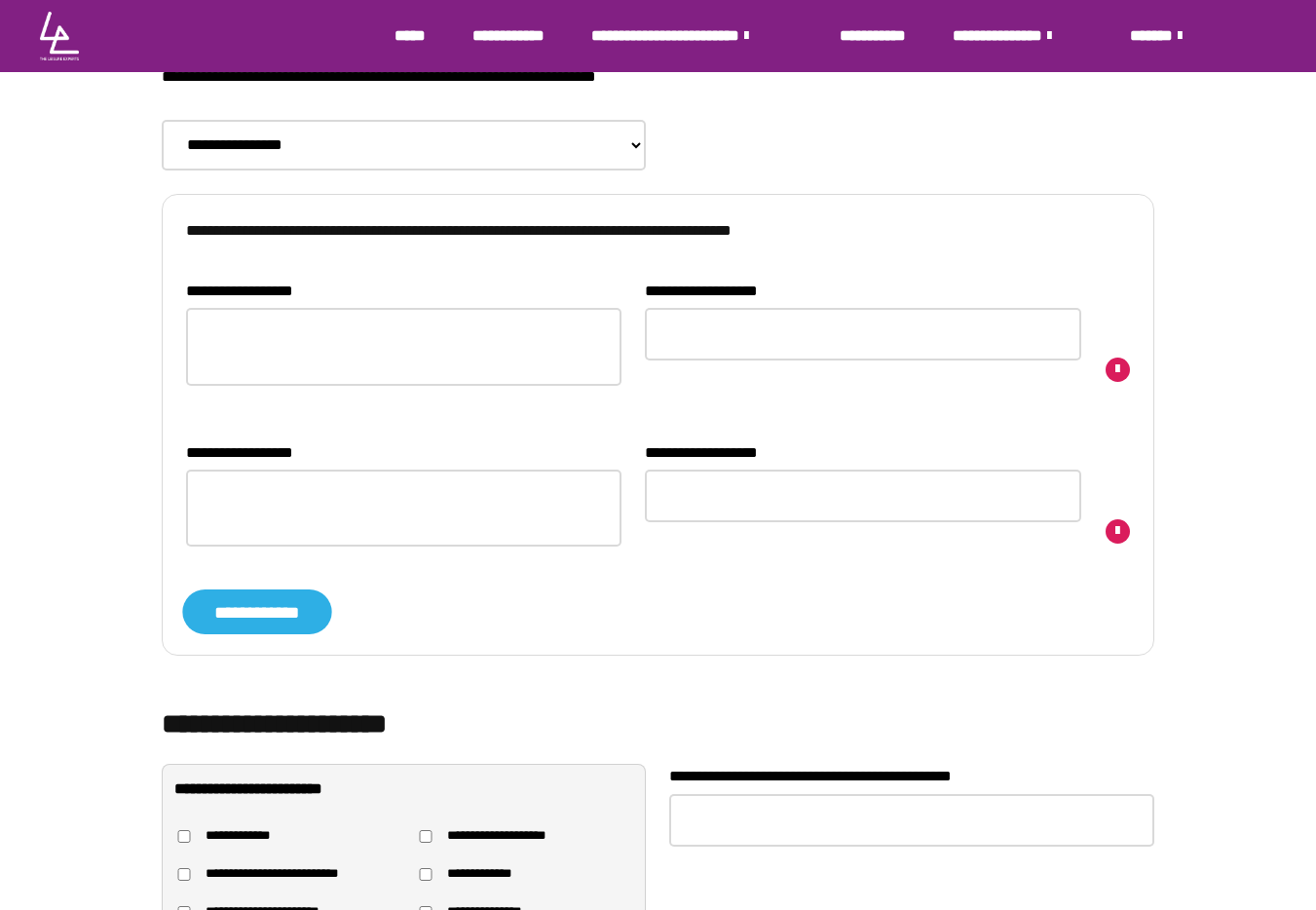 drag, startPoint x: 335, startPoint y: 566, endPoint x: 310, endPoint y: 606, distance: 47.169906 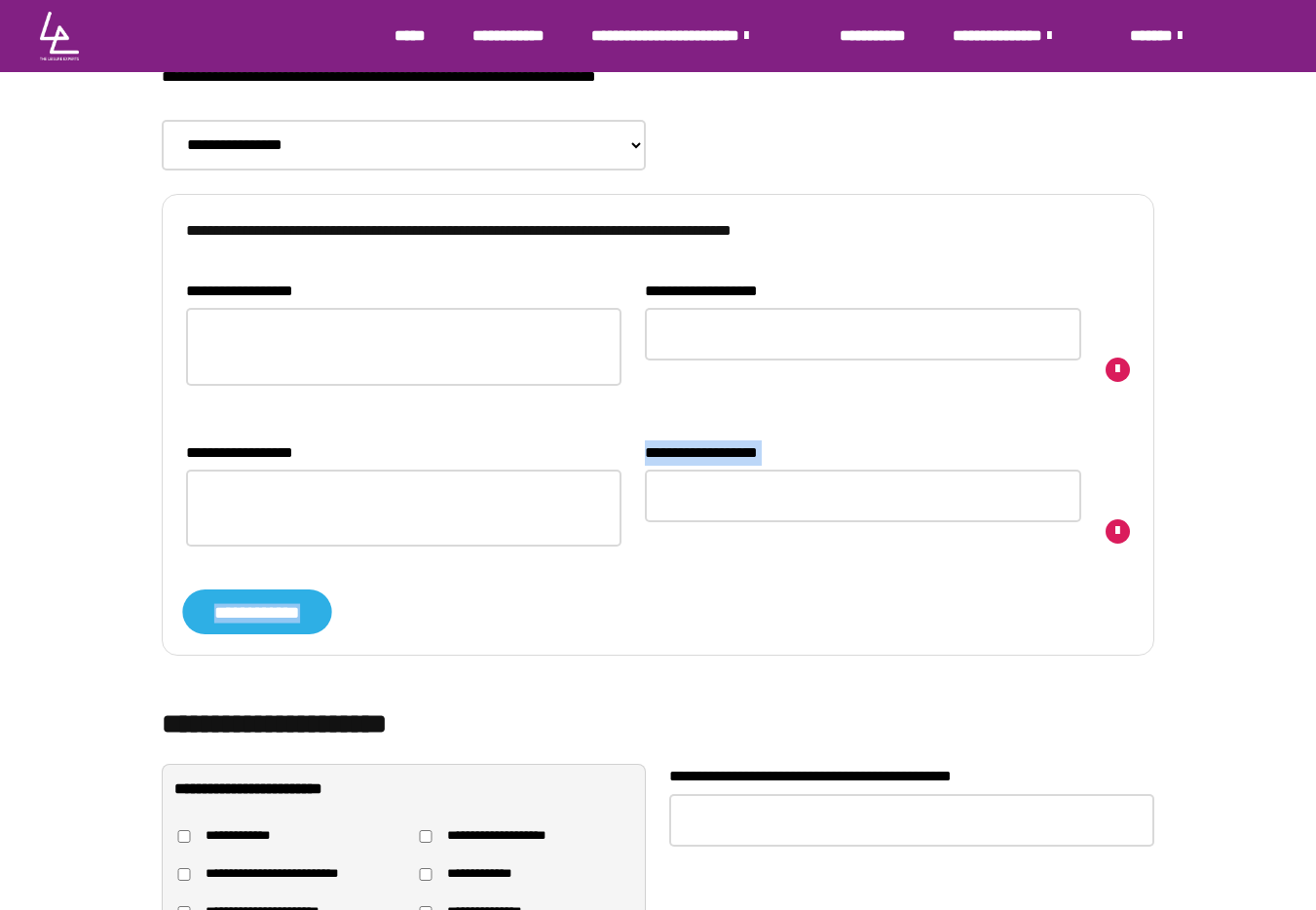 click on "**********" at bounding box center (256, 611) 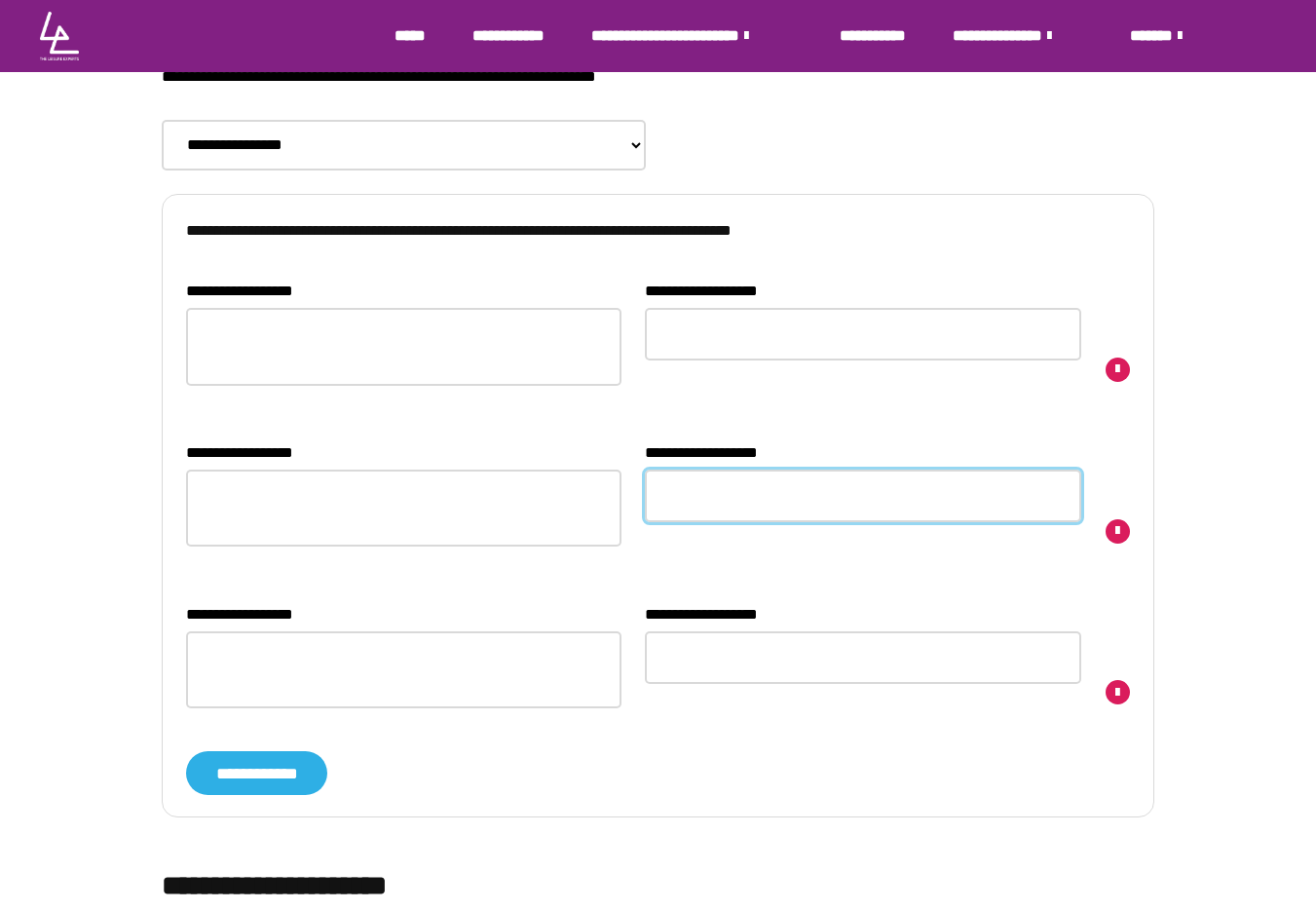 click on "**********" at bounding box center (862, 496) 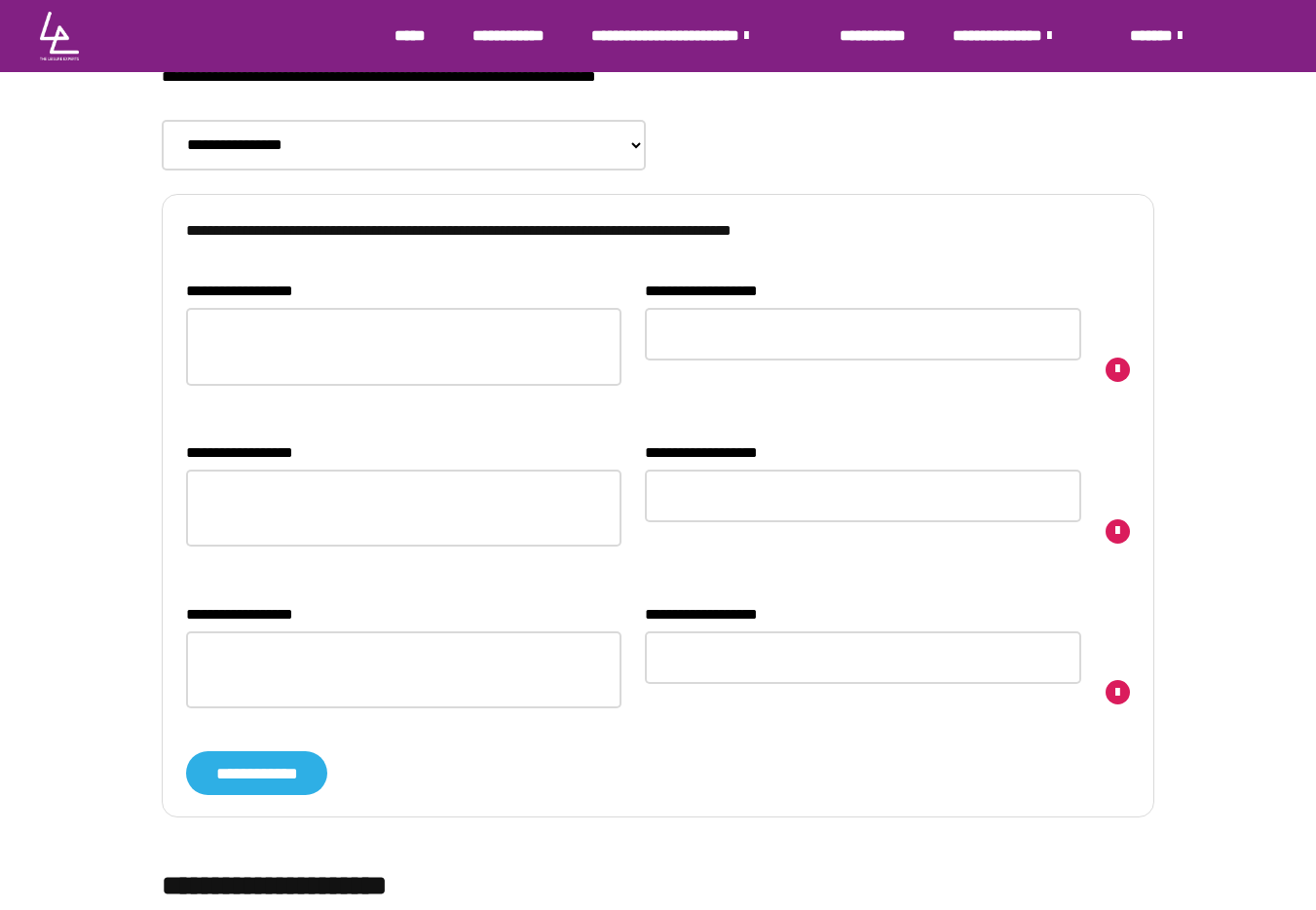 click on "**********" at bounding box center (658, 498) 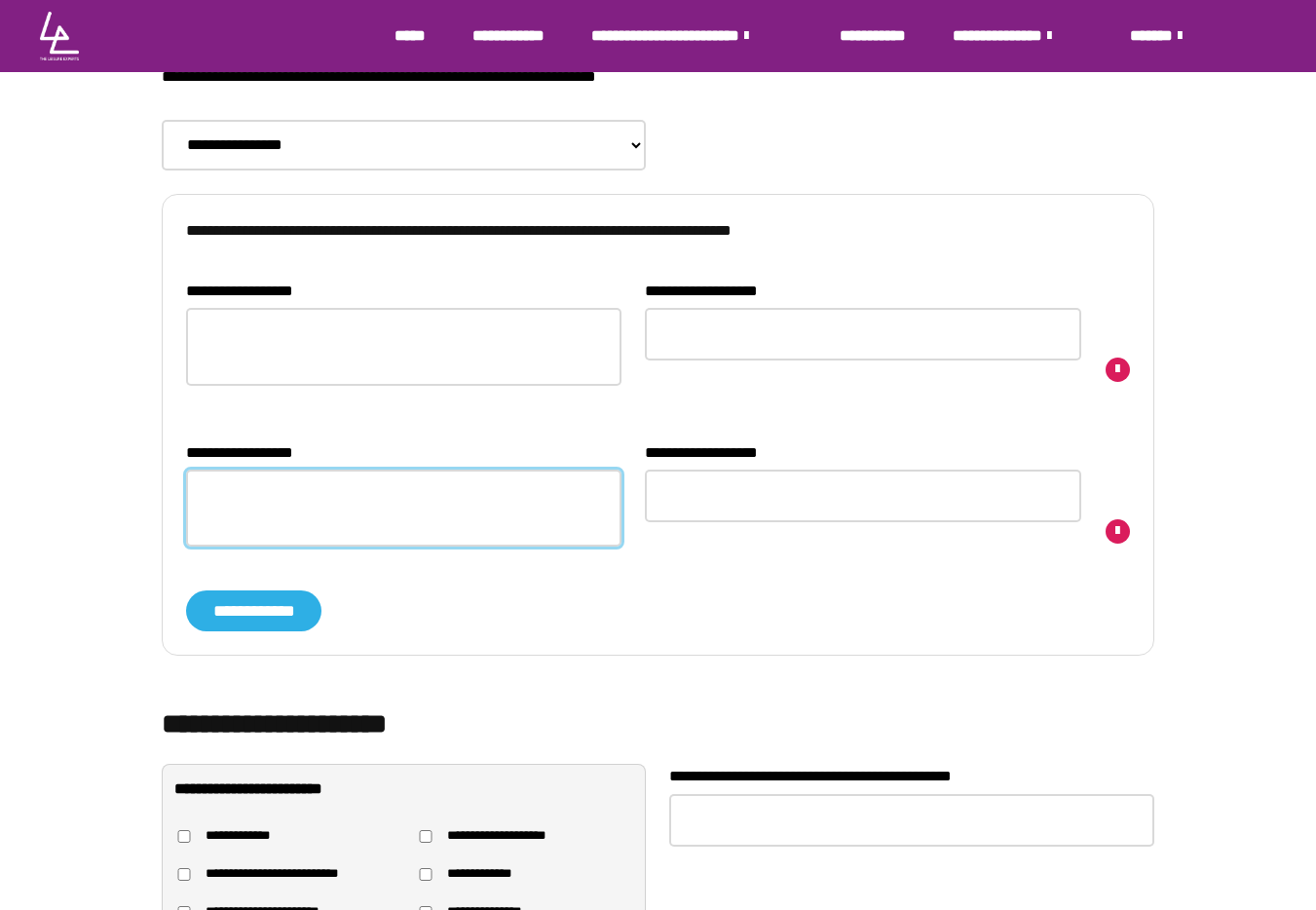click on "**********" at bounding box center [403, 508] 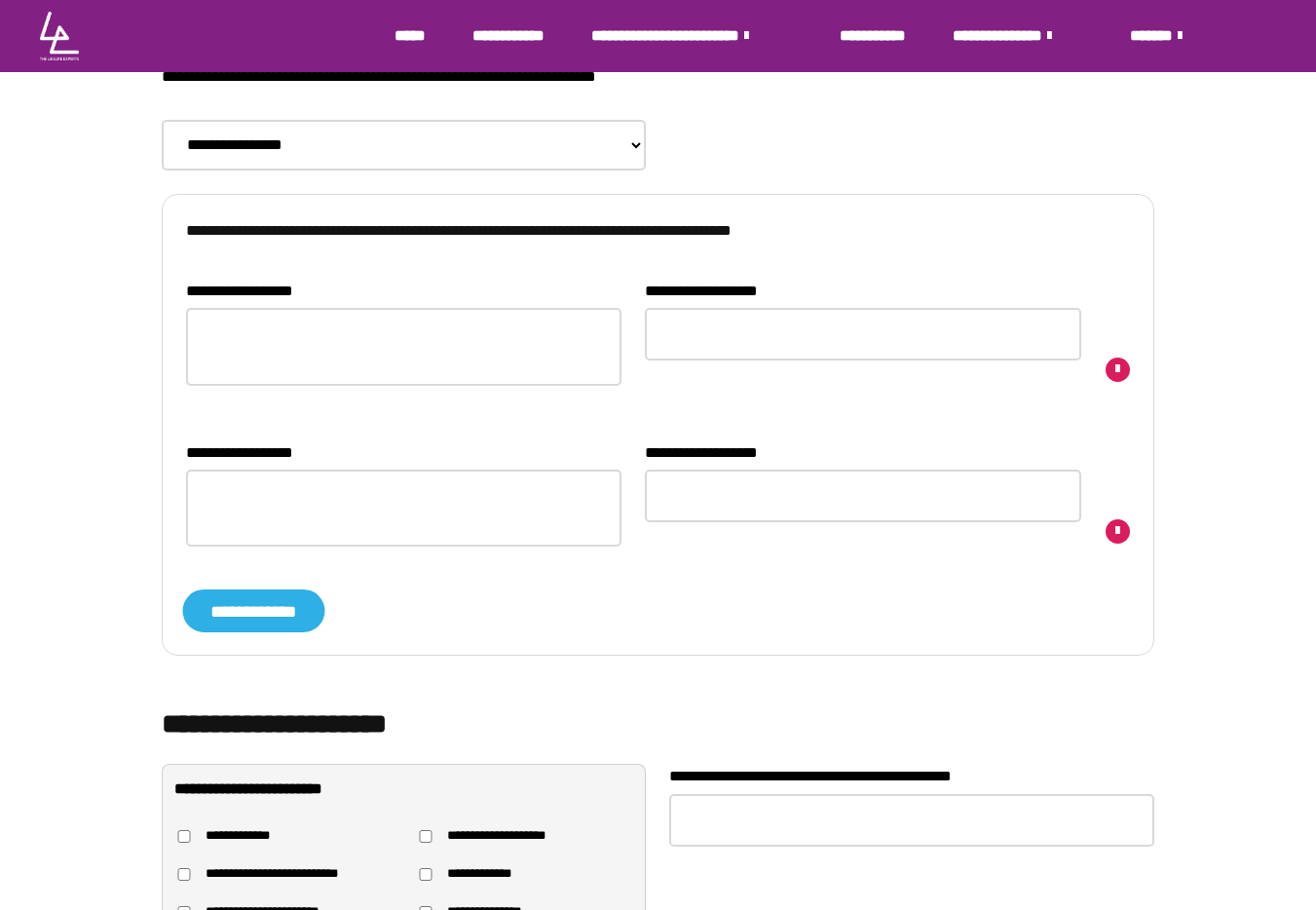 click on "**********" at bounding box center (254, 610) 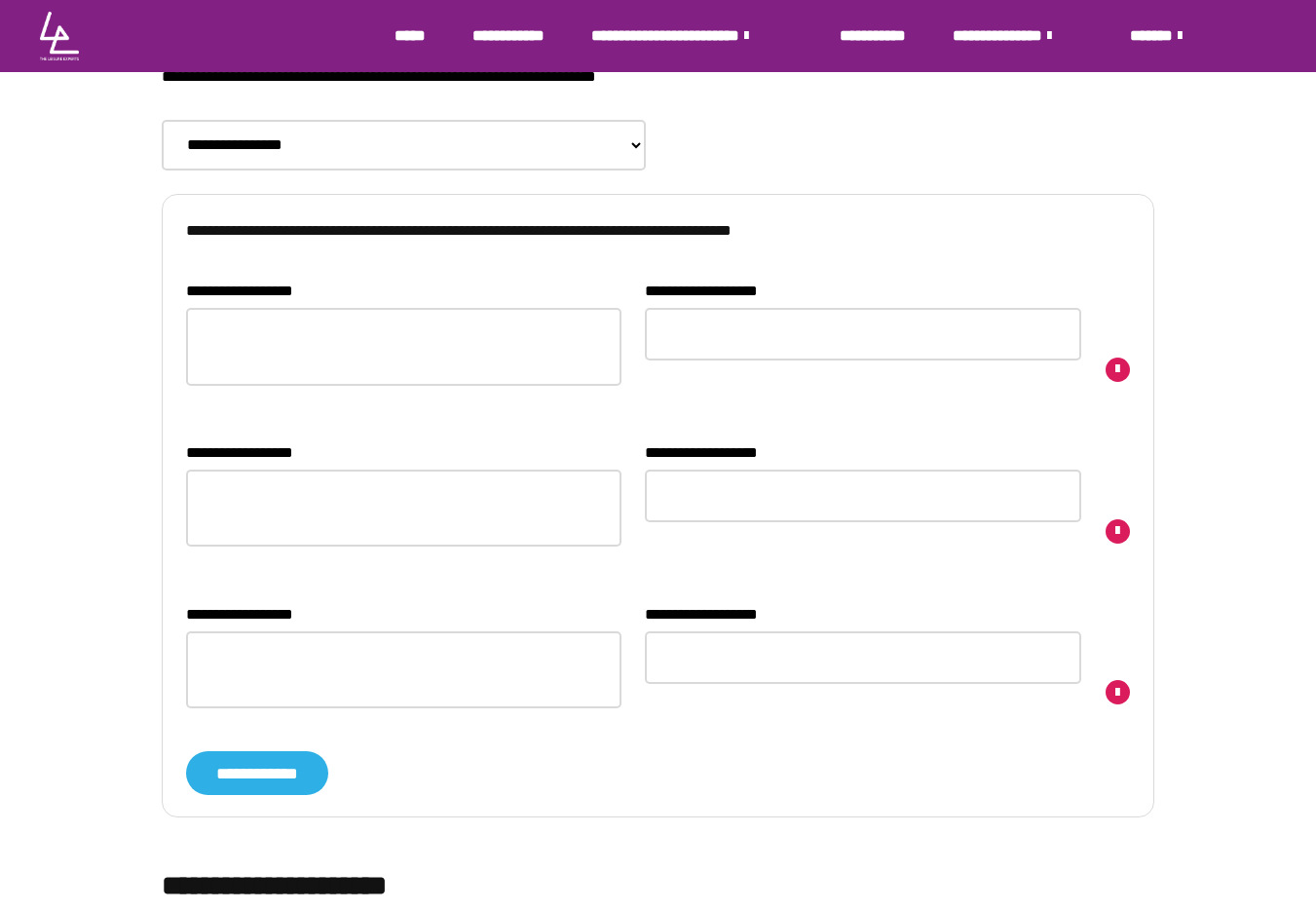 drag, startPoint x: 481, startPoint y: 630, endPoint x: 515, endPoint y: 559, distance: 78.72103 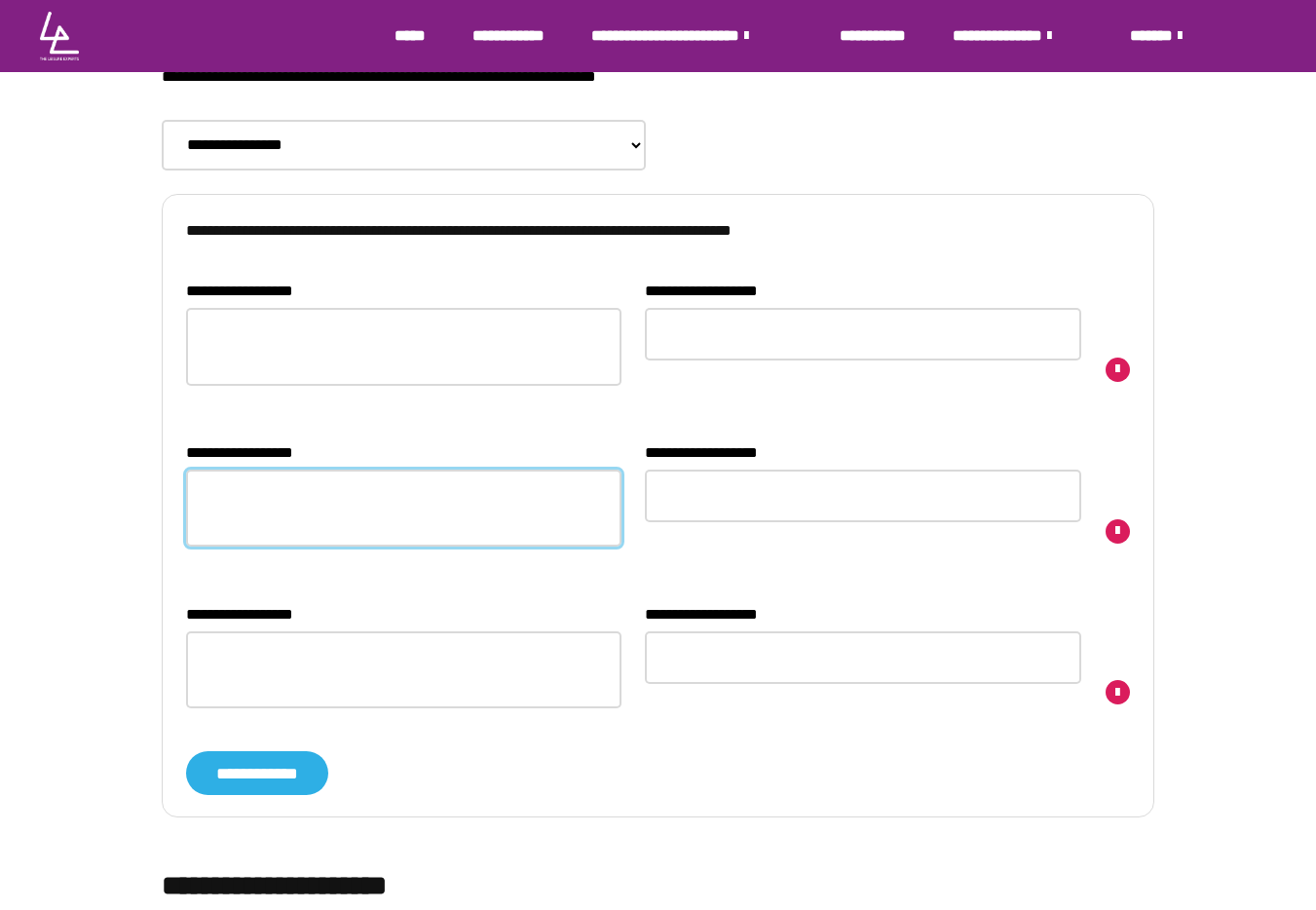 click on "**********" at bounding box center [403, 508] 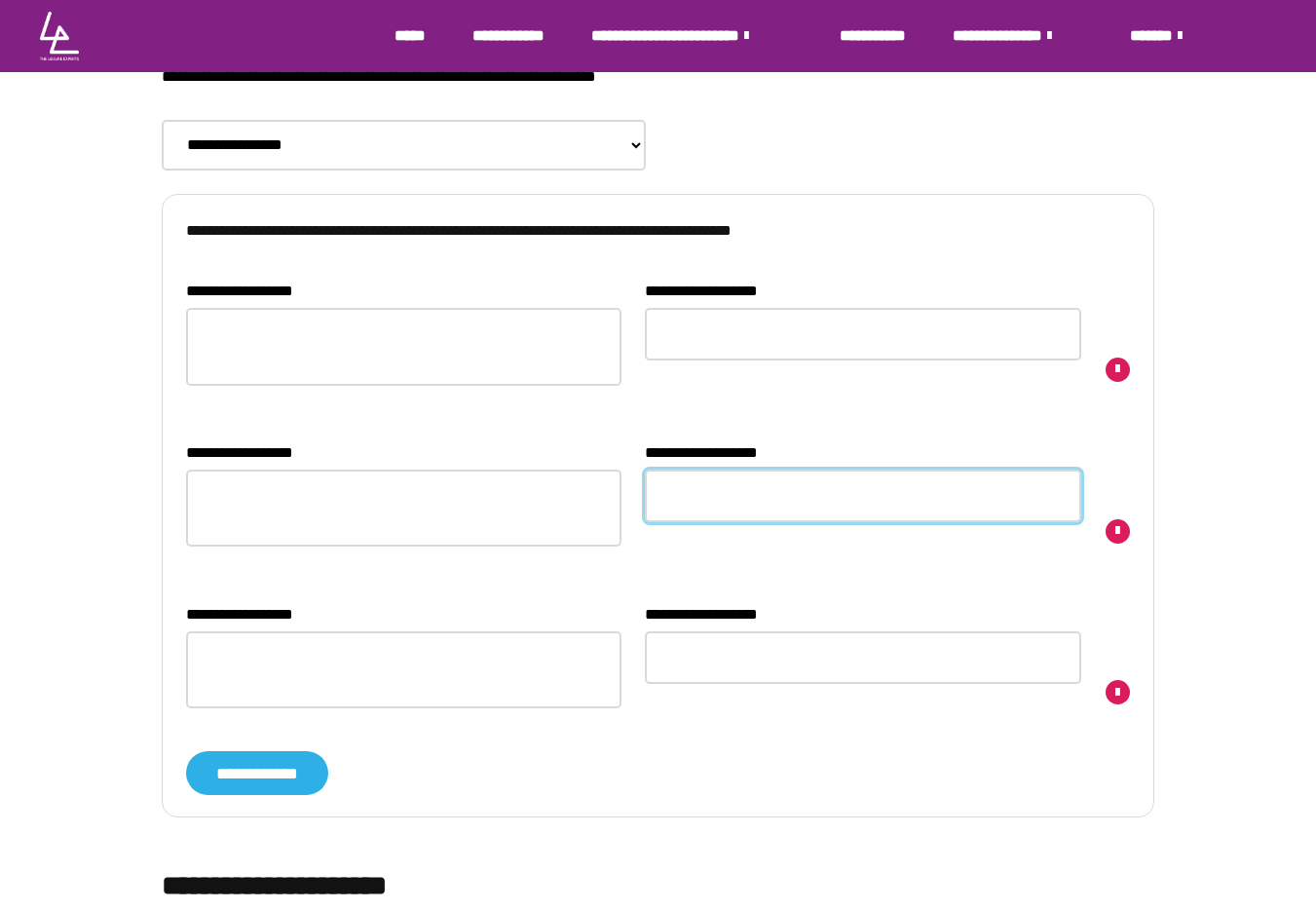 drag, startPoint x: 750, startPoint y: 491, endPoint x: 515, endPoint y: 335, distance: 282.0656 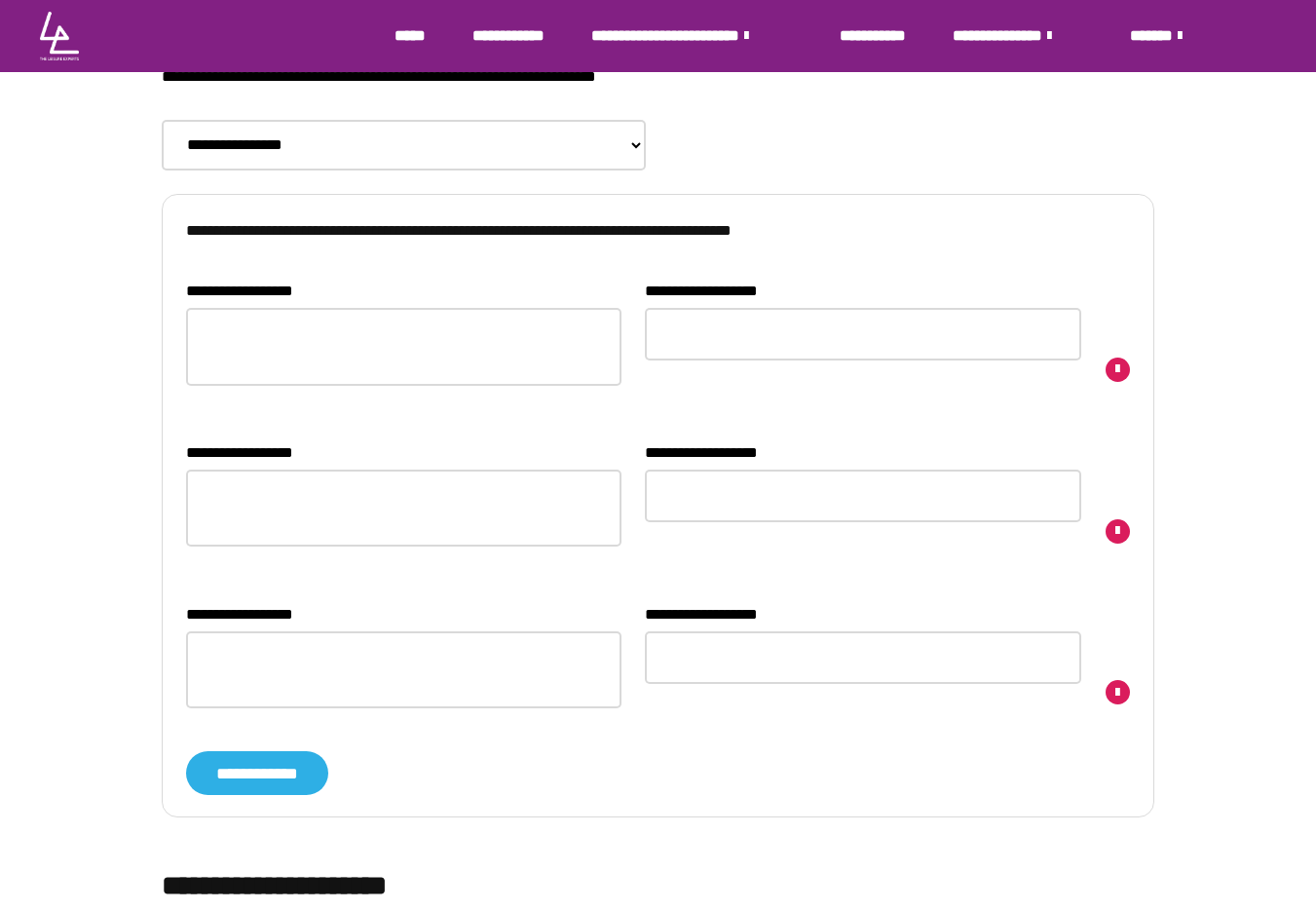 click on "**********" at bounding box center (403, 291) 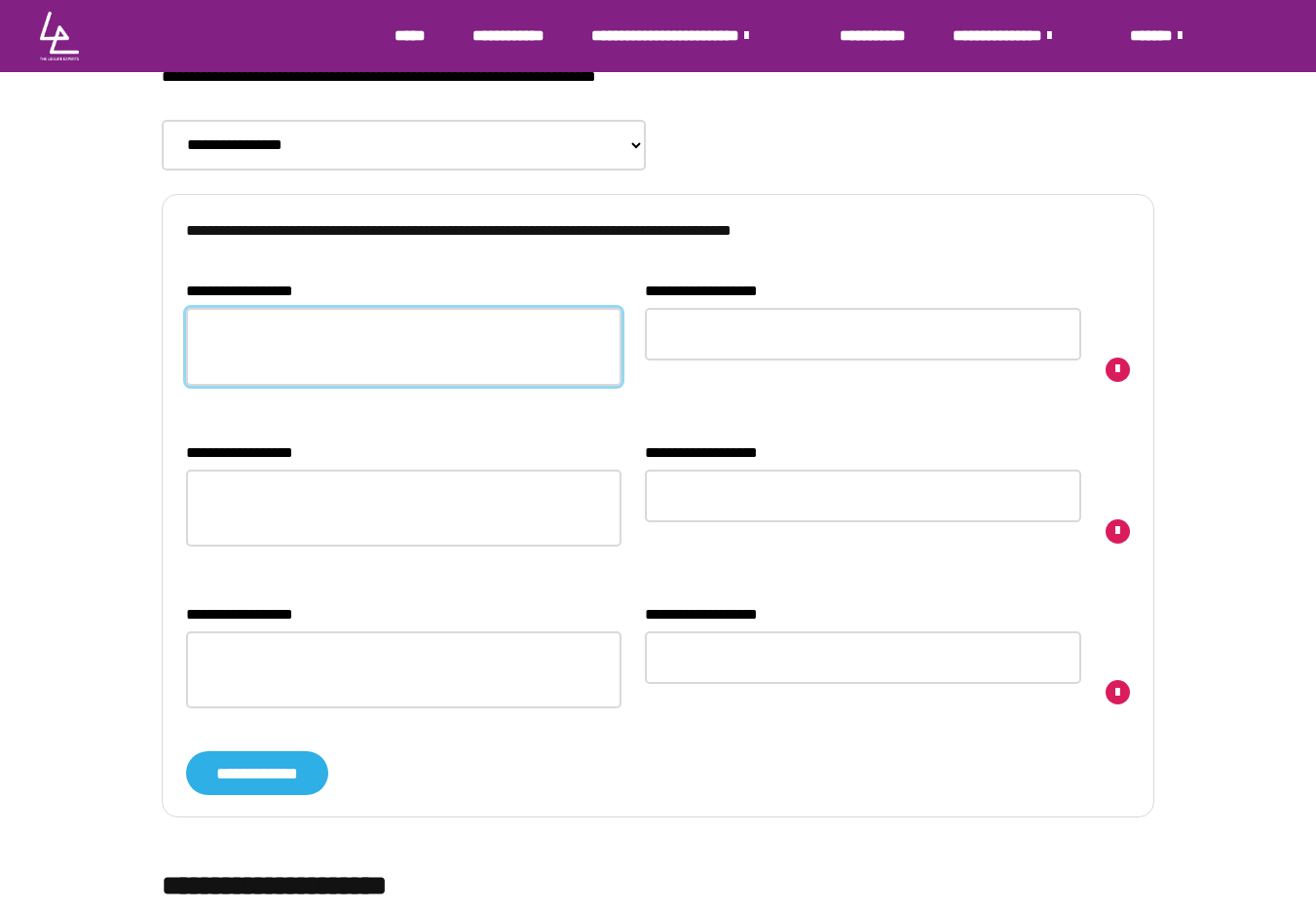 click on "**********" at bounding box center [403, 346] 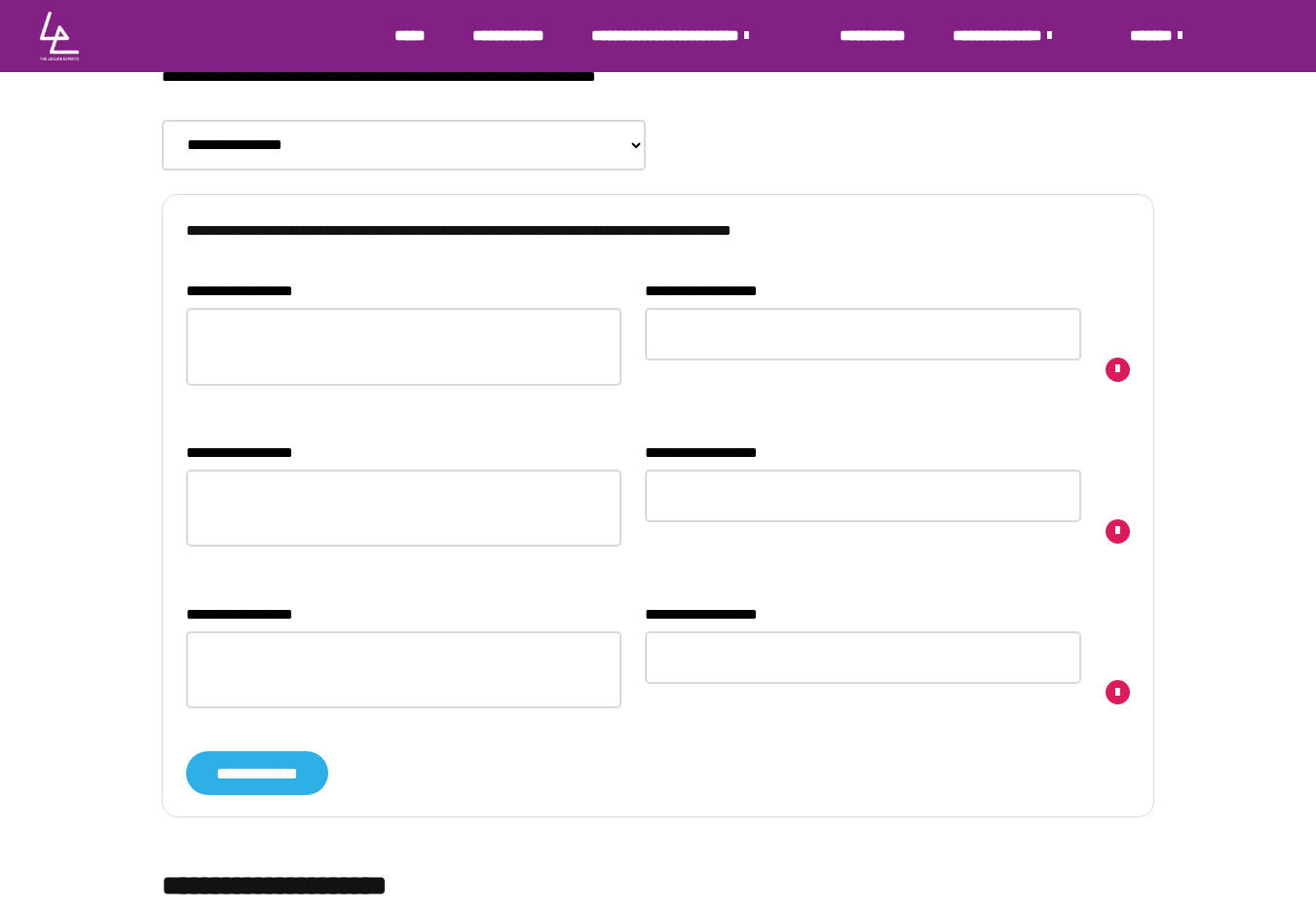 drag, startPoint x: 555, startPoint y: 443, endPoint x: 549, endPoint y: 481, distance: 38.47077 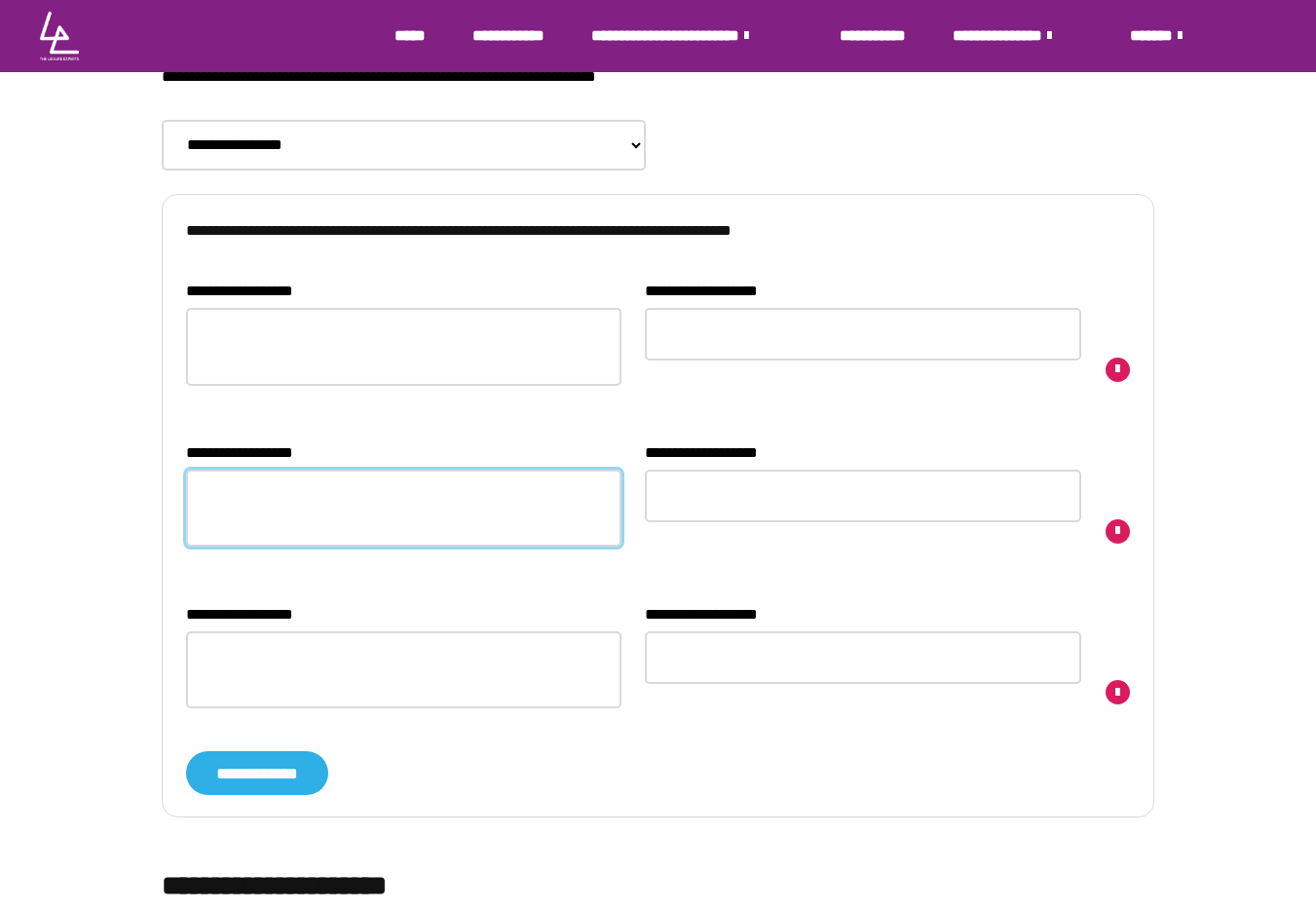 click on "**********" at bounding box center [403, 508] 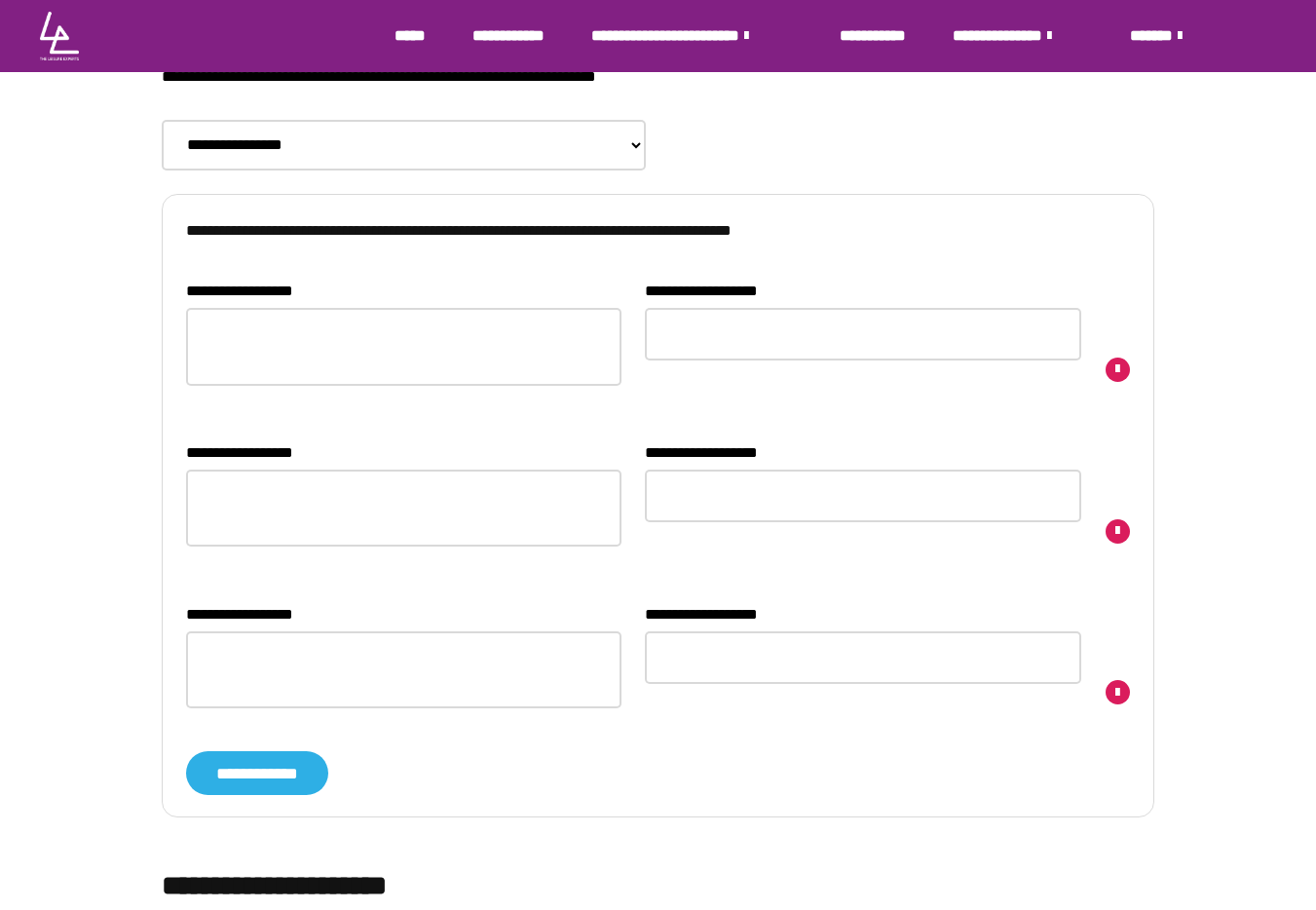drag, startPoint x: 765, startPoint y: 523, endPoint x: 750, endPoint y: 599, distance: 77.466122 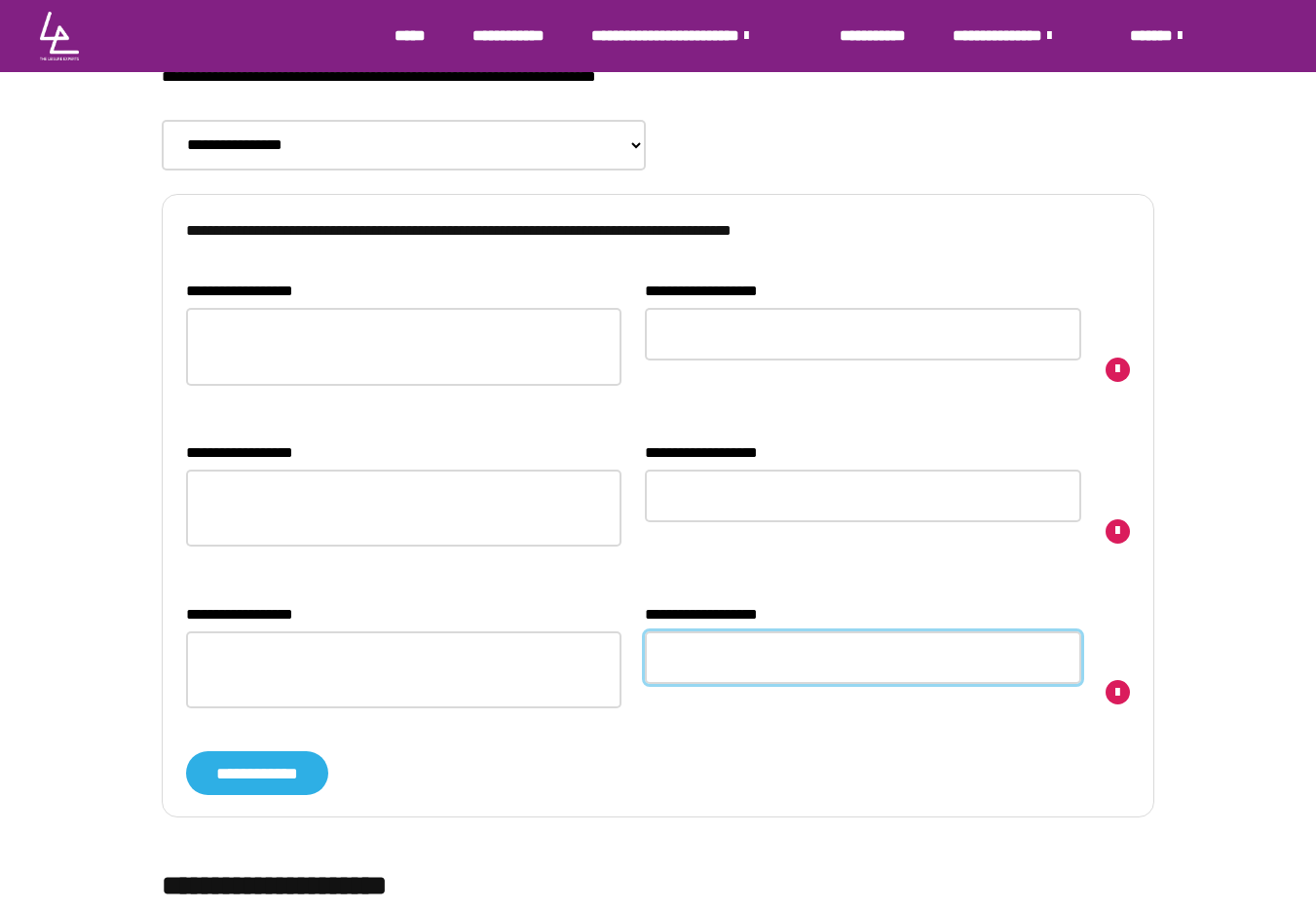 click on "**********" at bounding box center (862, 658) 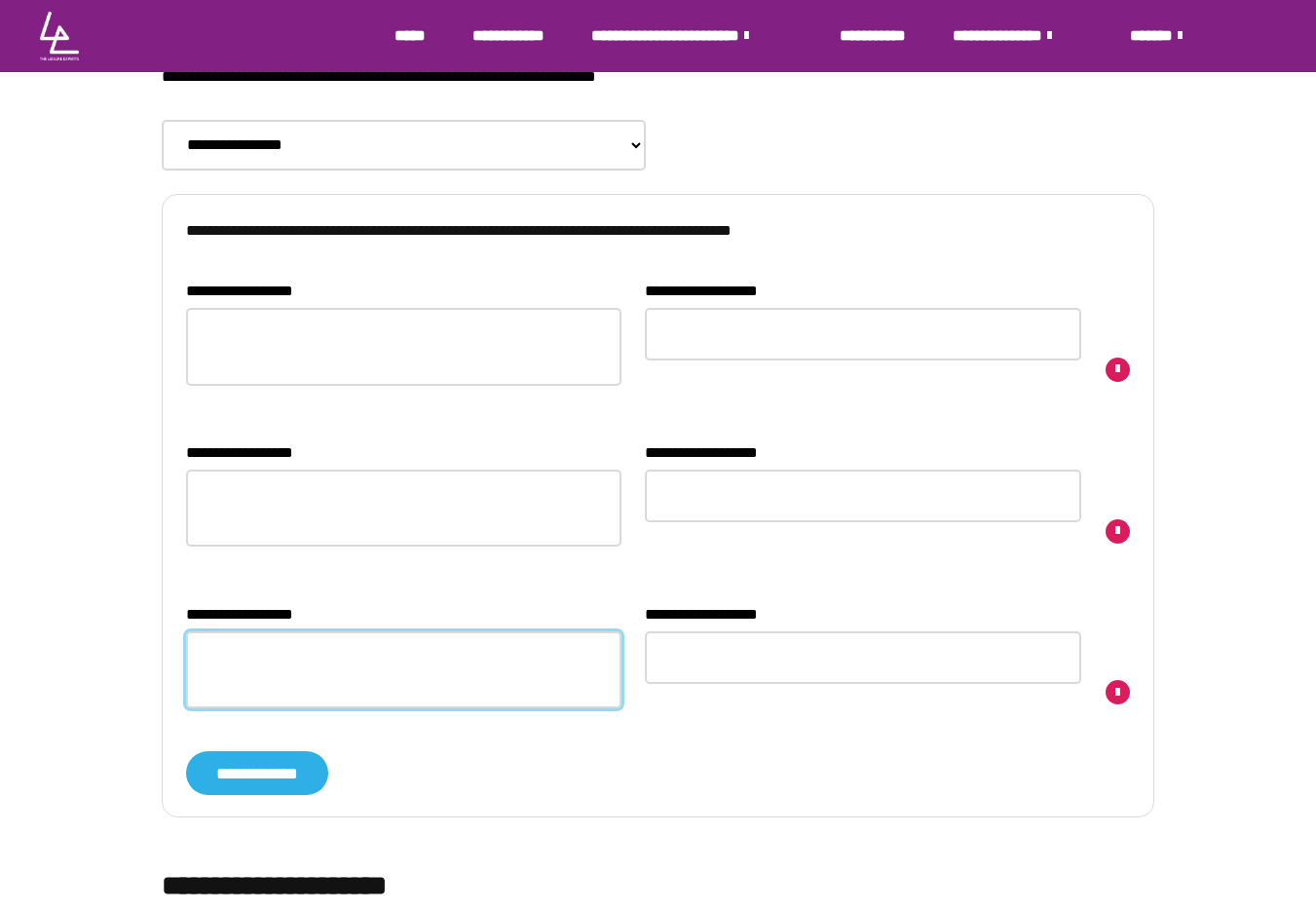 drag, startPoint x: 588, startPoint y: 652, endPoint x: 870, endPoint y: 603, distance: 286.22544 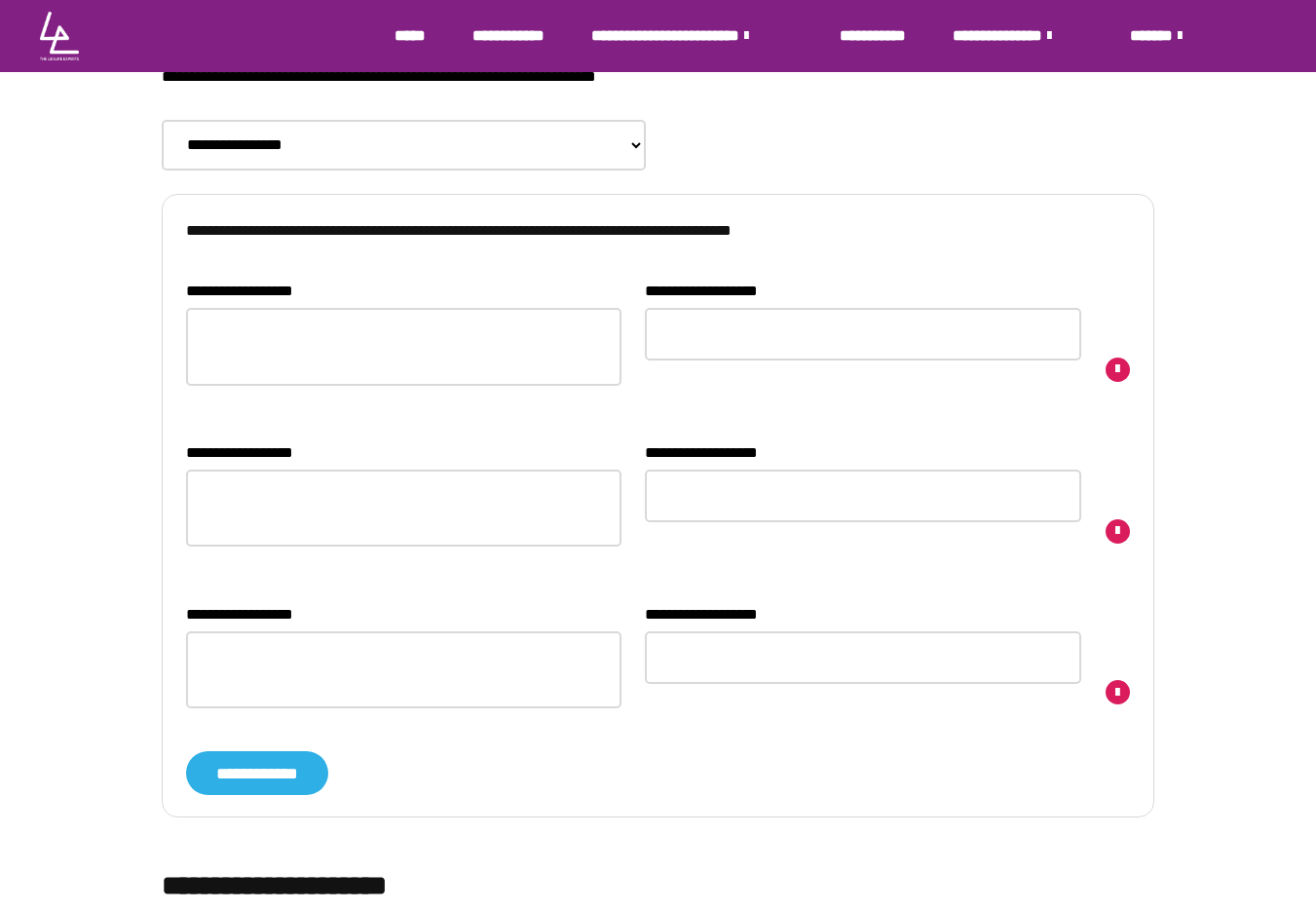 click at bounding box center [1117, 531] 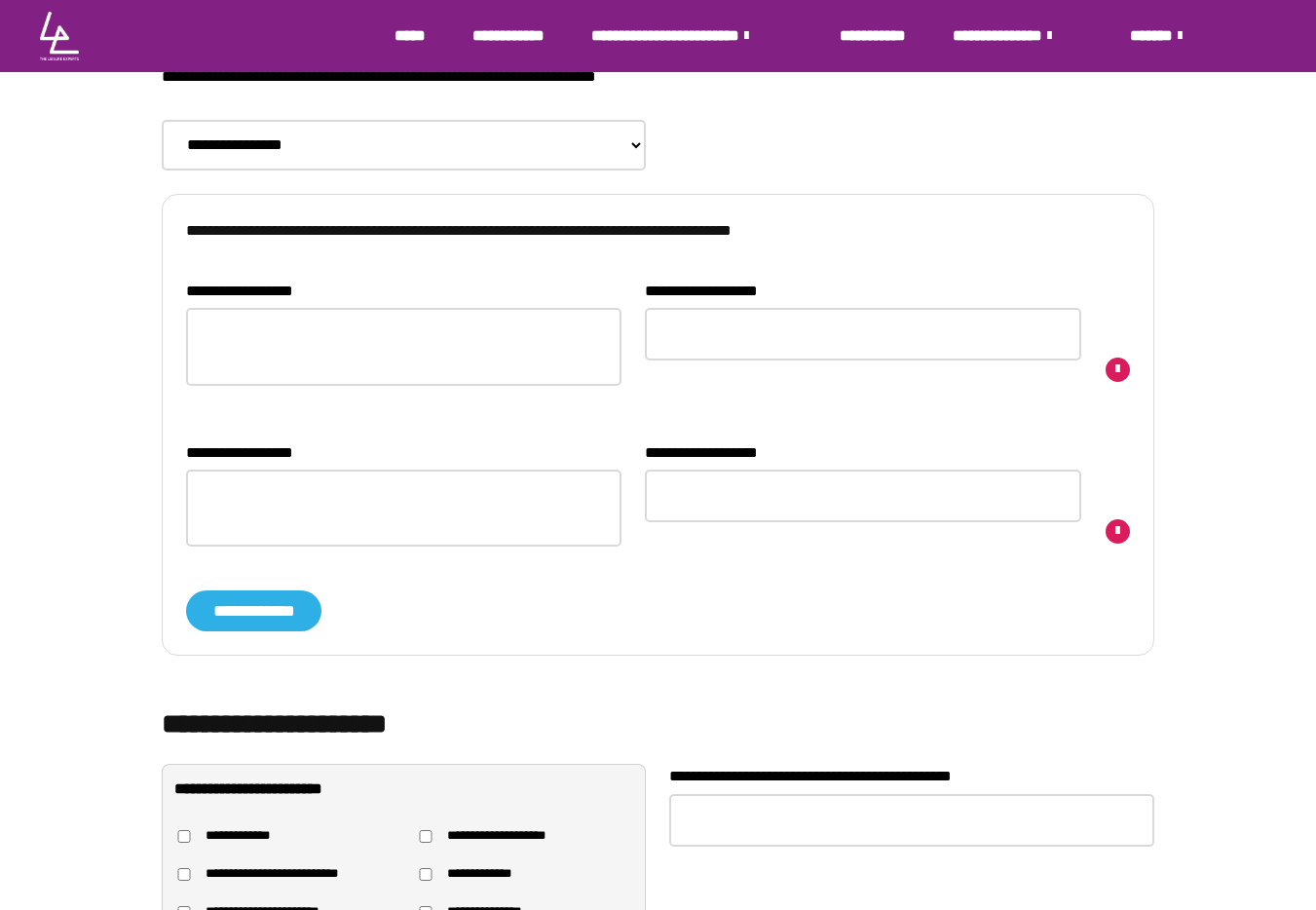 click at bounding box center [1117, 369] 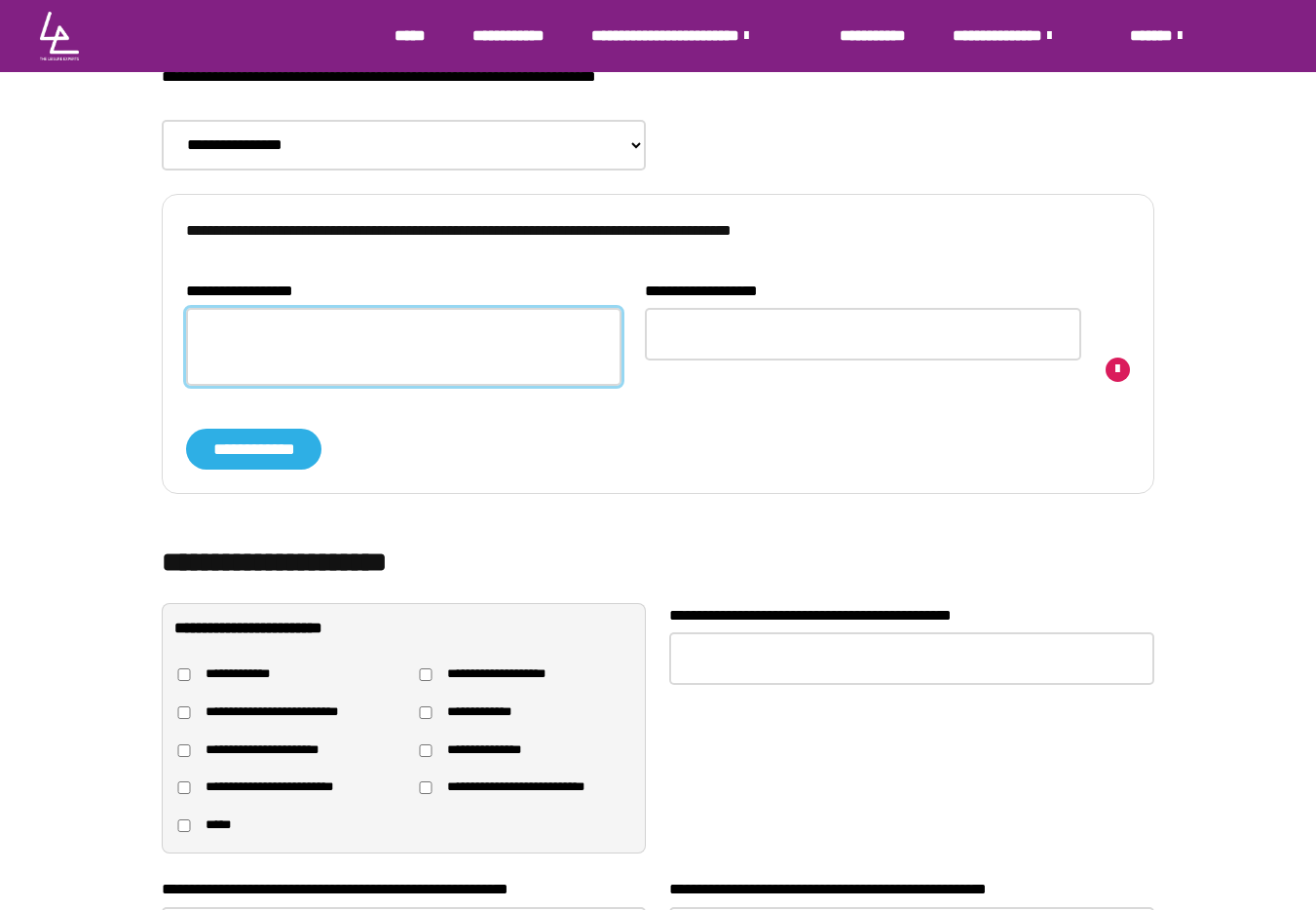 click on "**********" at bounding box center [403, 346] 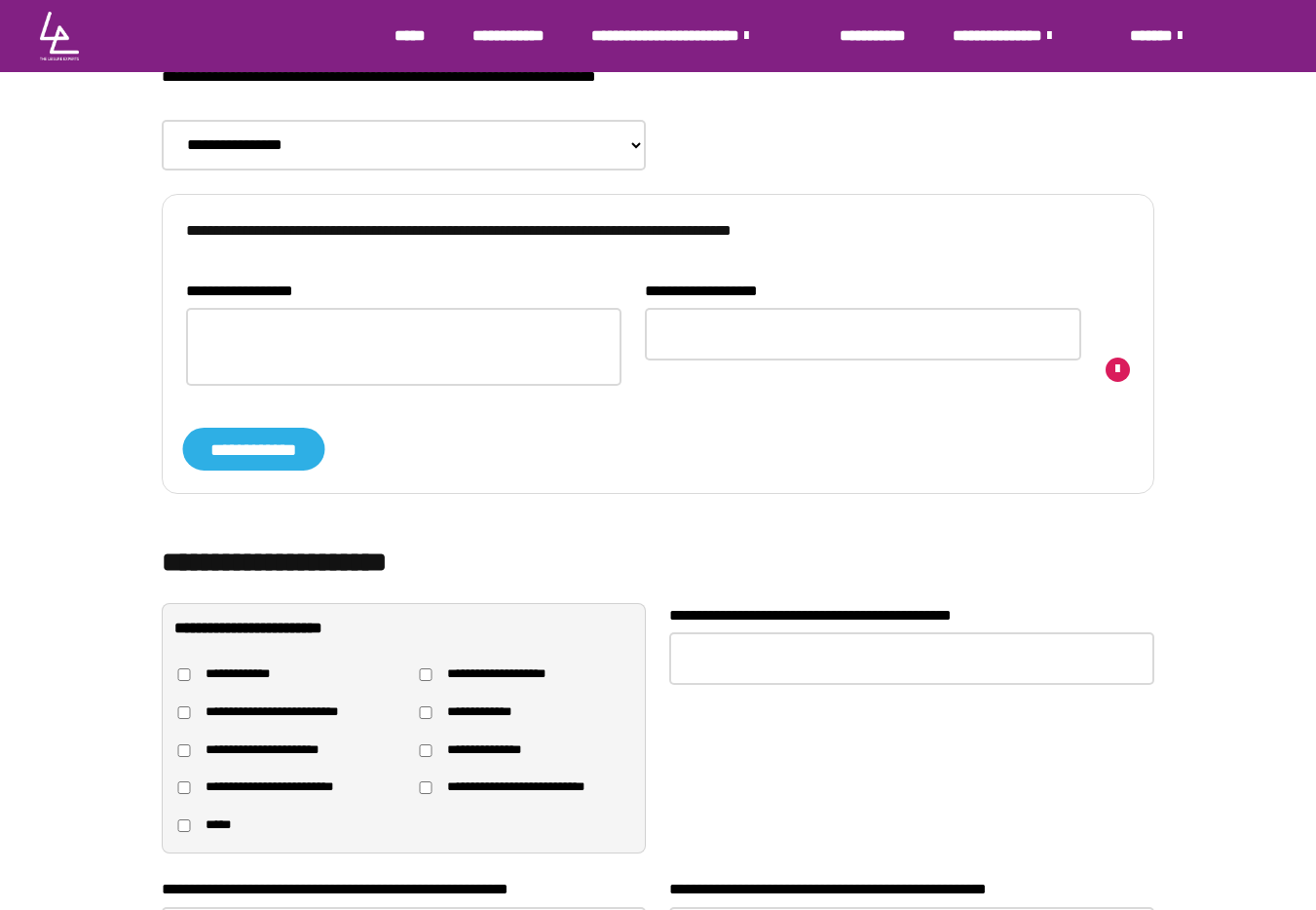 click on "**********" at bounding box center [254, 449] 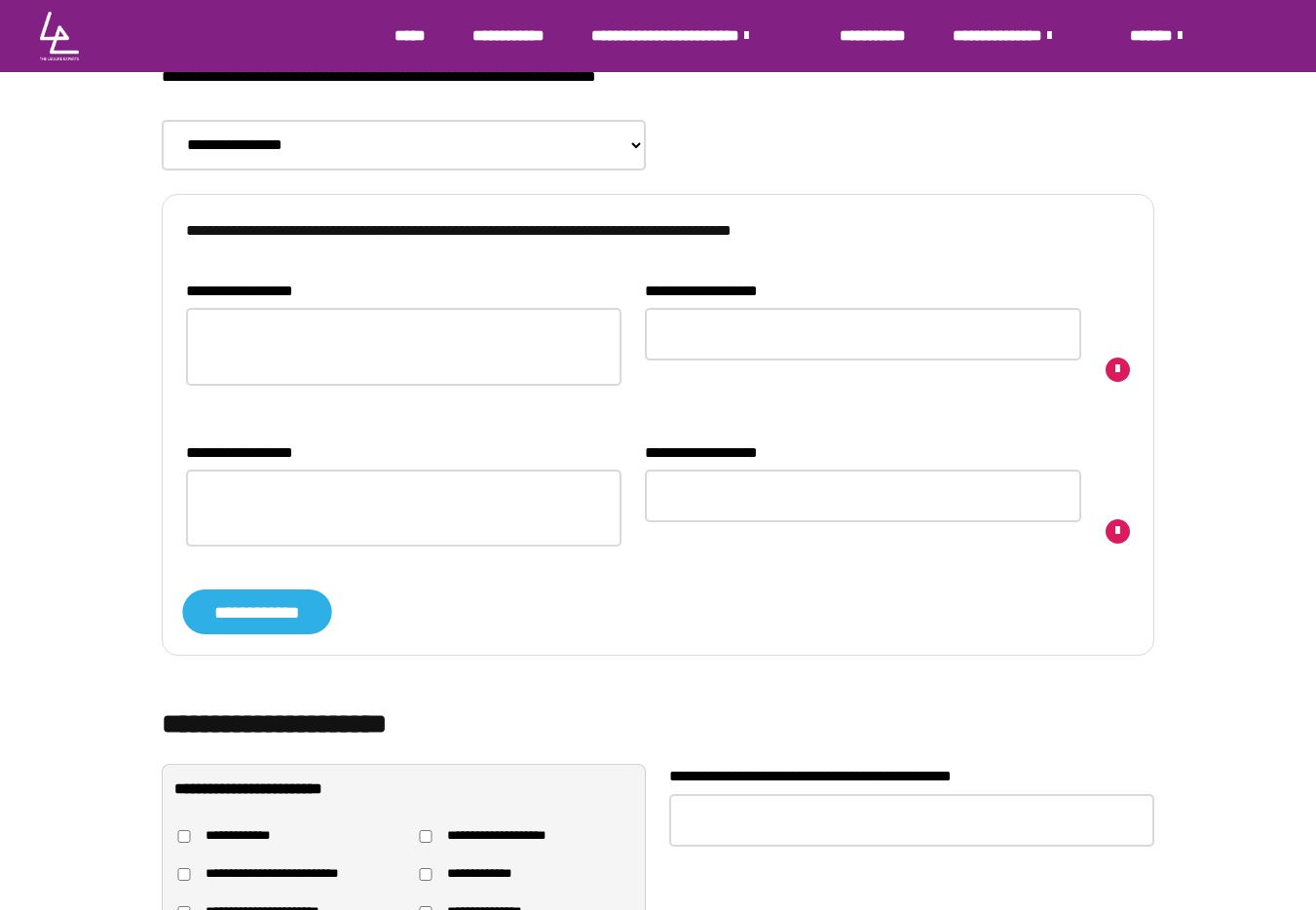 click on "**********" at bounding box center (256, 611) 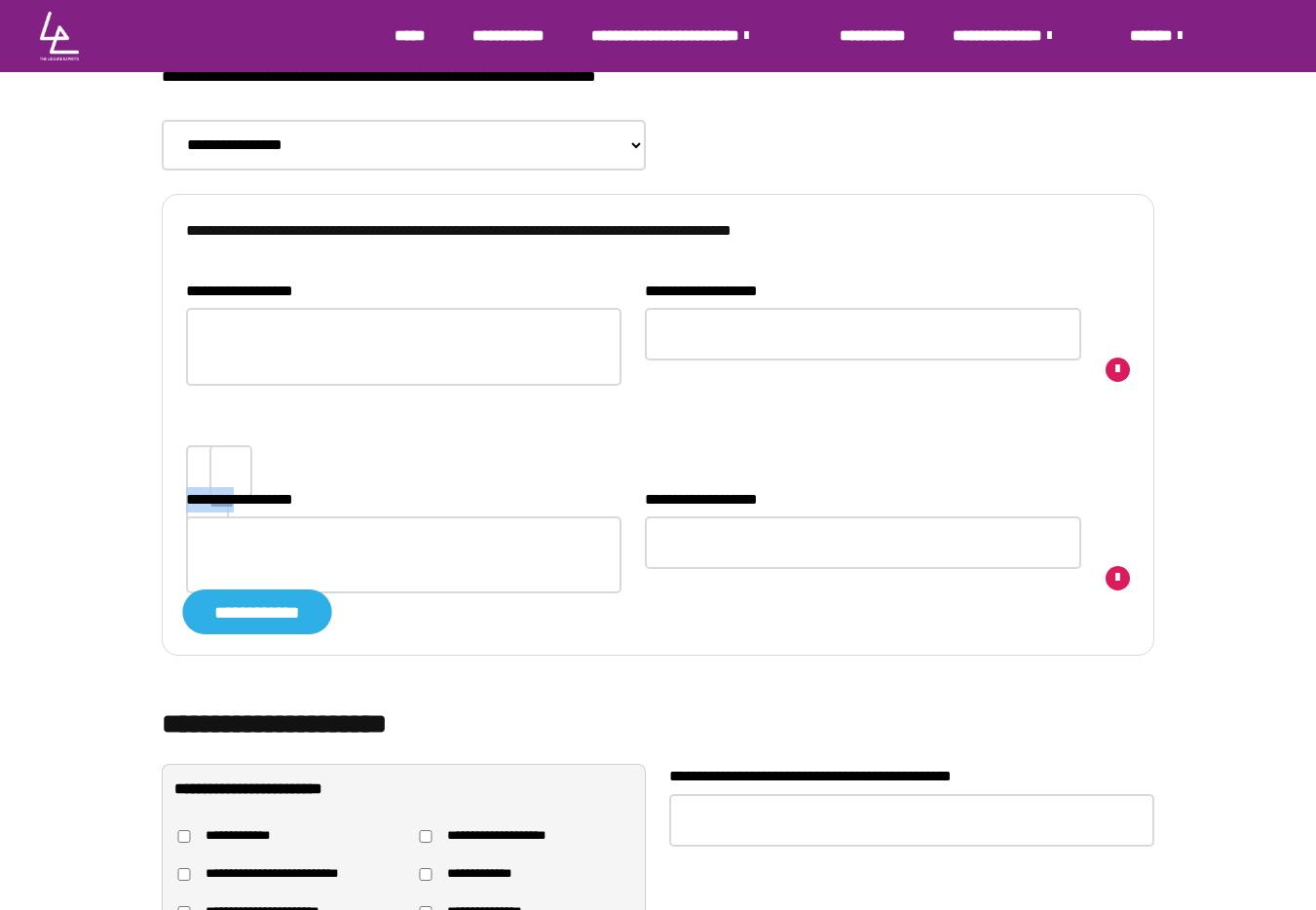 click on "**********" at bounding box center [658, 392] 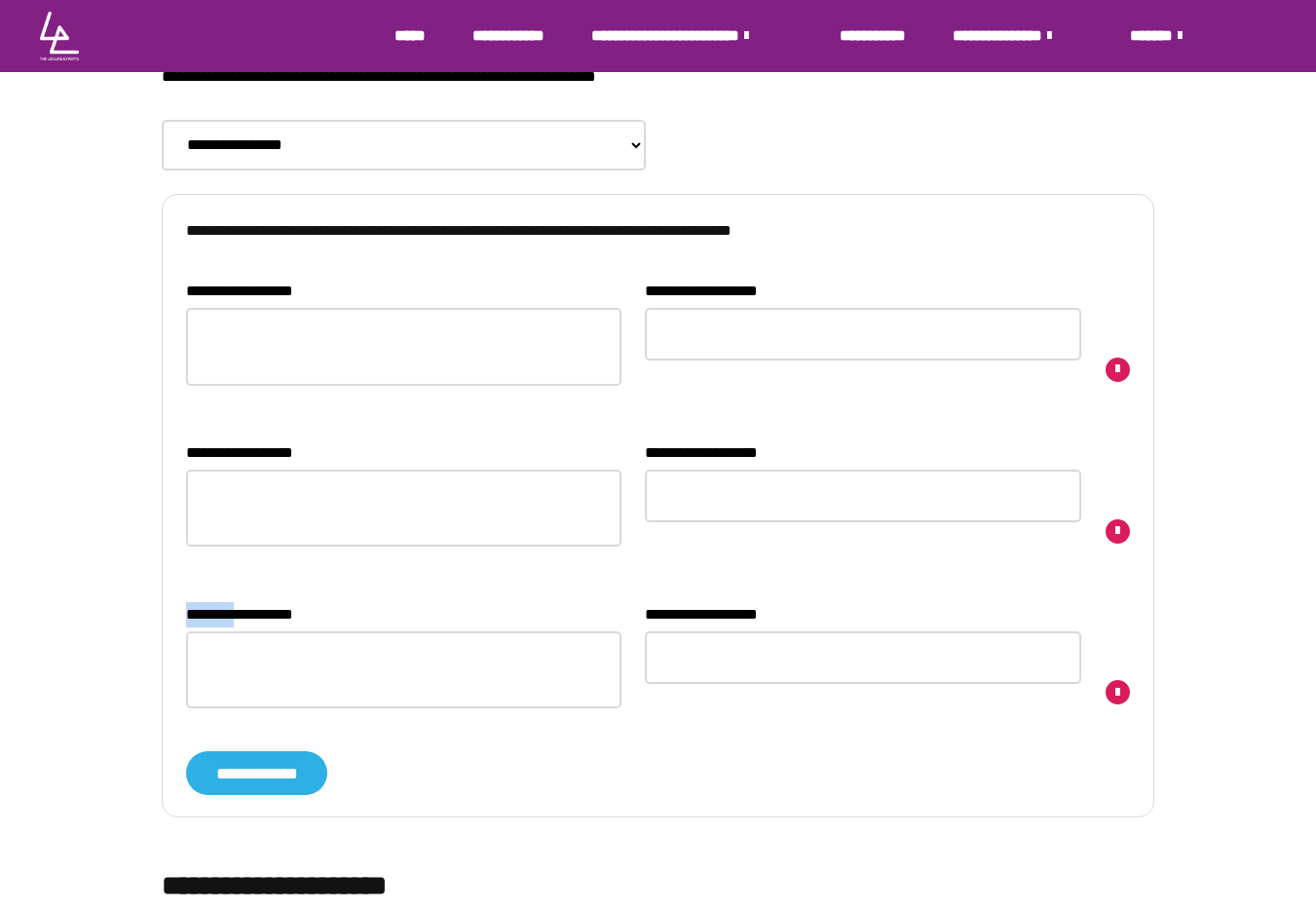 drag, startPoint x: 298, startPoint y: 760, endPoint x: 321, endPoint y: 729, distance: 39 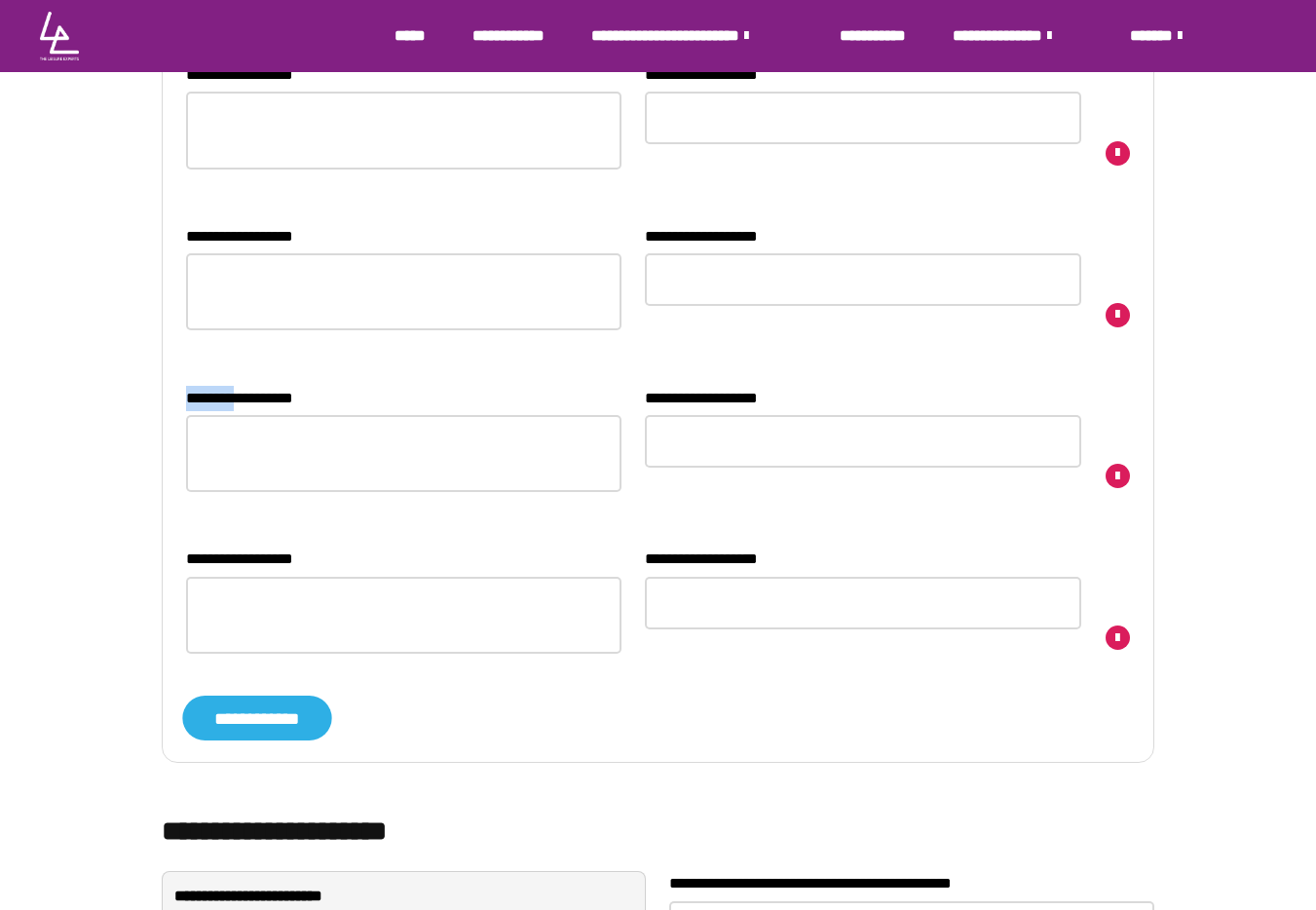 click on "**********" at bounding box center (256, 718) 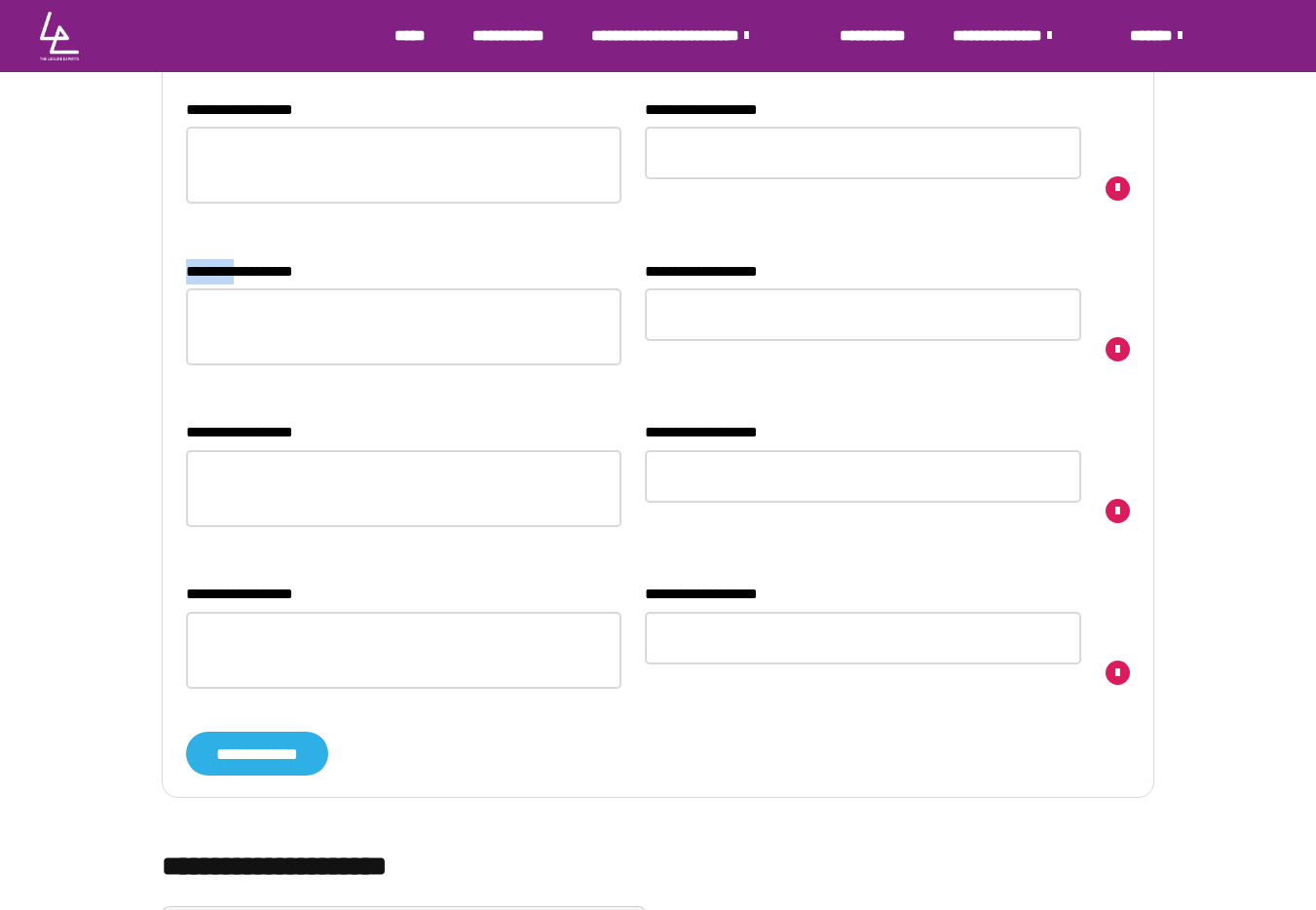 scroll, scrollTop: 1649, scrollLeft: 0, axis: vertical 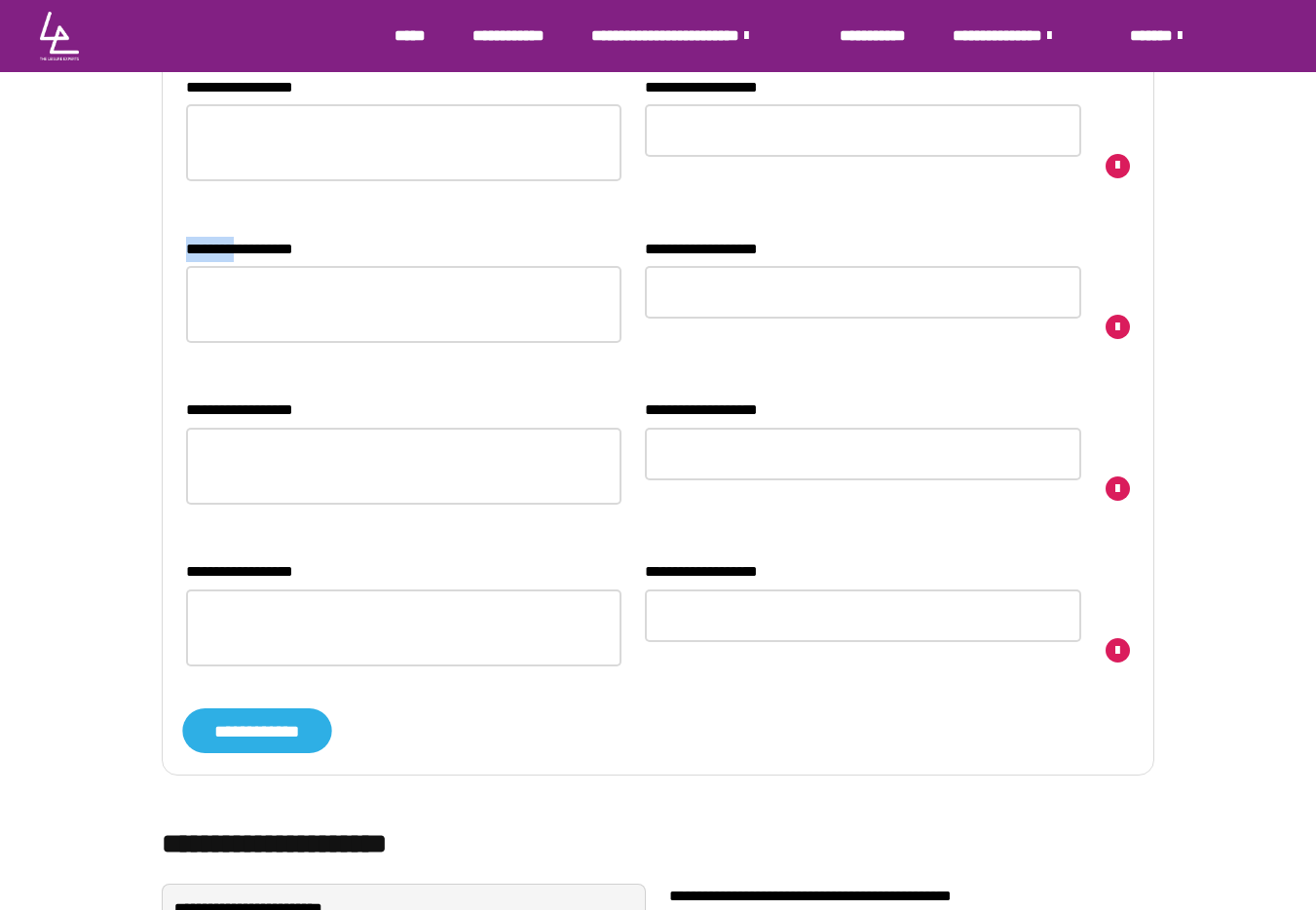 click on "**********" at bounding box center [256, 731] 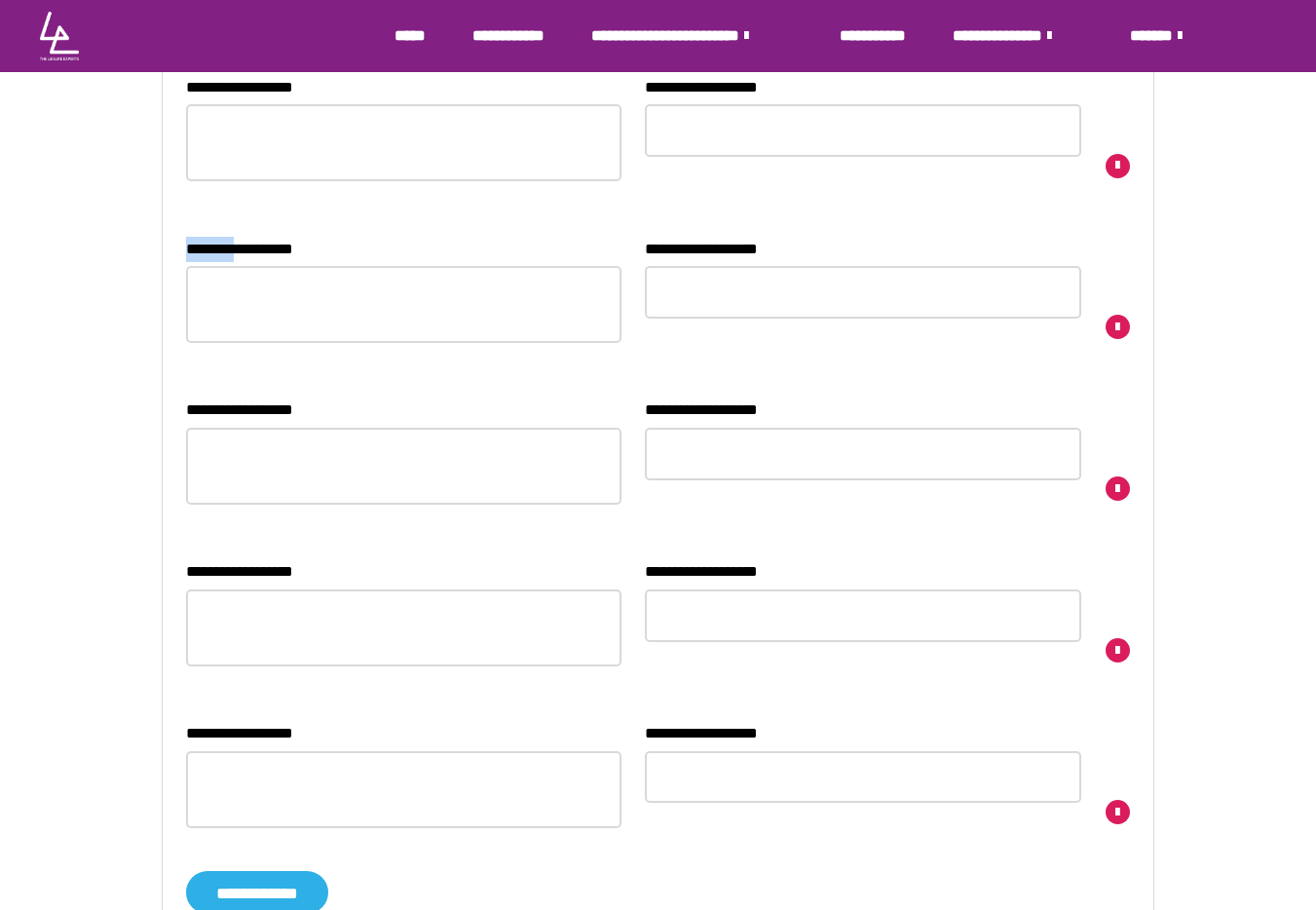 click at bounding box center (1117, 651) 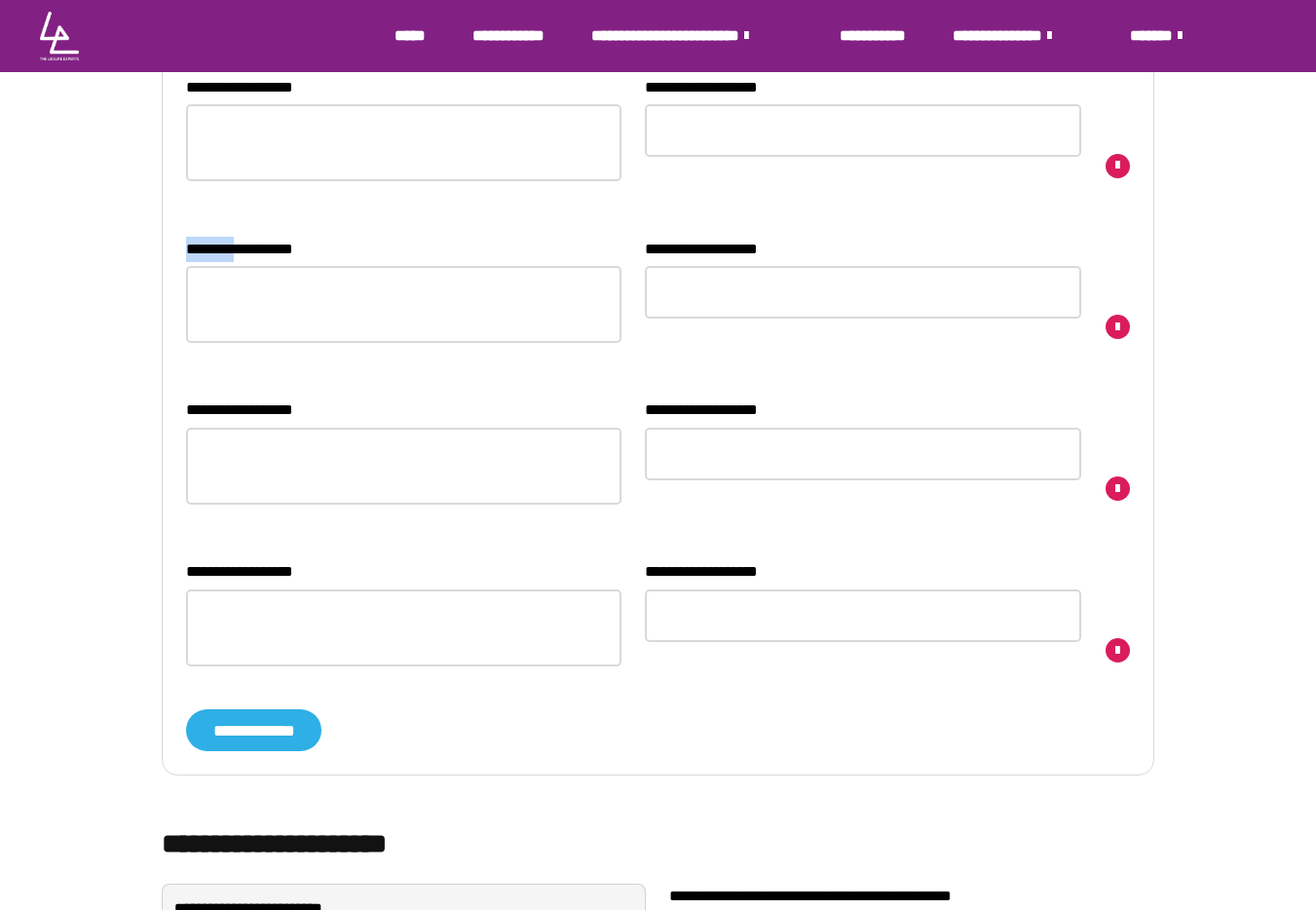 click at bounding box center (1117, 489) 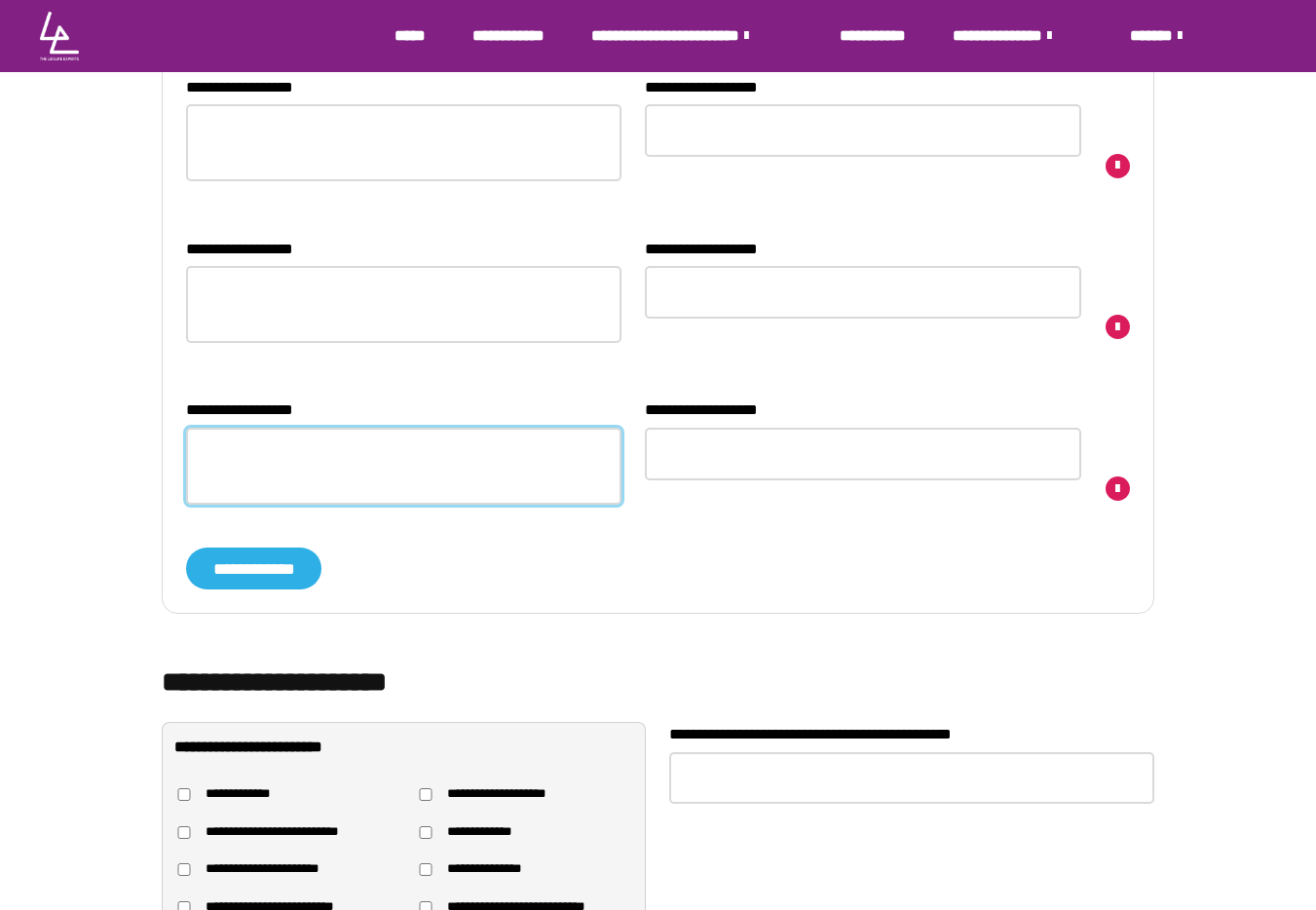 click on "**********" at bounding box center [403, 466] 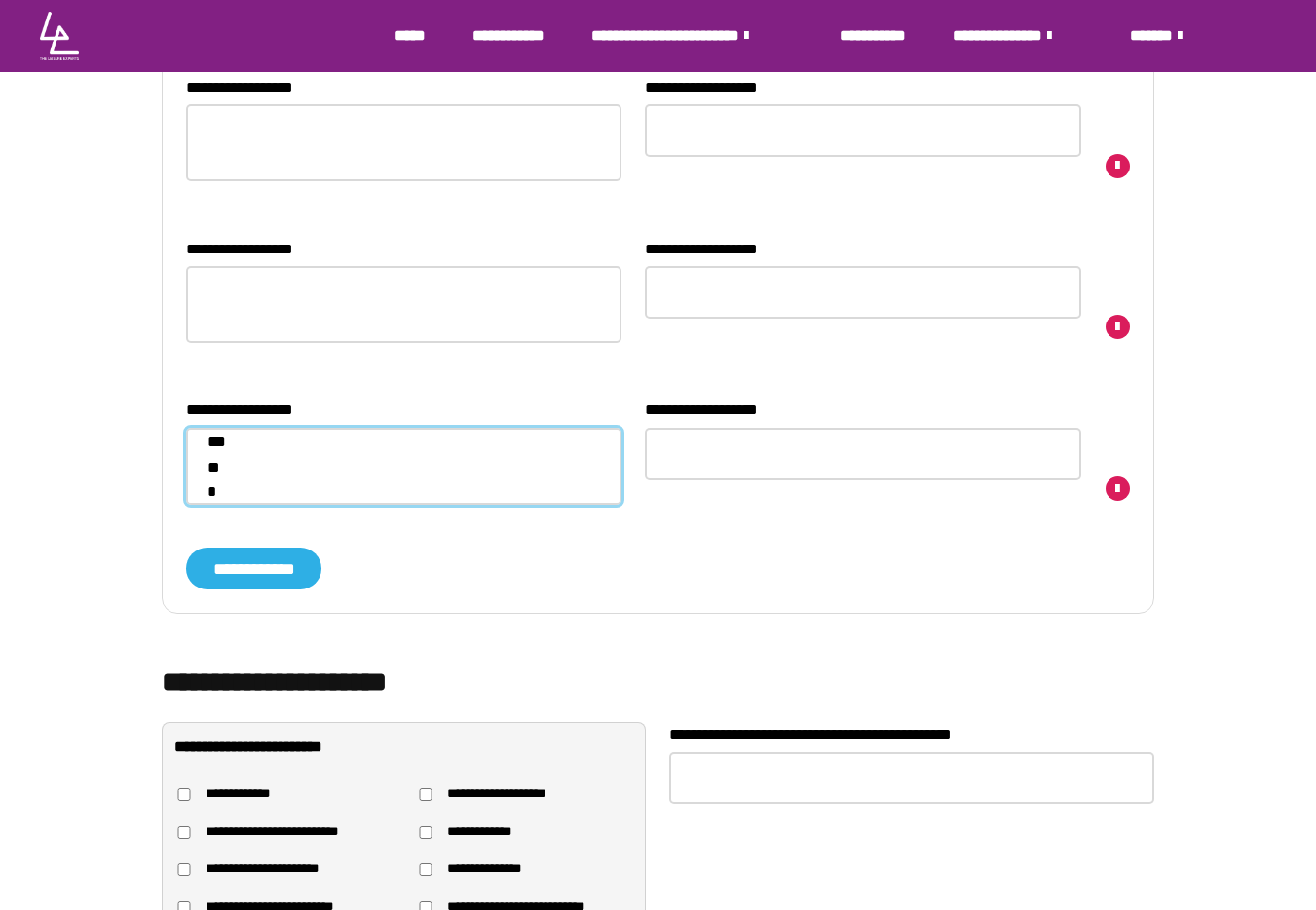scroll, scrollTop: 161, scrollLeft: 0, axis: vertical 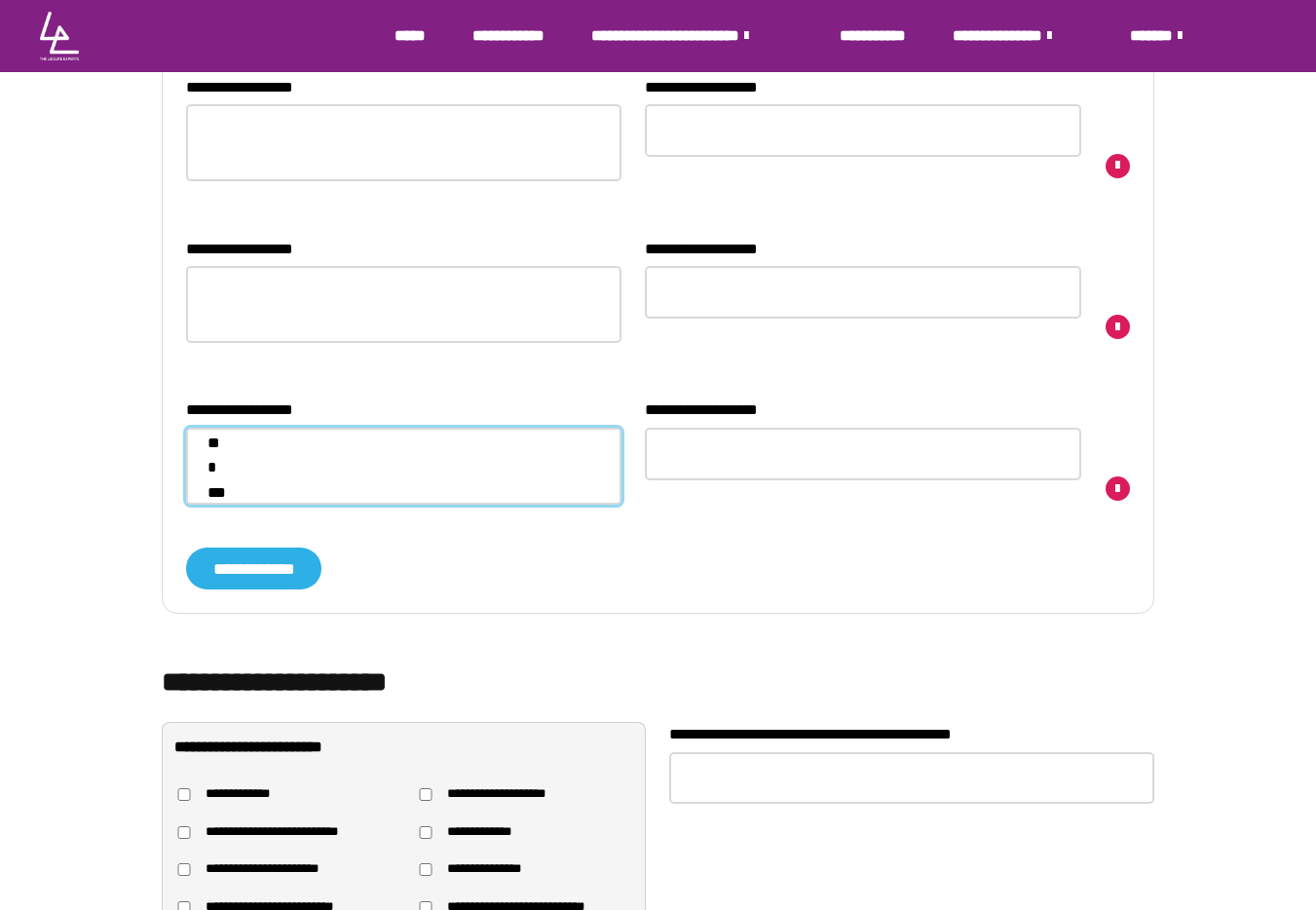 click on "**********" at bounding box center (403, 466) 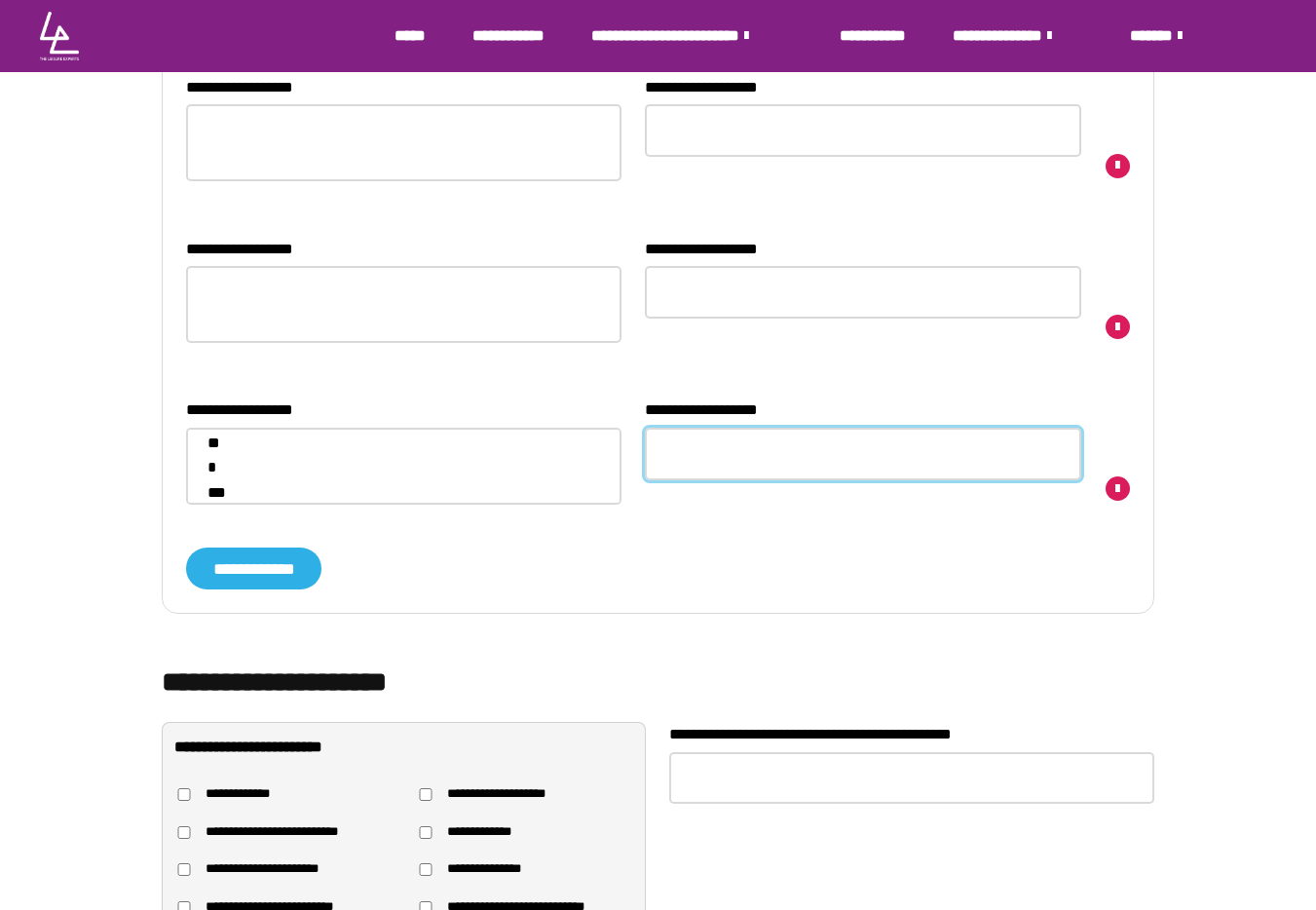 drag, startPoint x: 760, startPoint y: 446, endPoint x: 754, endPoint y: 472, distance: 26.683328 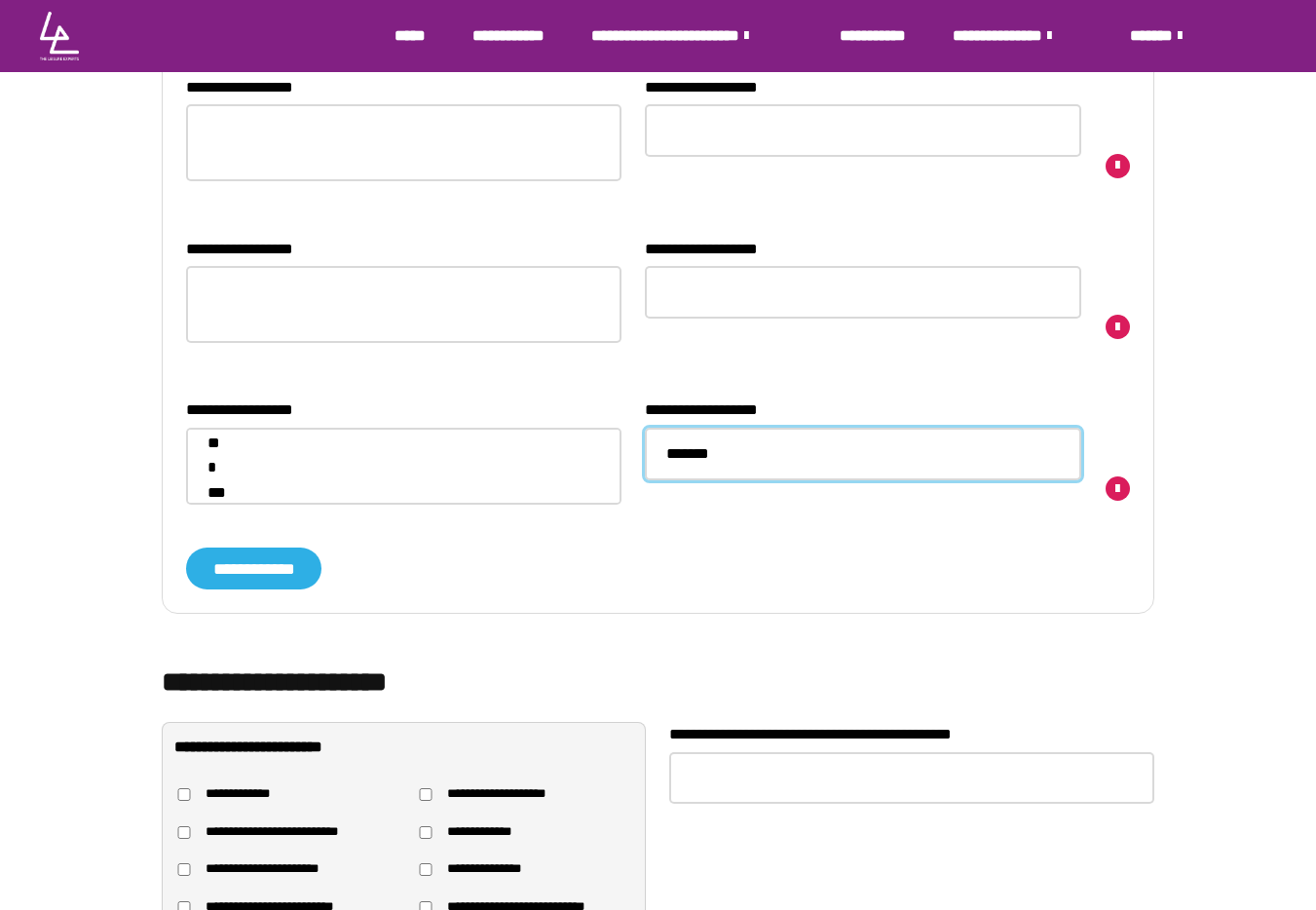 type on "*******" 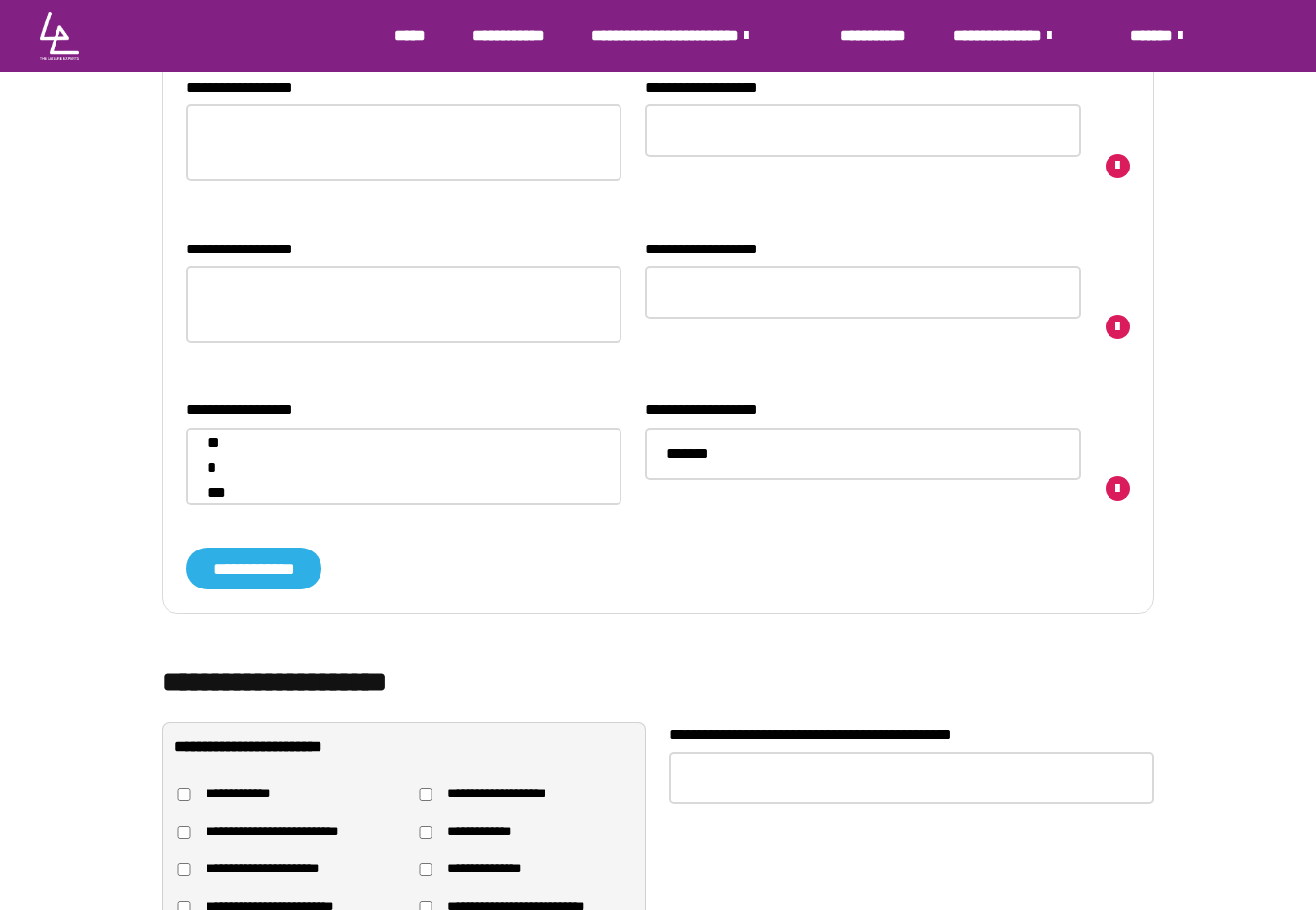 type 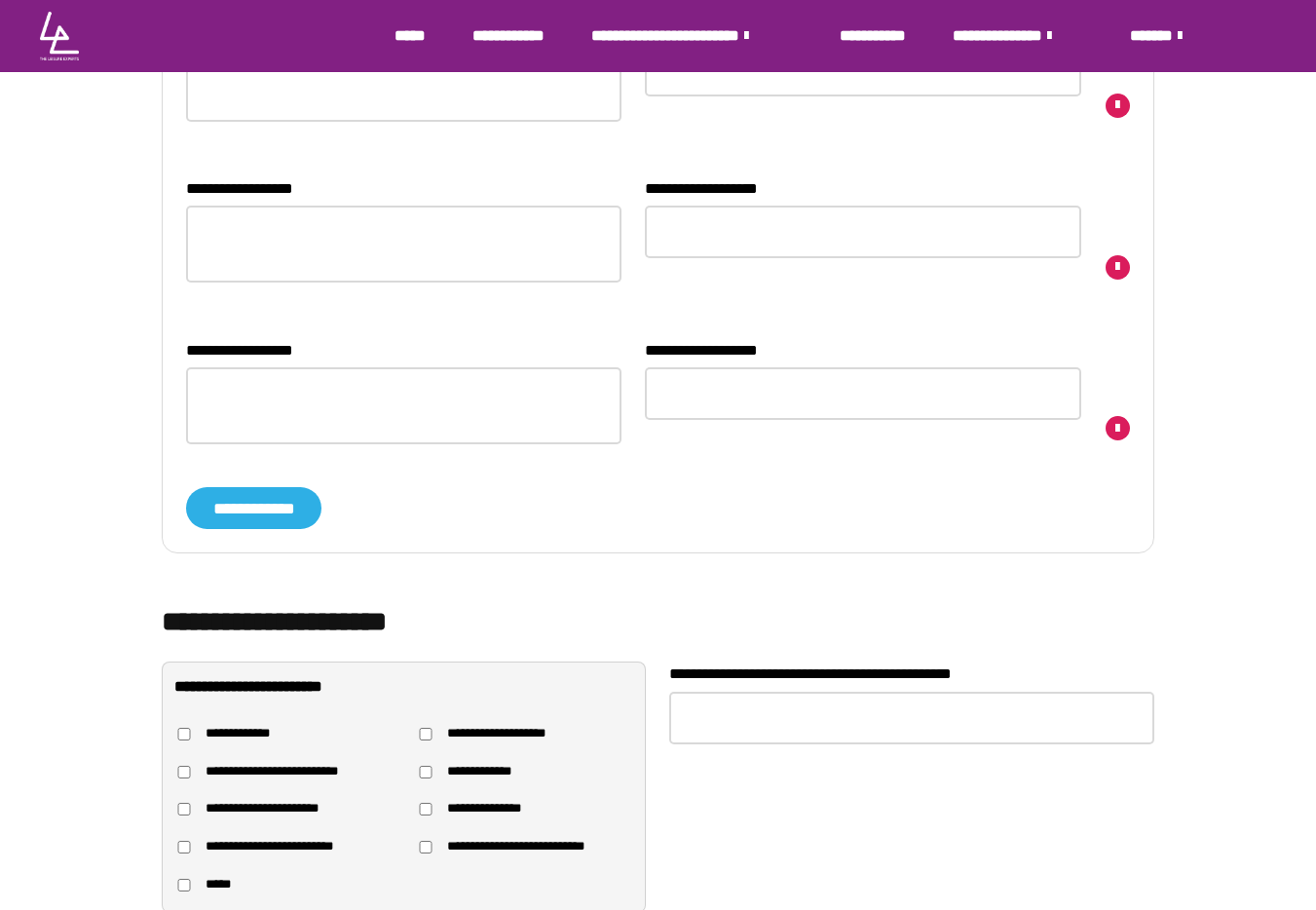 scroll, scrollTop: 1570, scrollLeft: 0, axis: vertical 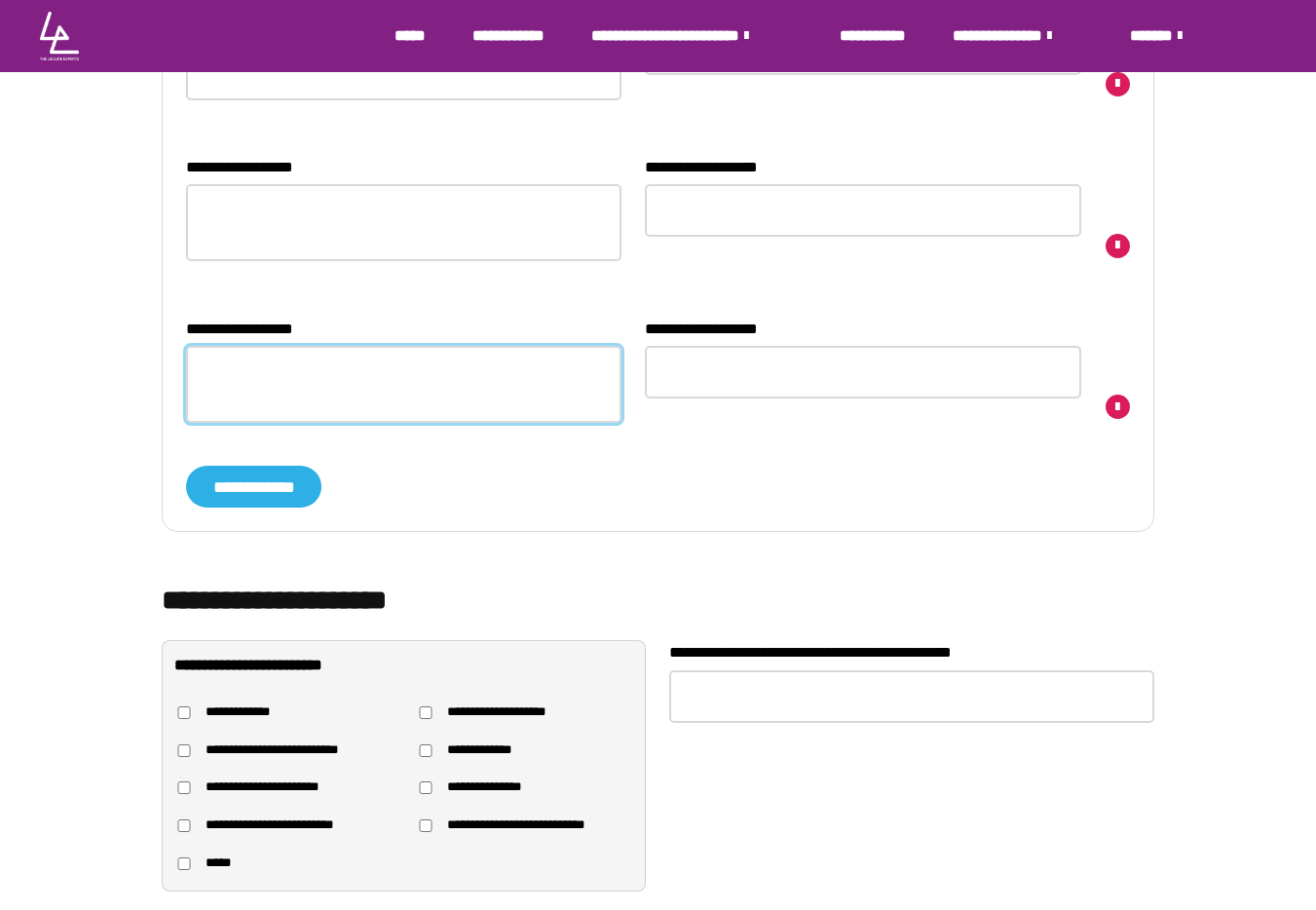 click on "**********" at bounding box center (403, 384) 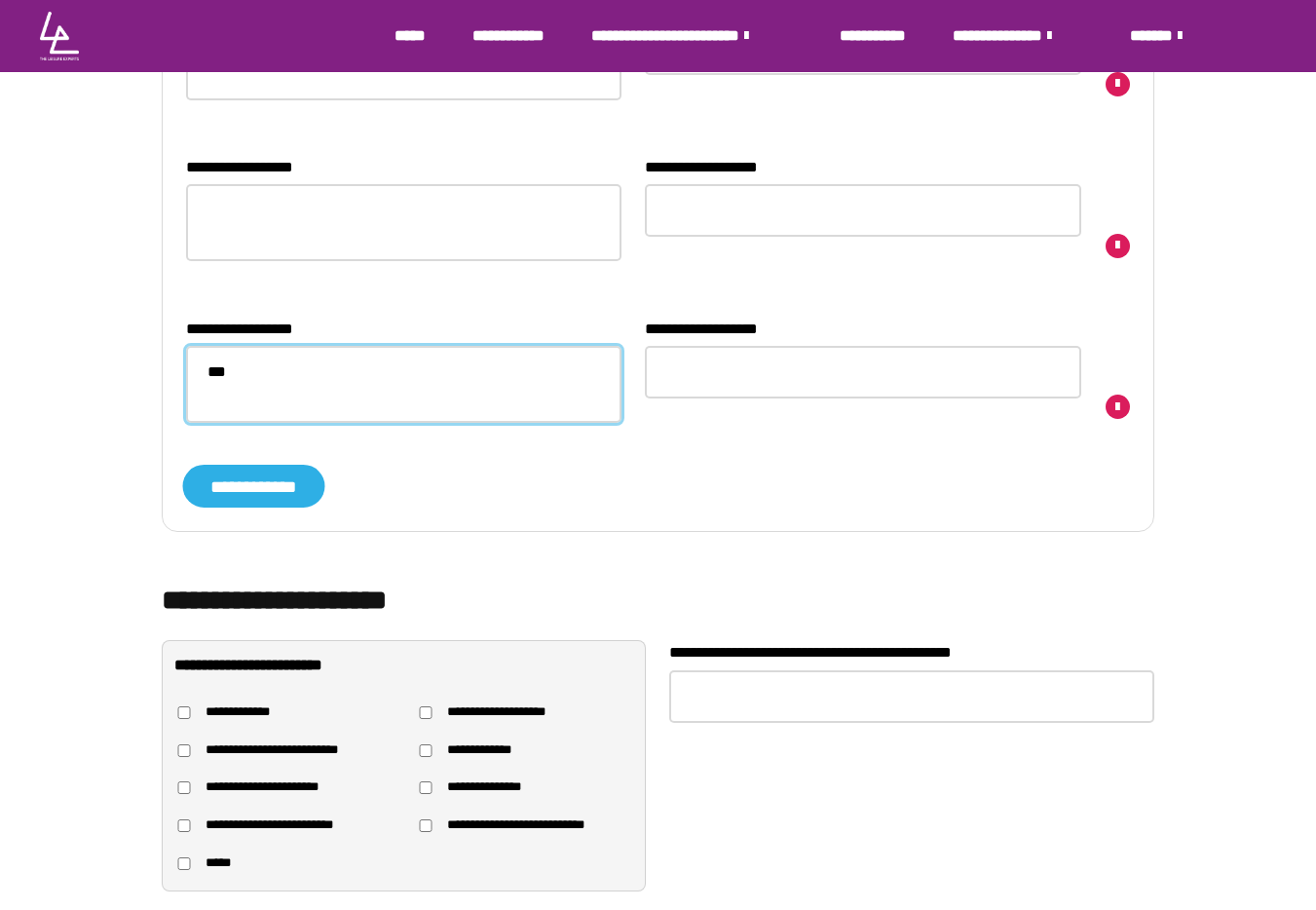 type on "***" 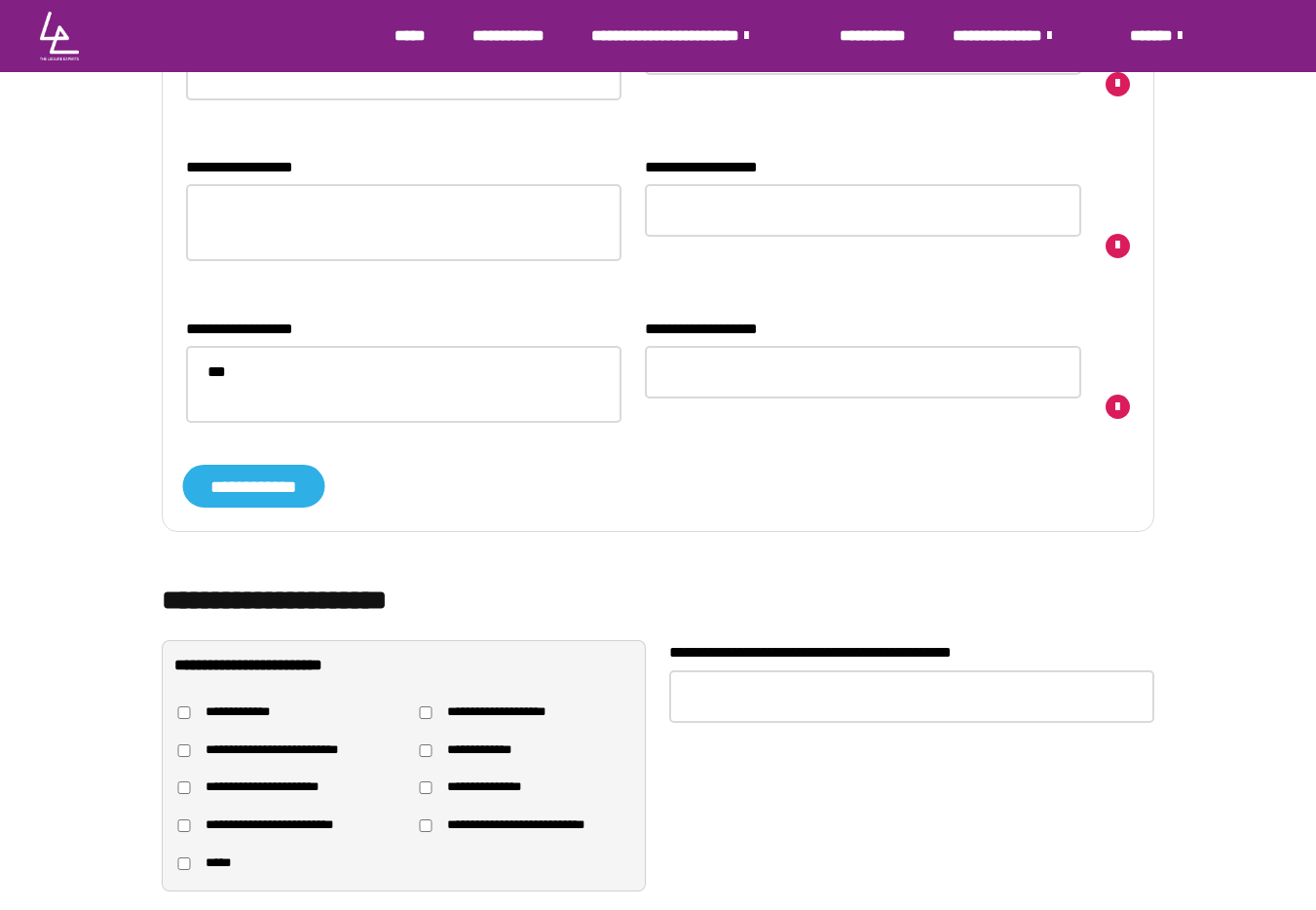 click on "**********" at bounding box center (658, 220) 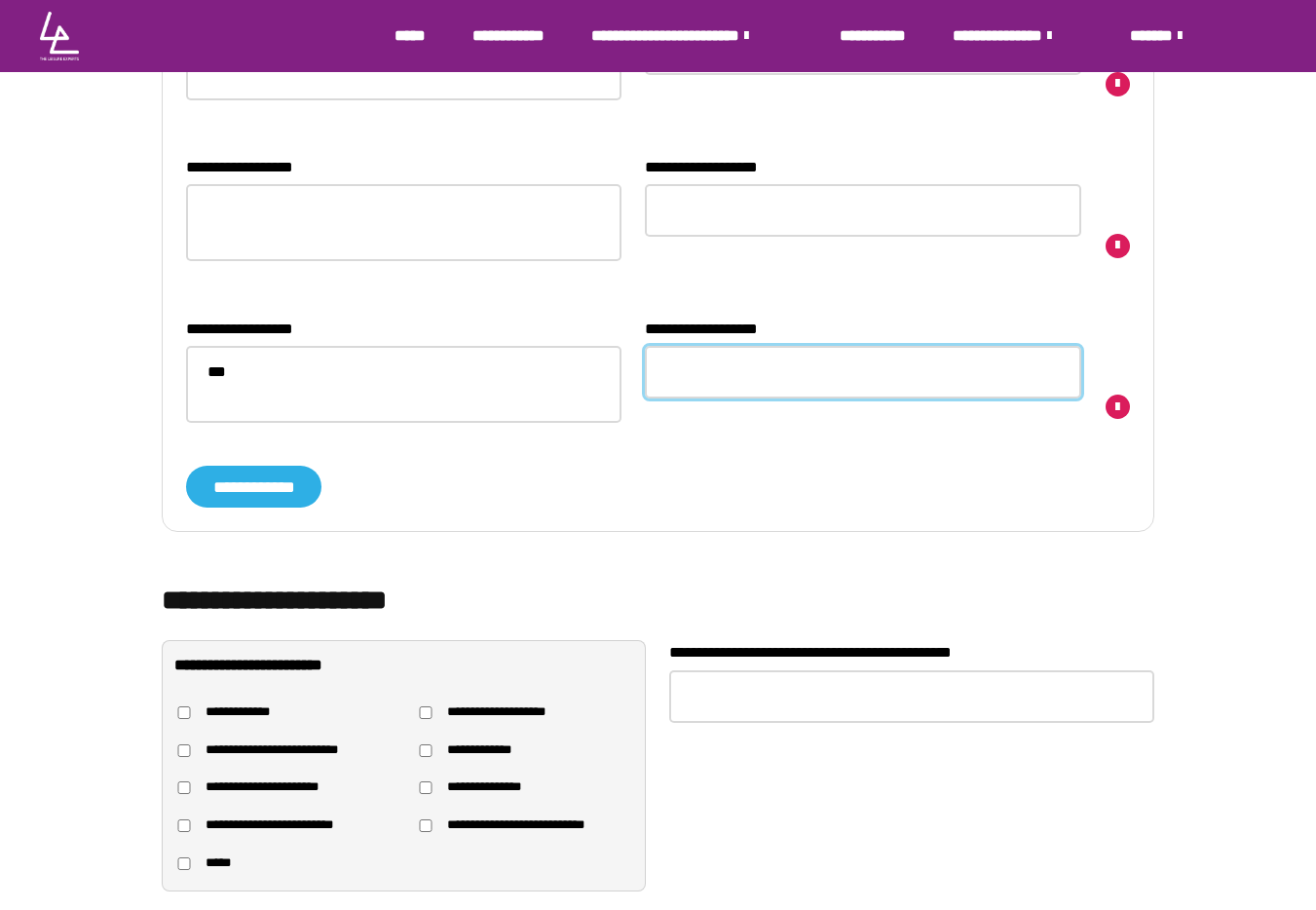 click on "**********" at bounding box center (862, 372) 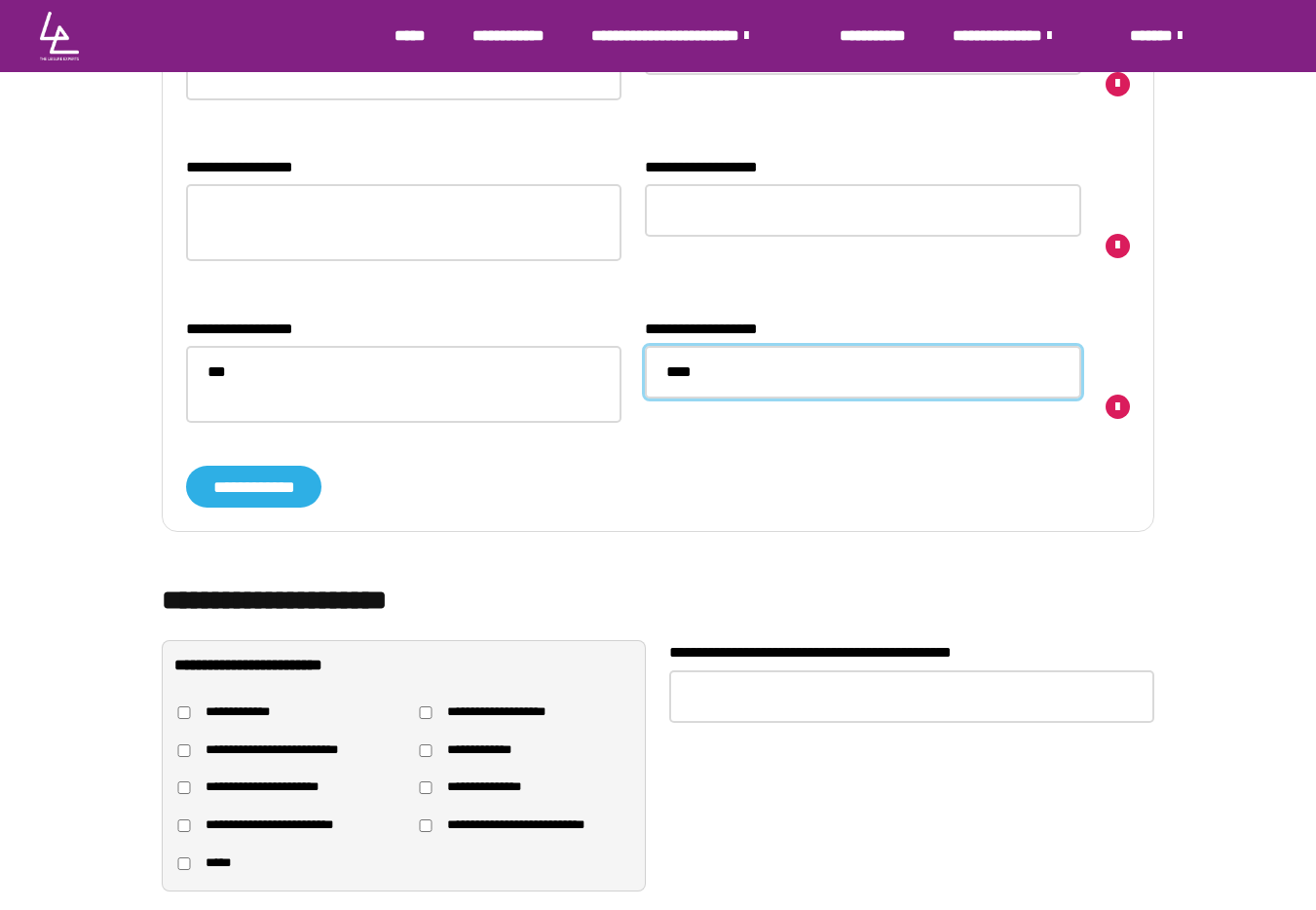 type on "****" 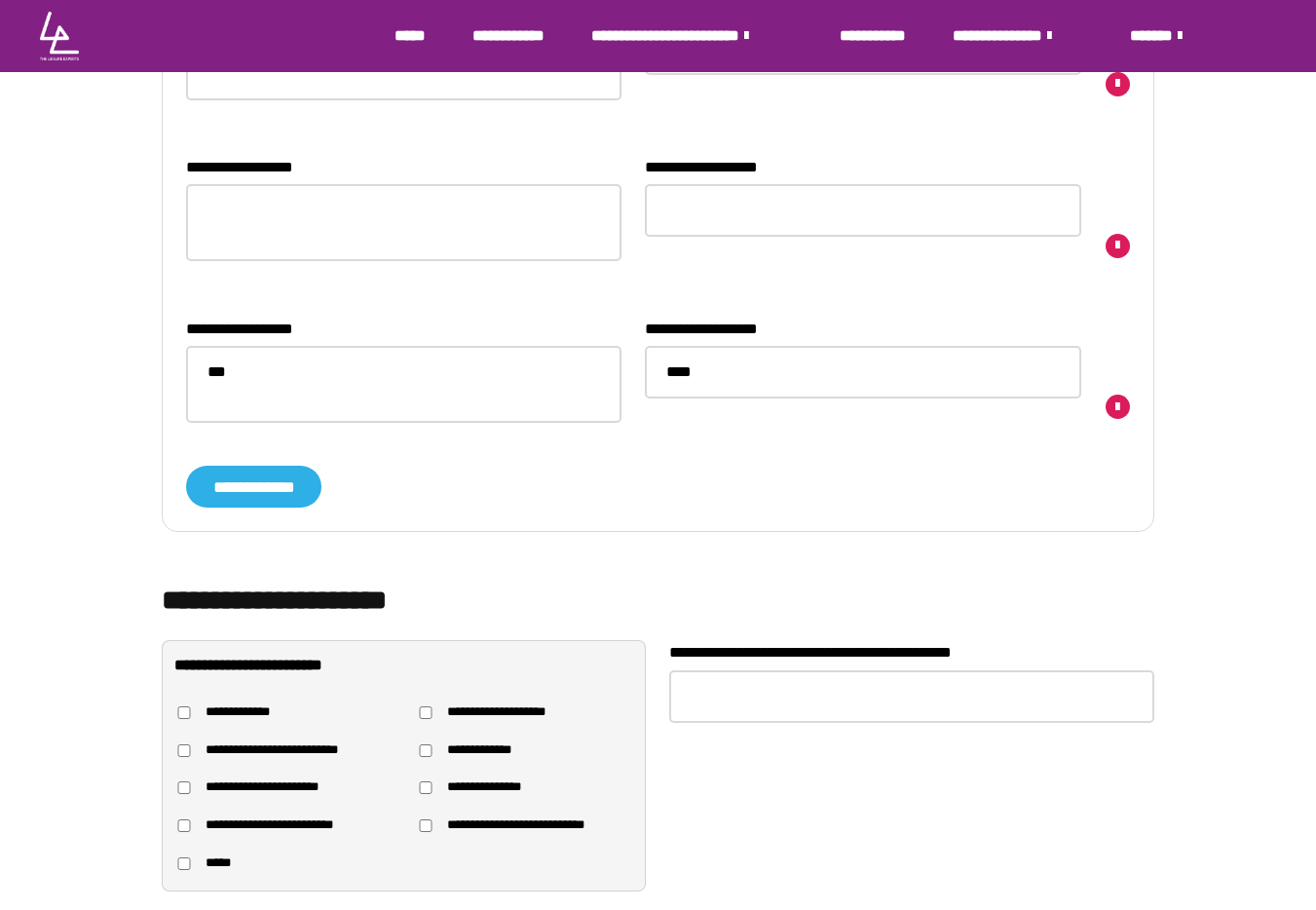 type 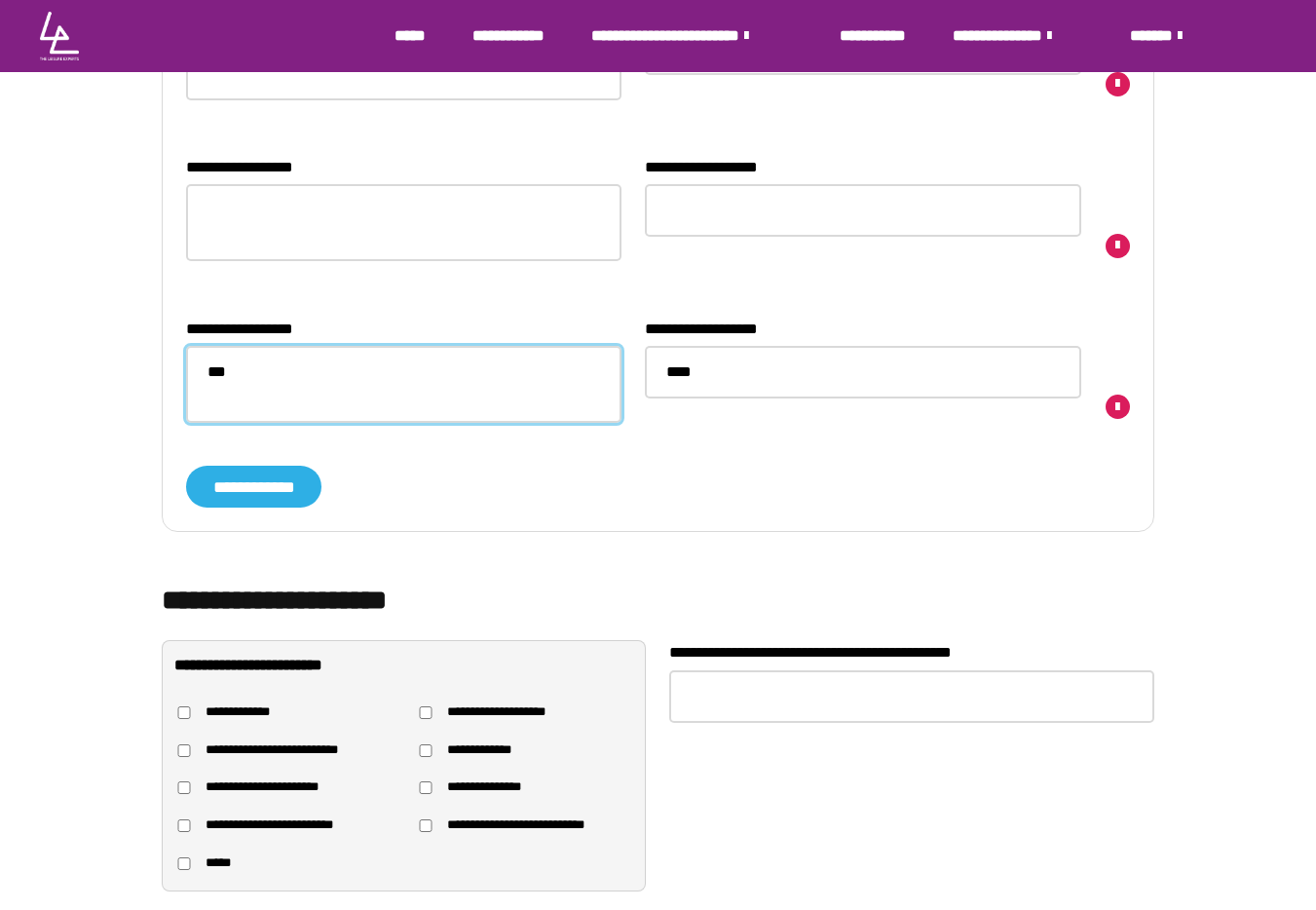 drag, startPoint x: 523, startPoint y: 375, endPoint x: 517, endPoint y: 399, distance: 24.73863 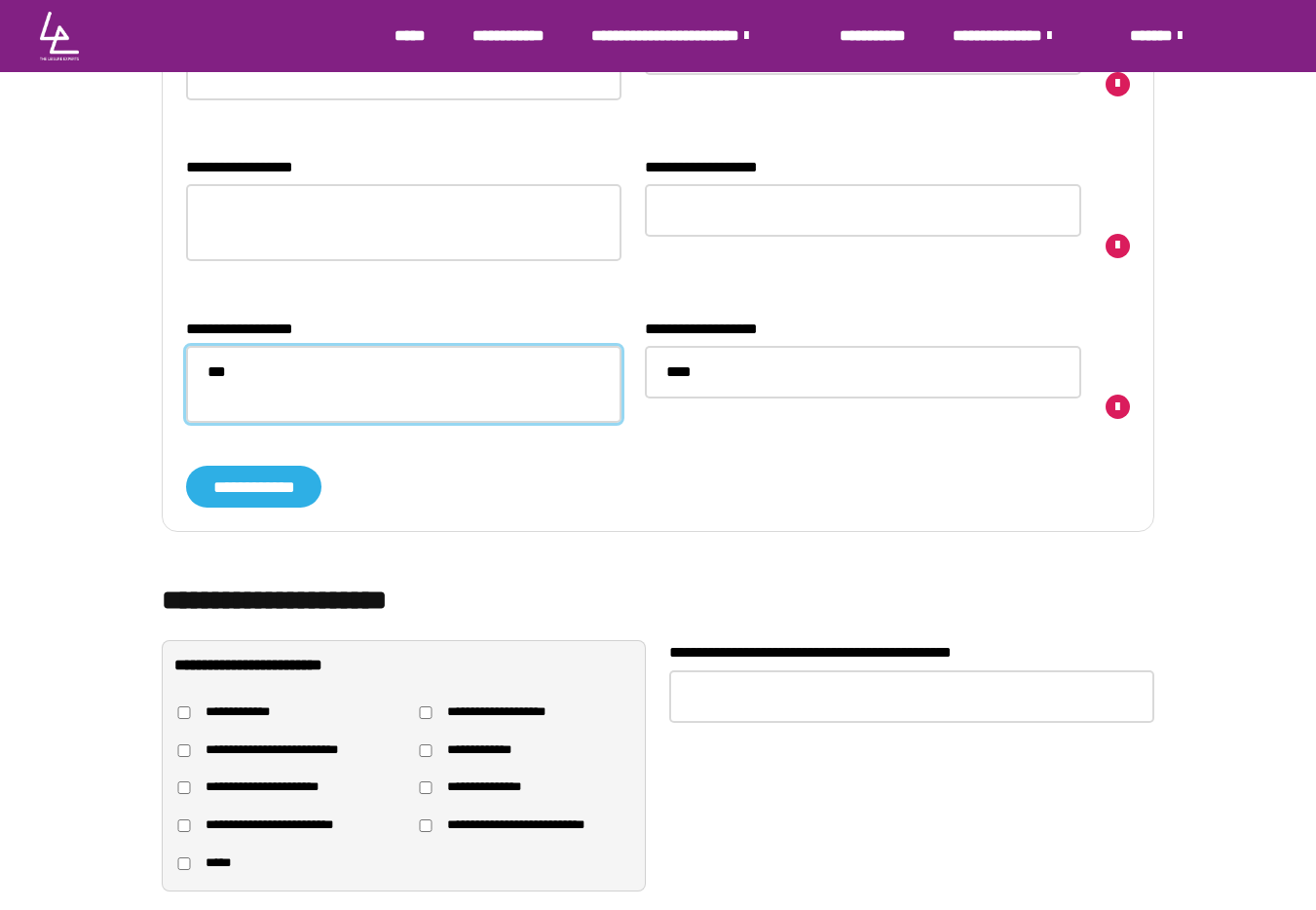 click on "***" at bounding box center [403, 384] 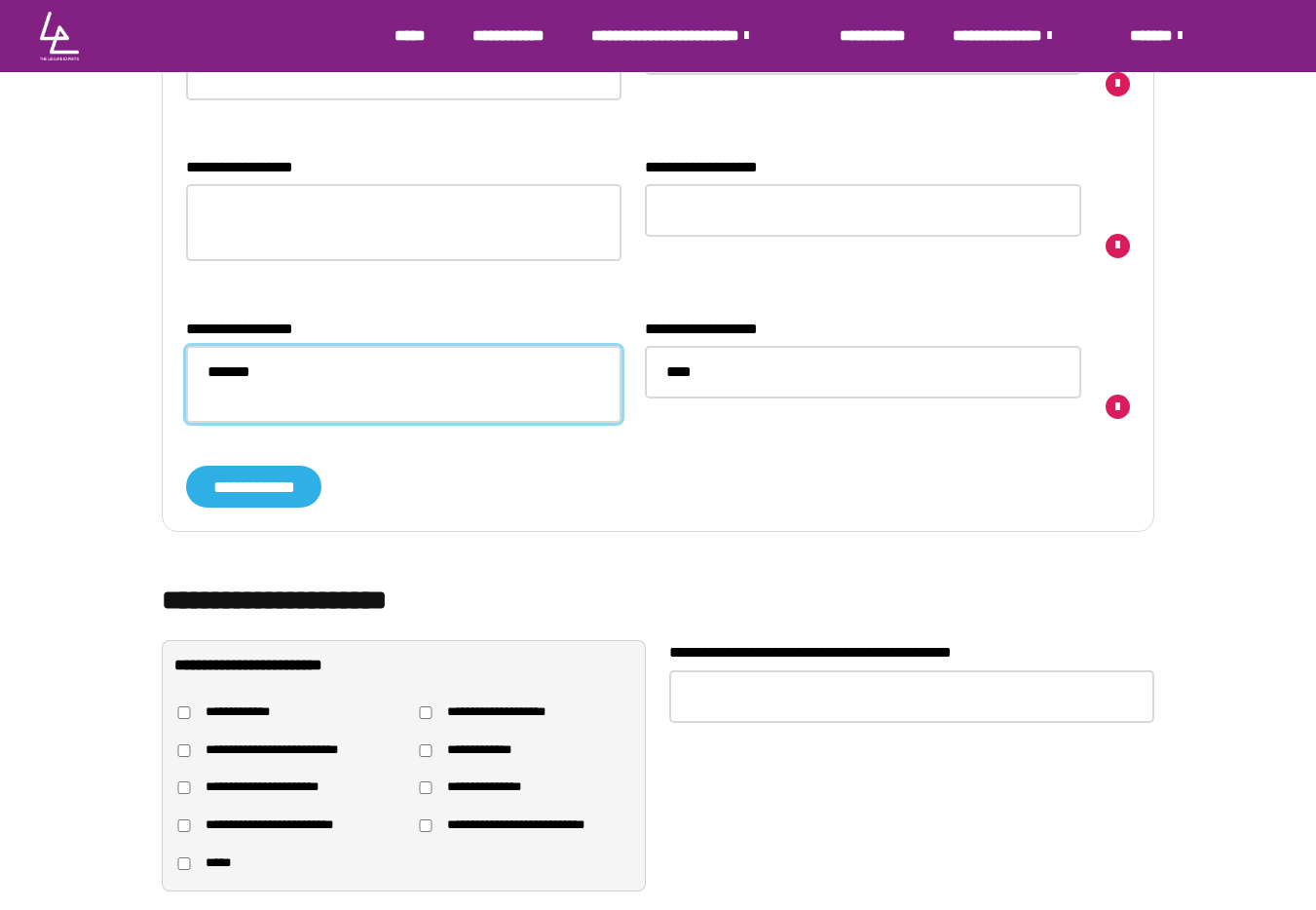 type on "*******" 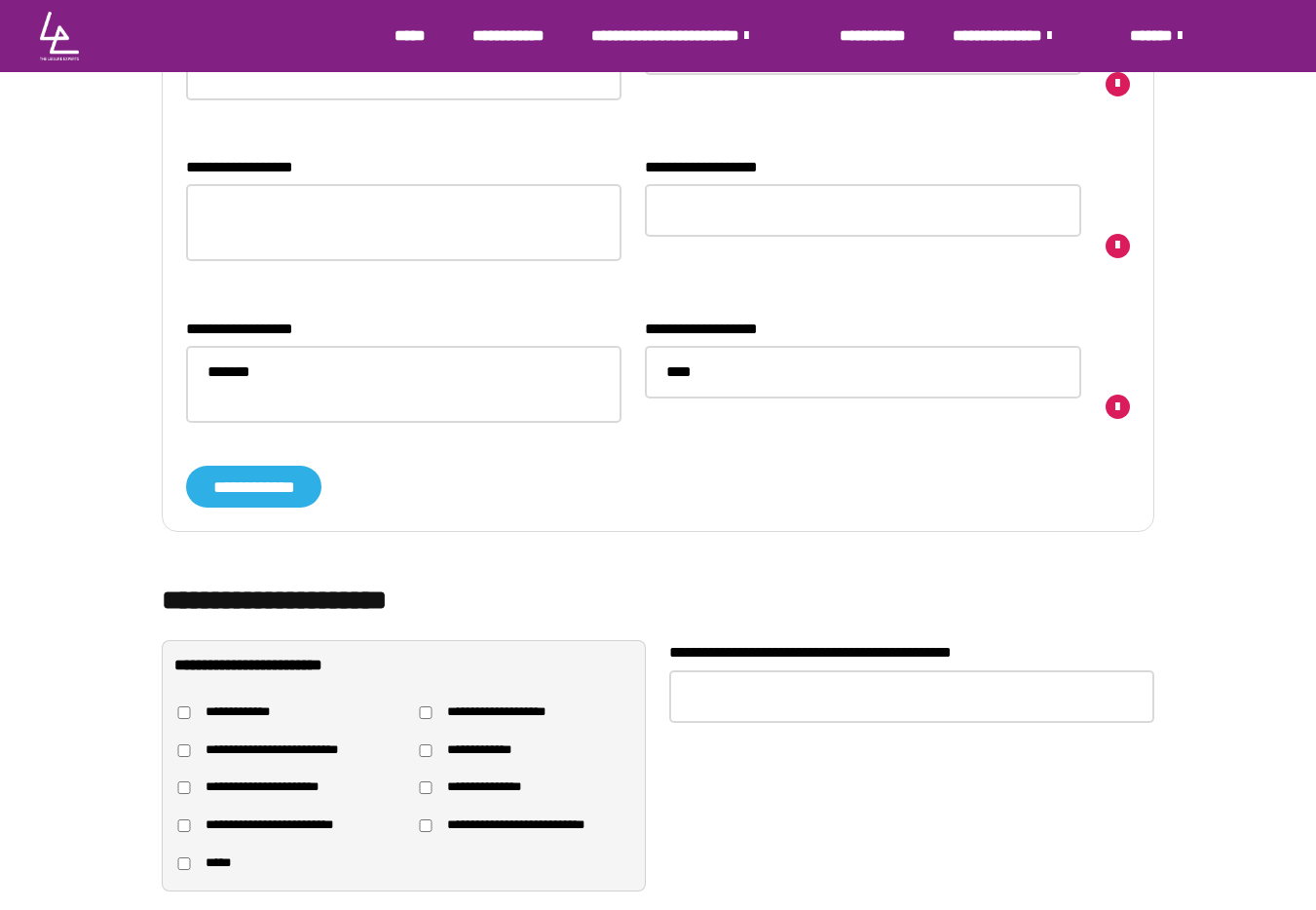 drag, startPoint x: 529, startPoint y: 469, endPoint x: 503, endPoint y: 467, distance: 26.07681 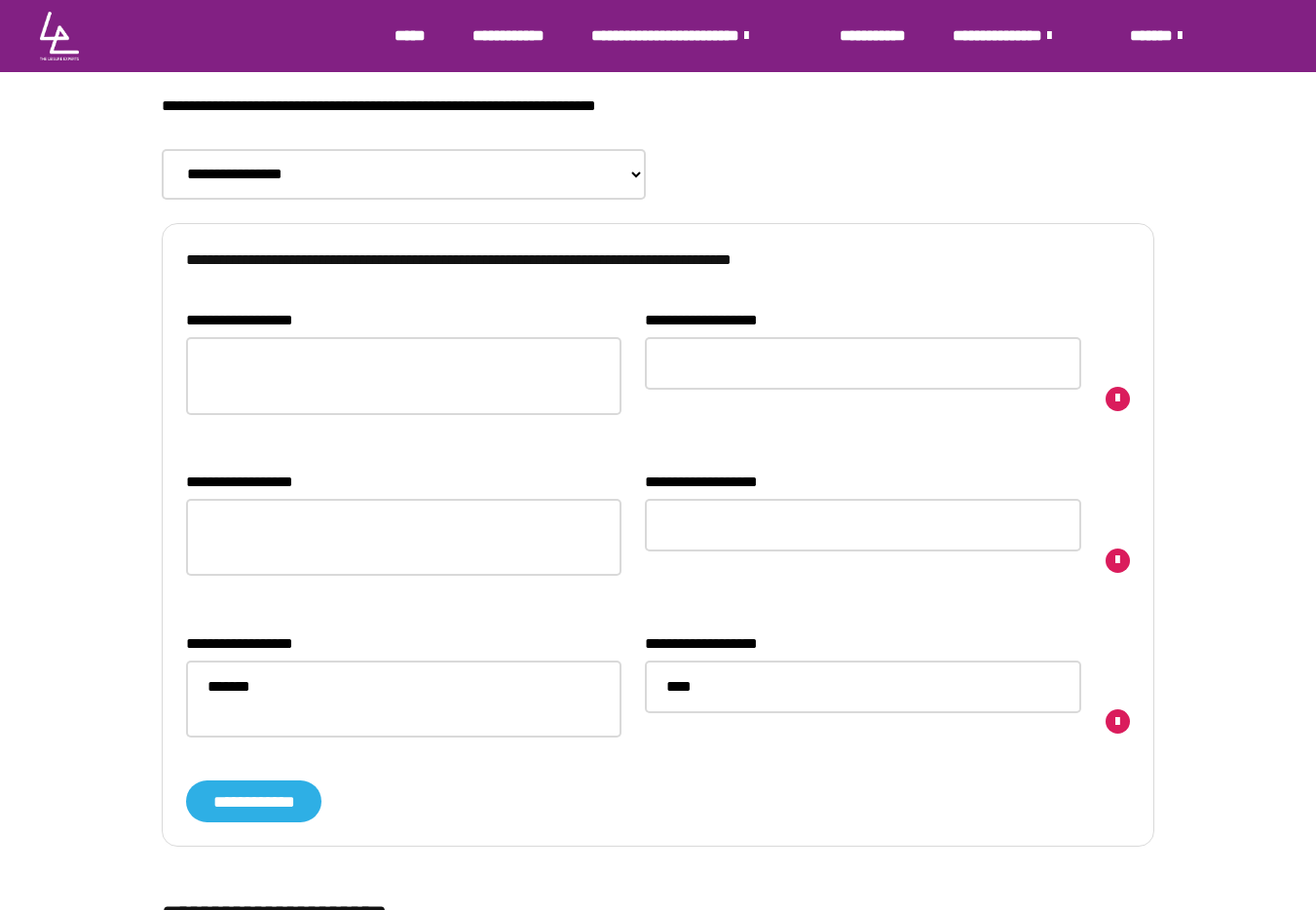 scroll, scrollTop: 1256, scrollLeft: 0, axis: vertical 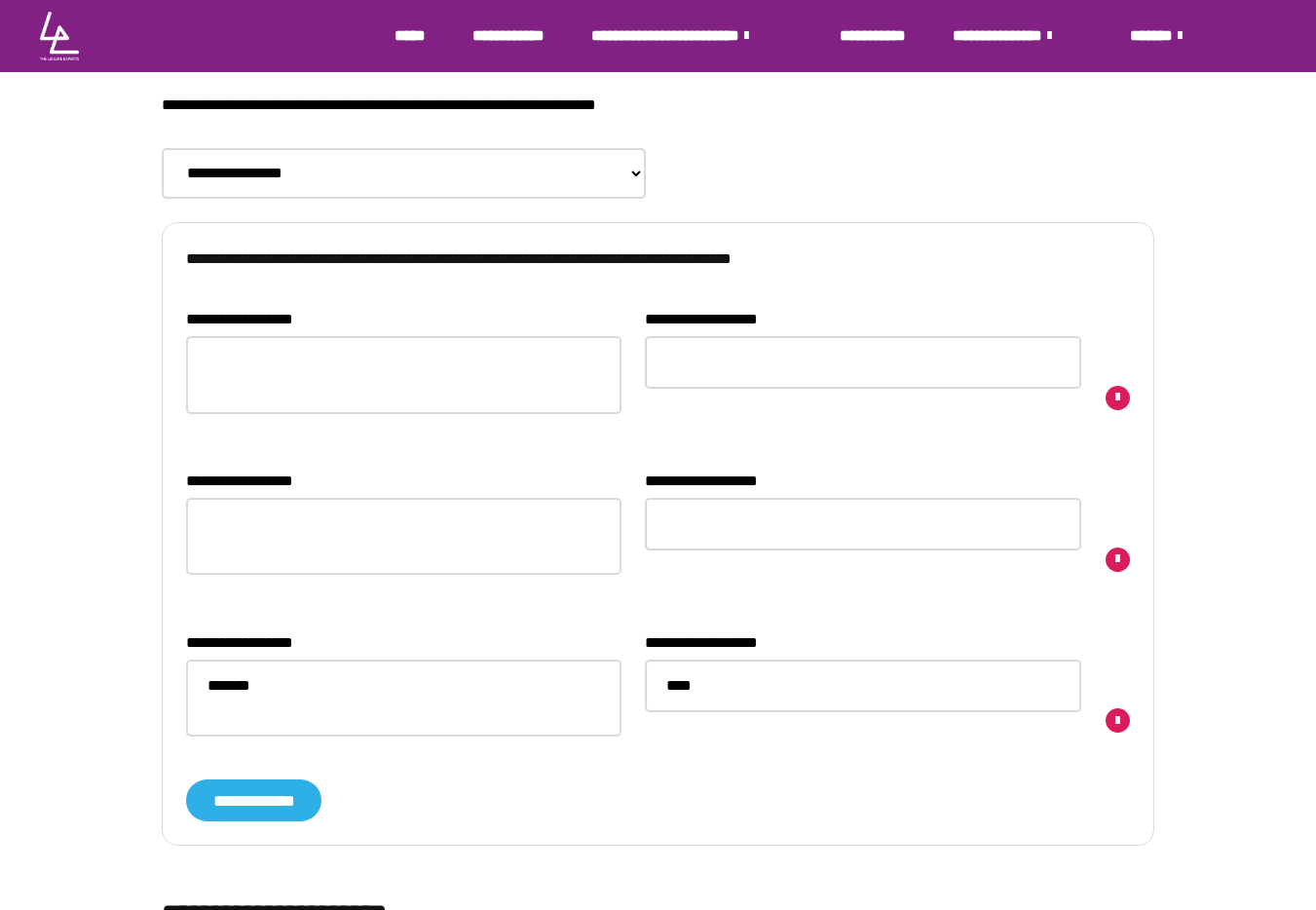 click at bounding box center [1117, 398] 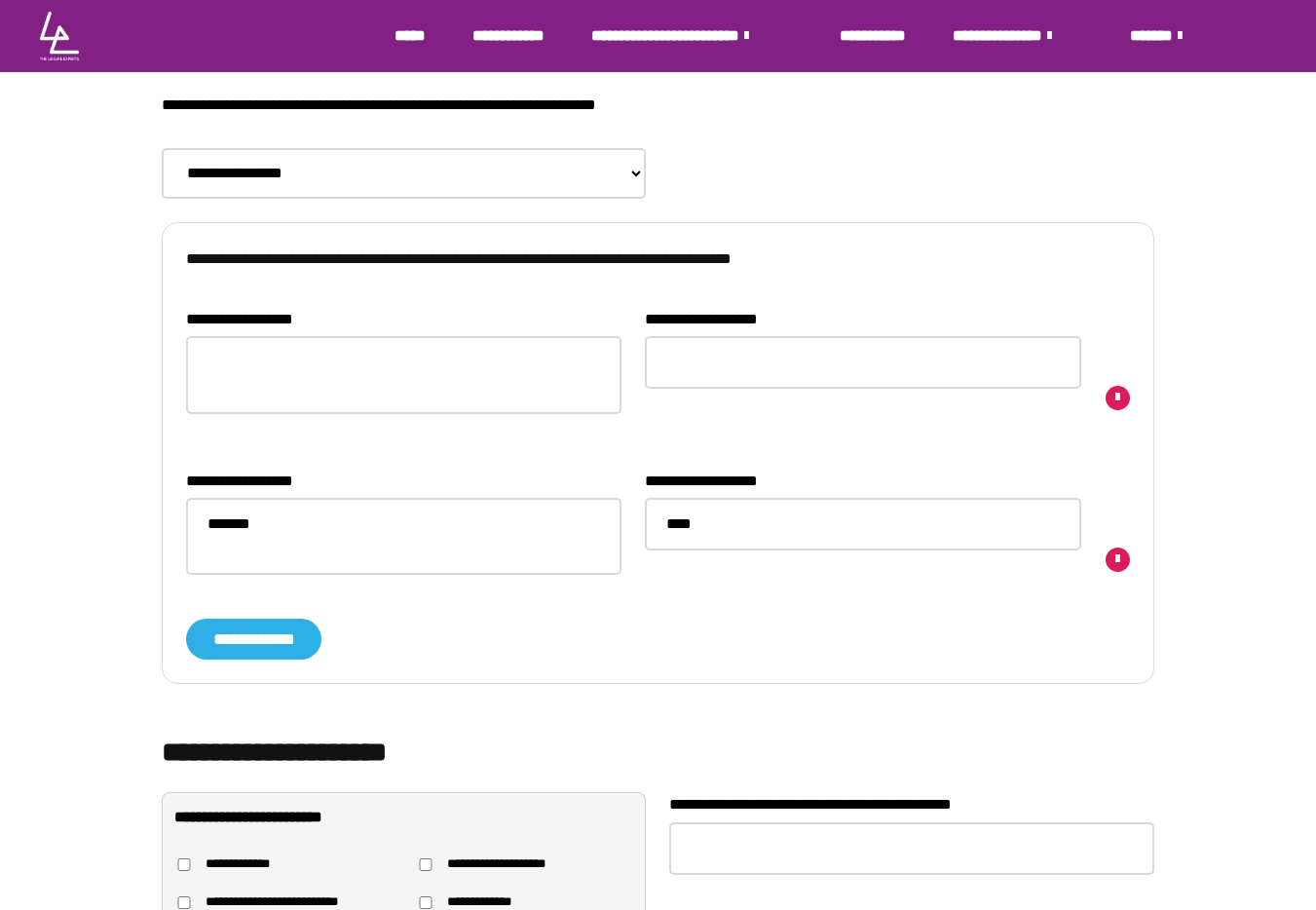 click at bounding box center [1117, 559] 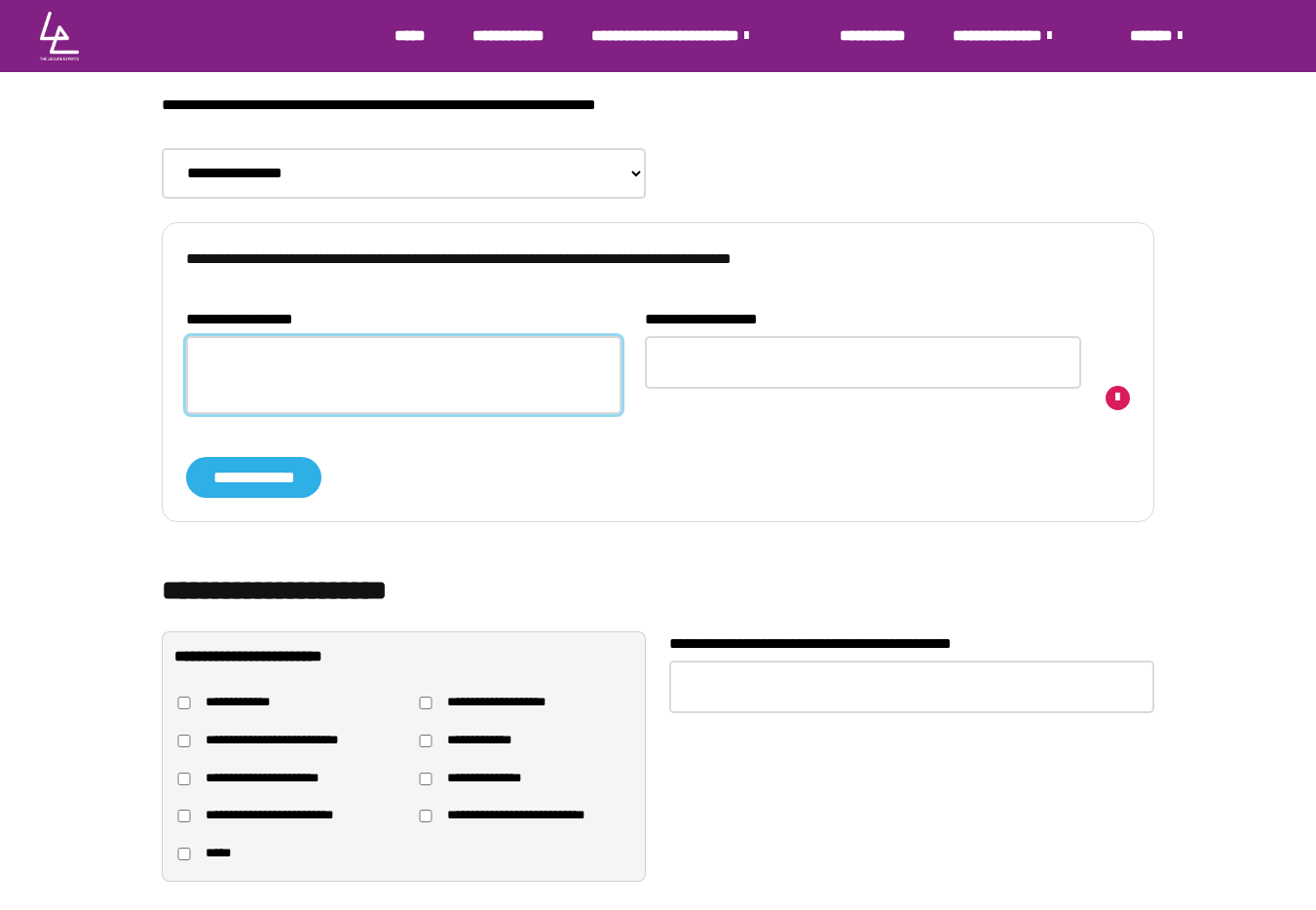 click on "**********" at bounding box center [403, 374] 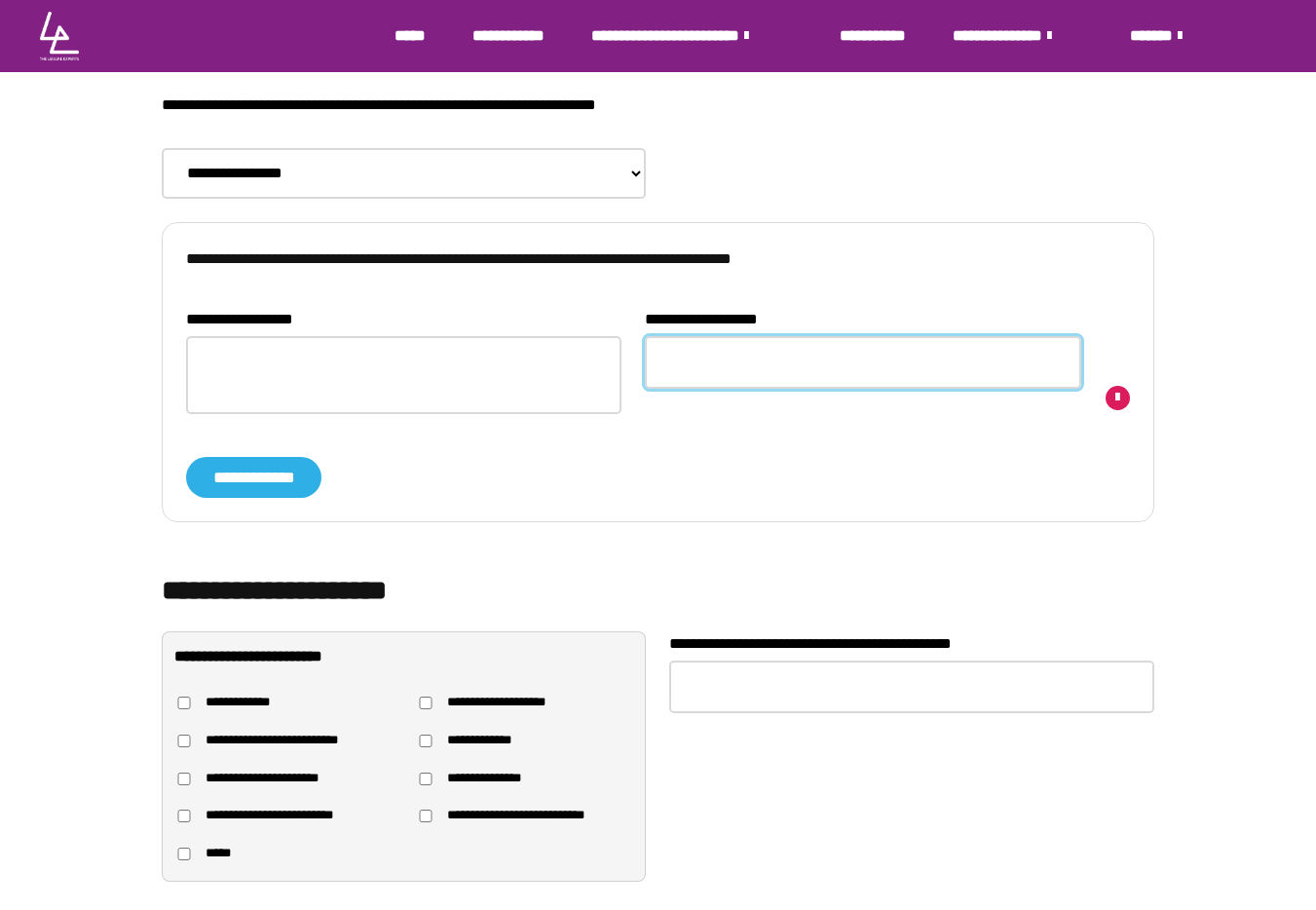 click on "**********" at bounding box center (862, 362) 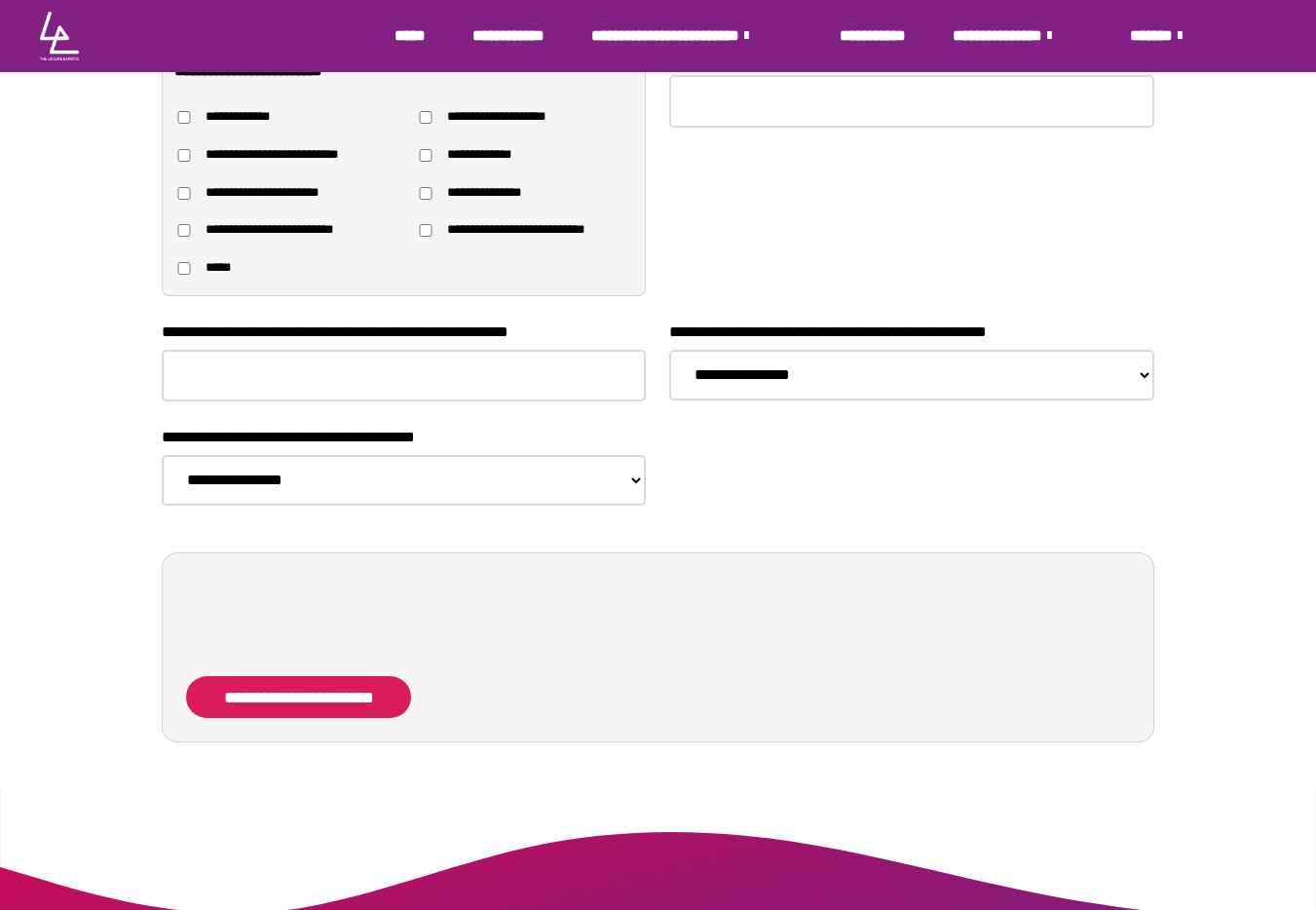 scroll, scrollTop: 1843, scrollLeft: 0, axis: vertical 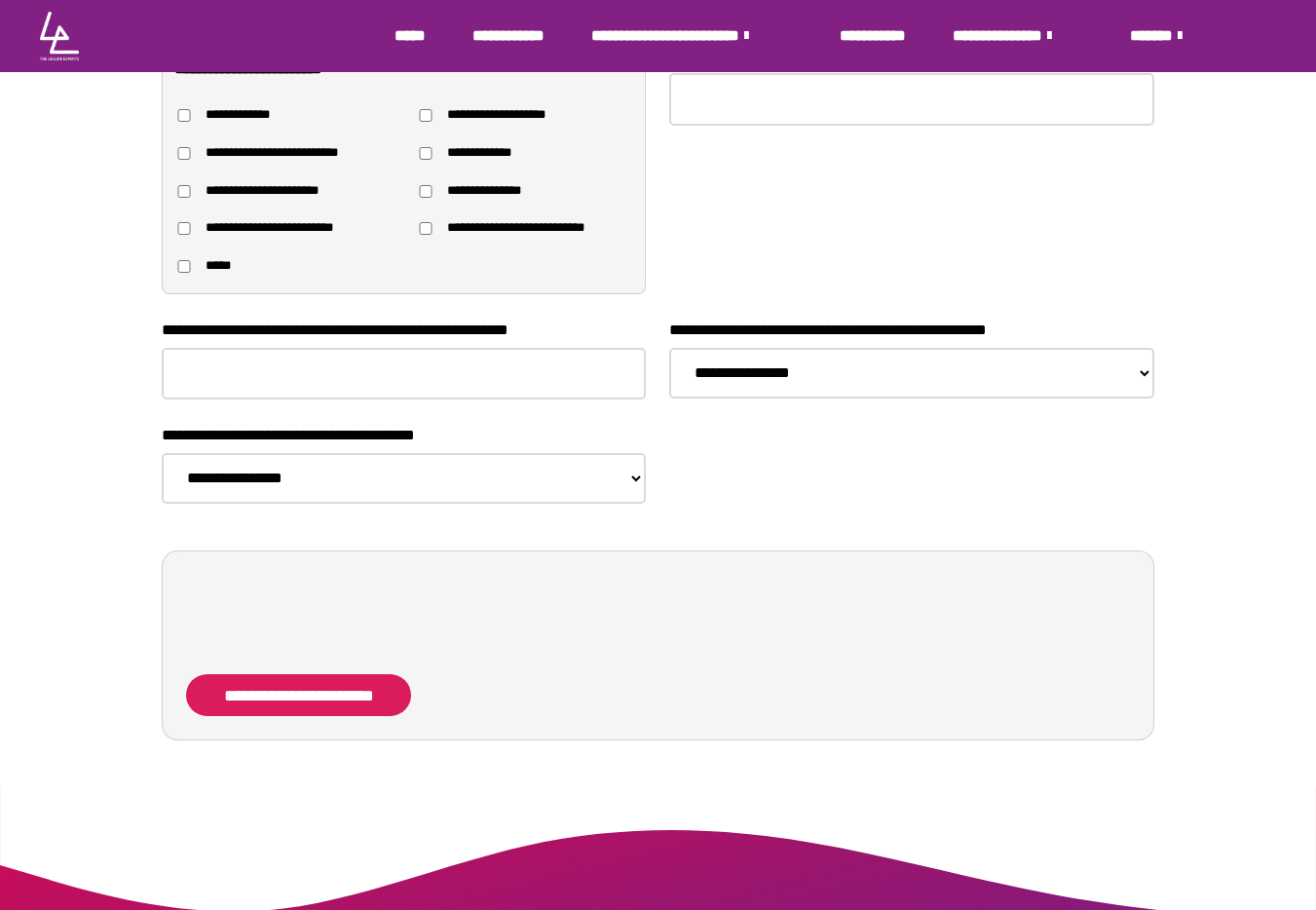 drag, startPoint x: 551, startPoint y: 238, endPoint x: 538, endPoint y: 223, distance: 19.849433 